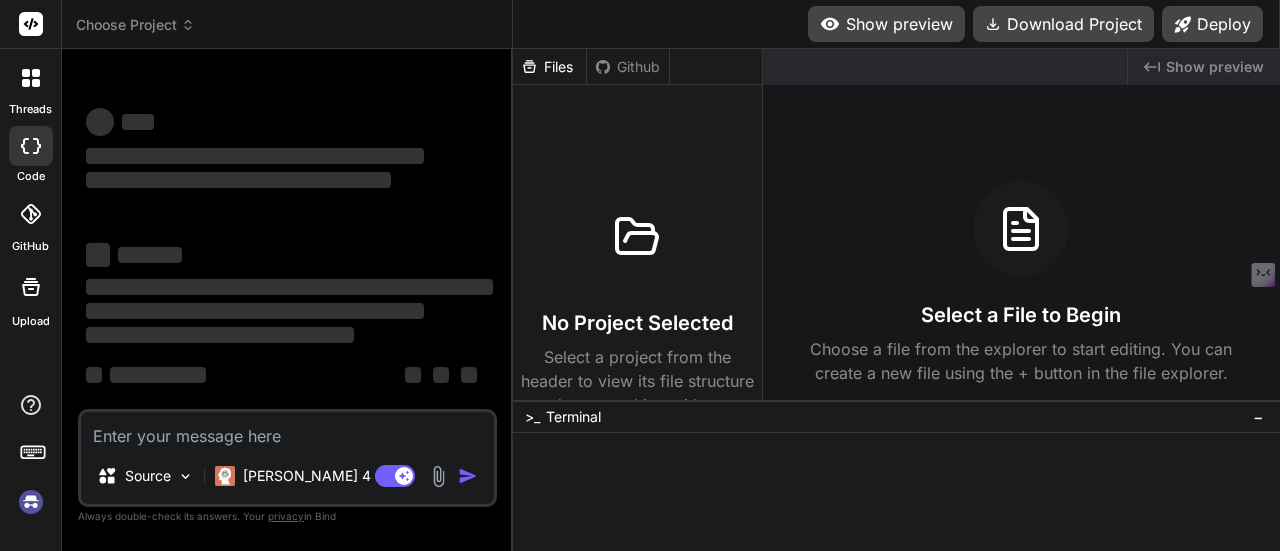 scroll, scrollTop: 0, scrollLeft: 0, axis: both 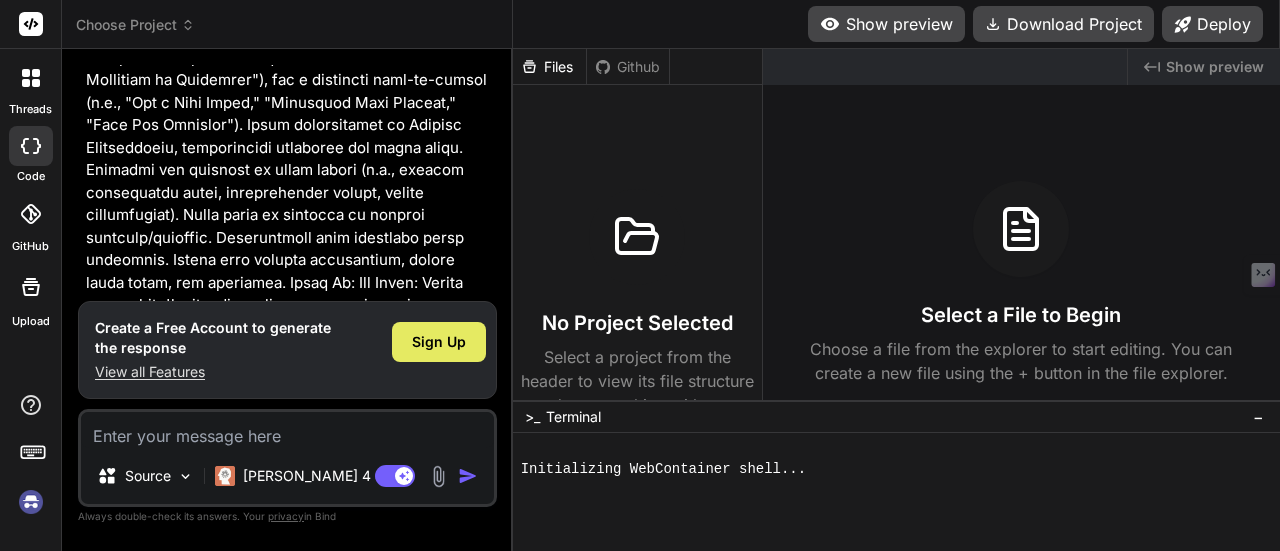 click on "Sign Up" at bounding box center (439, 342) 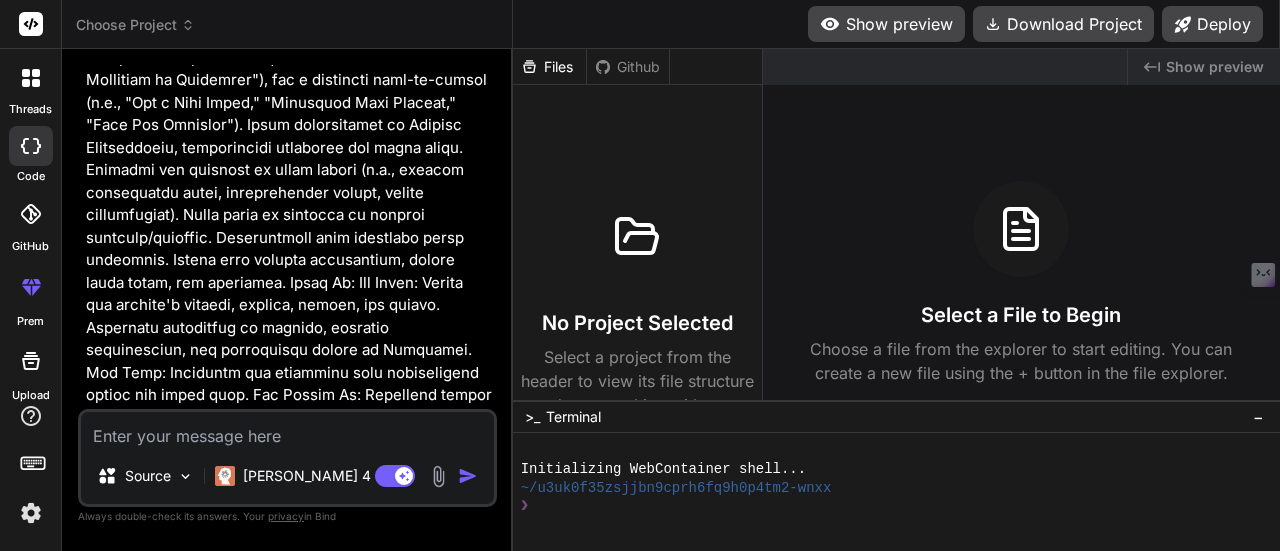 type on "x" 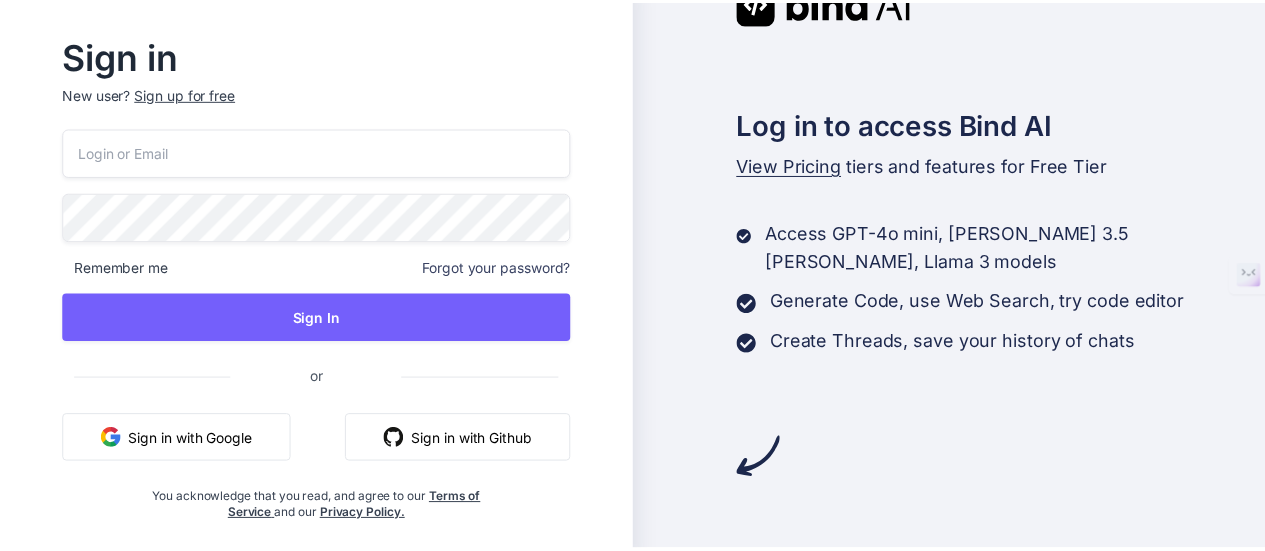 scroll, scrollTop: 0, scrollLeft: 0, axis: both 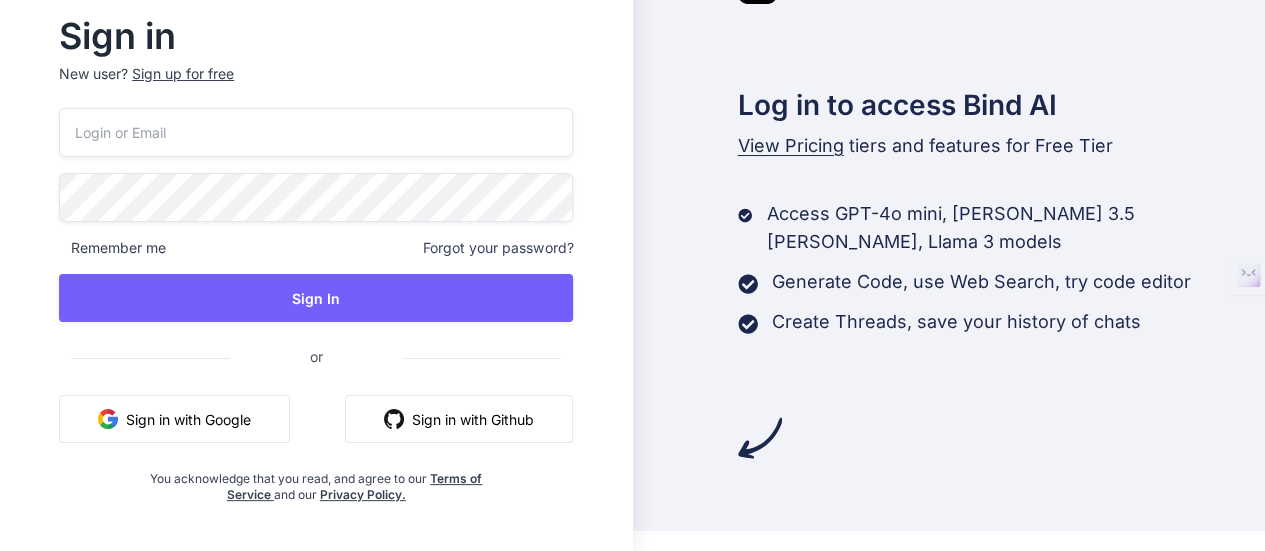 click on "Sign in with Github" at bounding box center (459, 419) 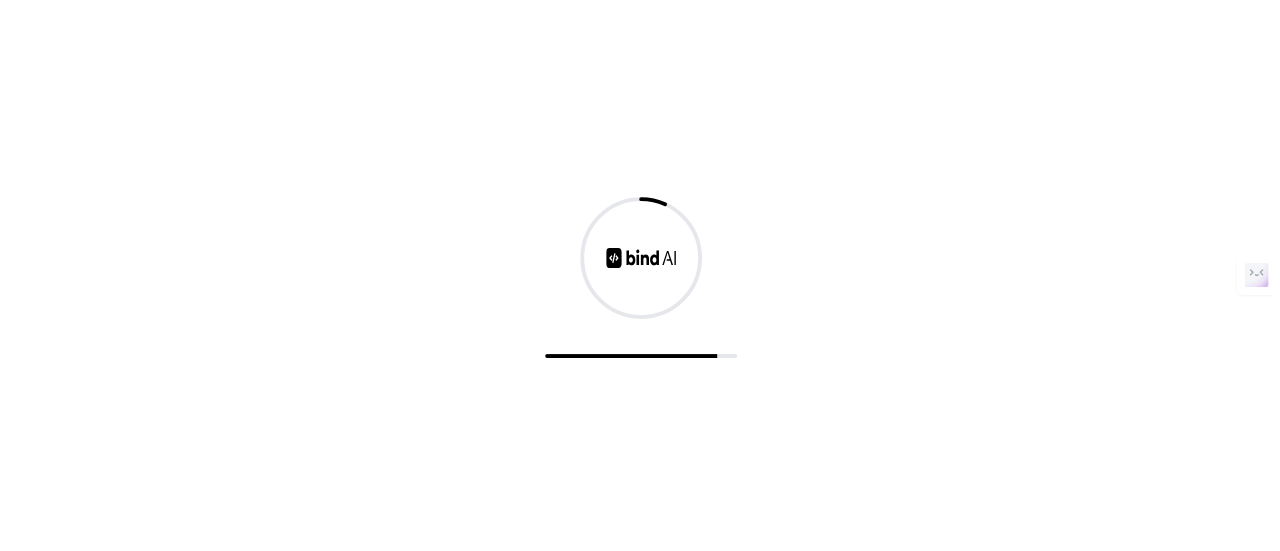 scroll, scrollTop: 0, scrollLeft: 0, axis: both 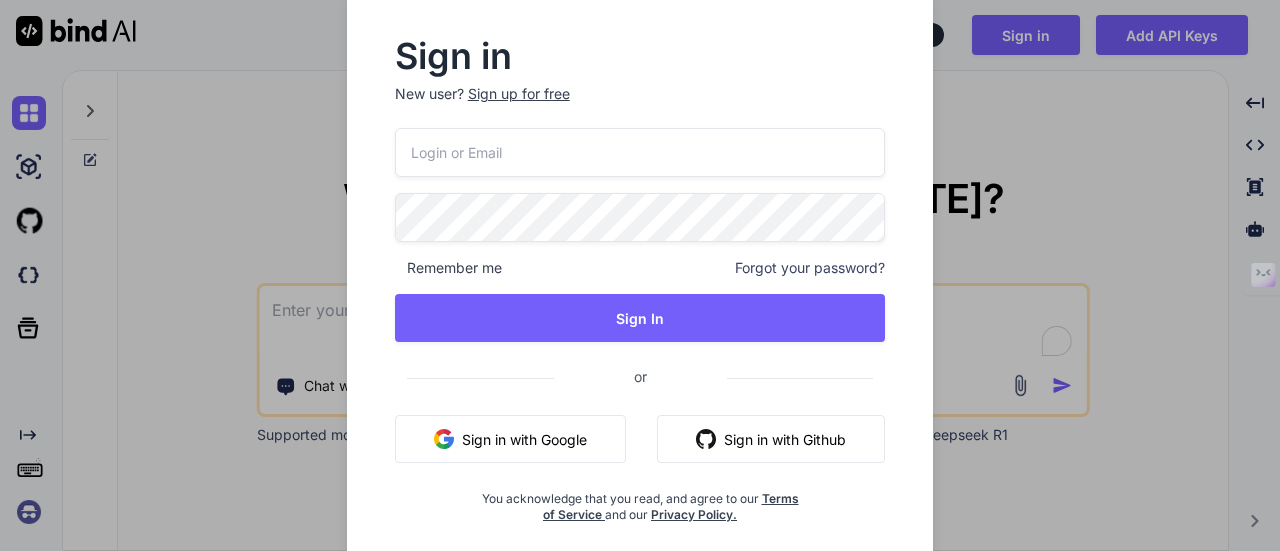 type on "x" 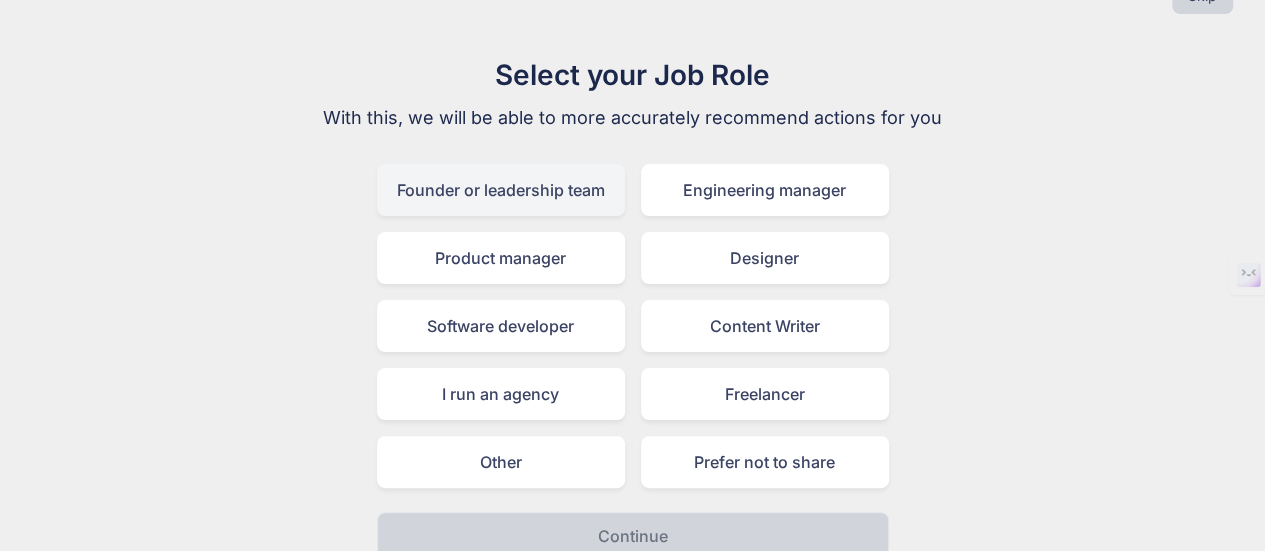 scroll, scrollTop: 78, scrollLeft: 0, axis: vertical 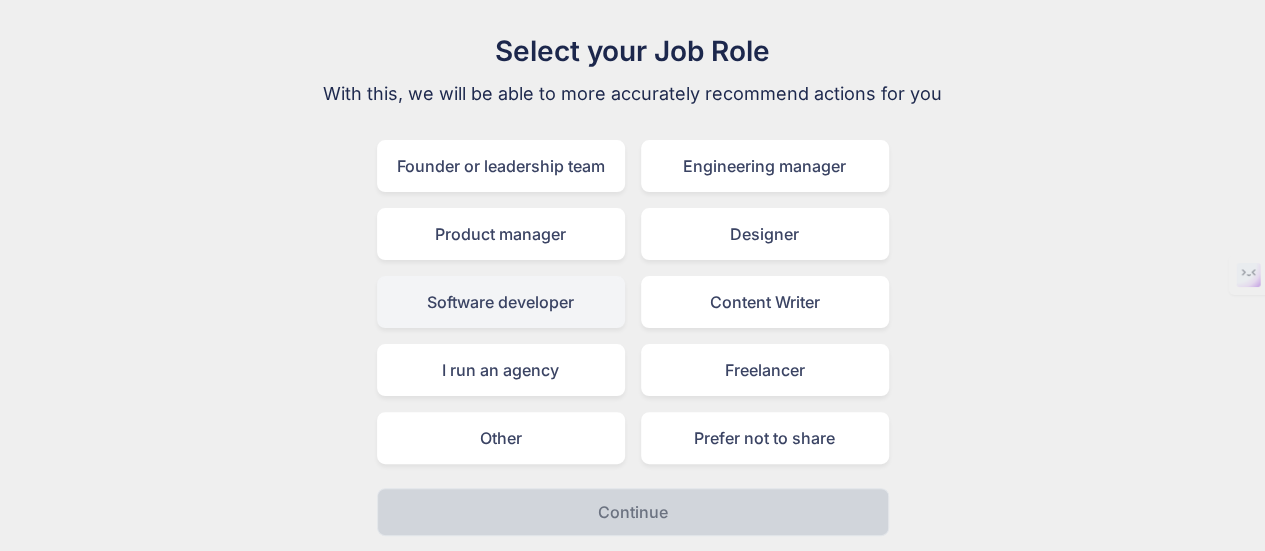 click on "Software developer" at bounding box center (501, 302) 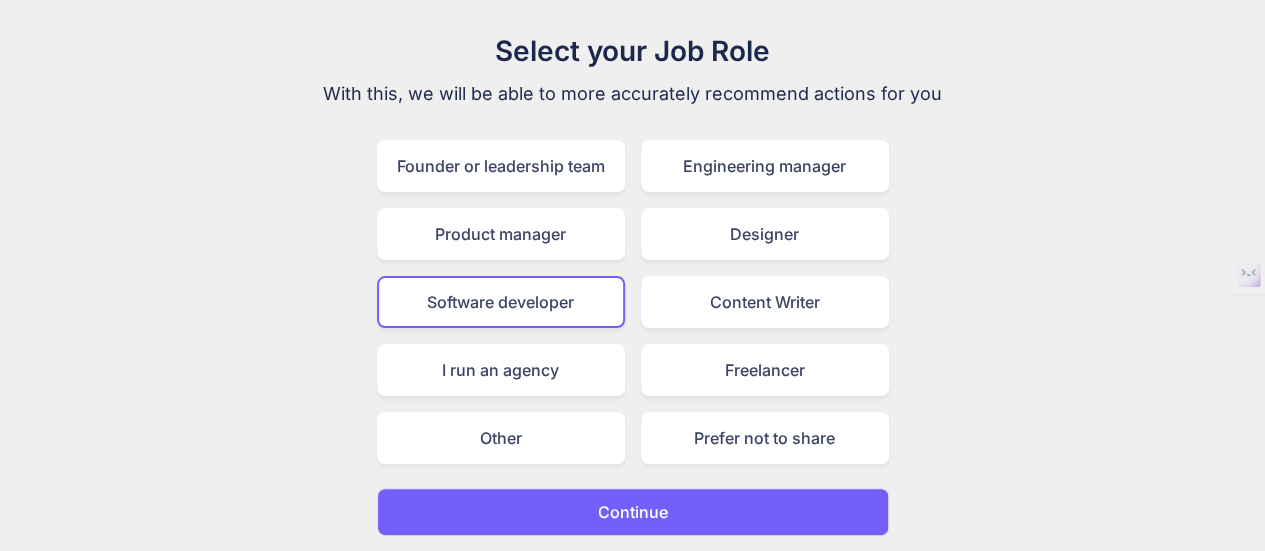 click on "Continue" at bounding box center (633, 512) 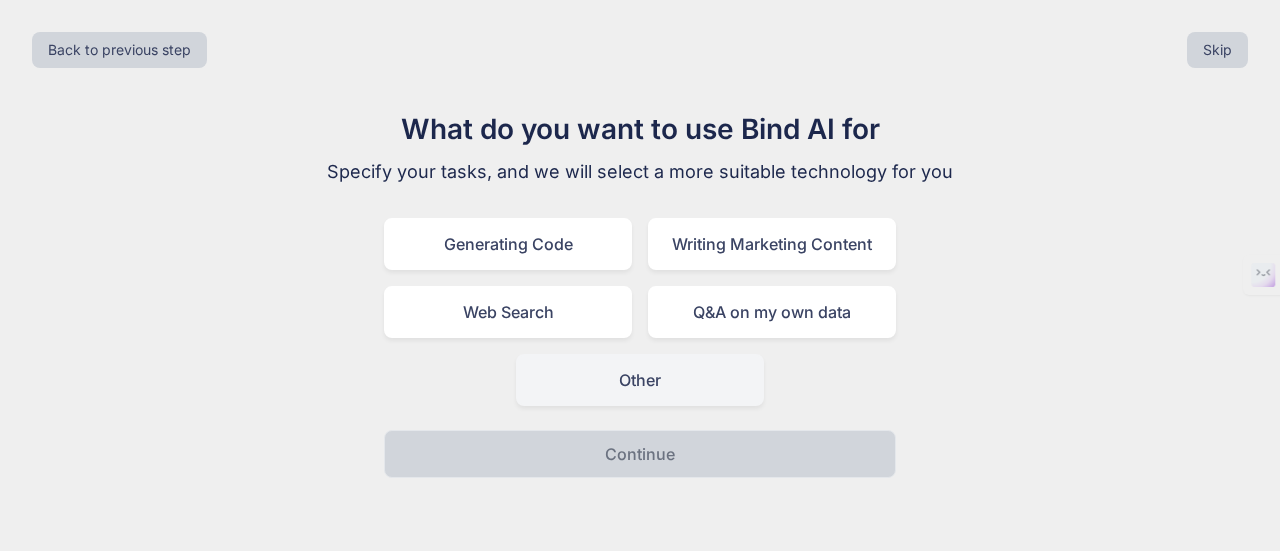 click on "Other" at bounding box center [640, 380] 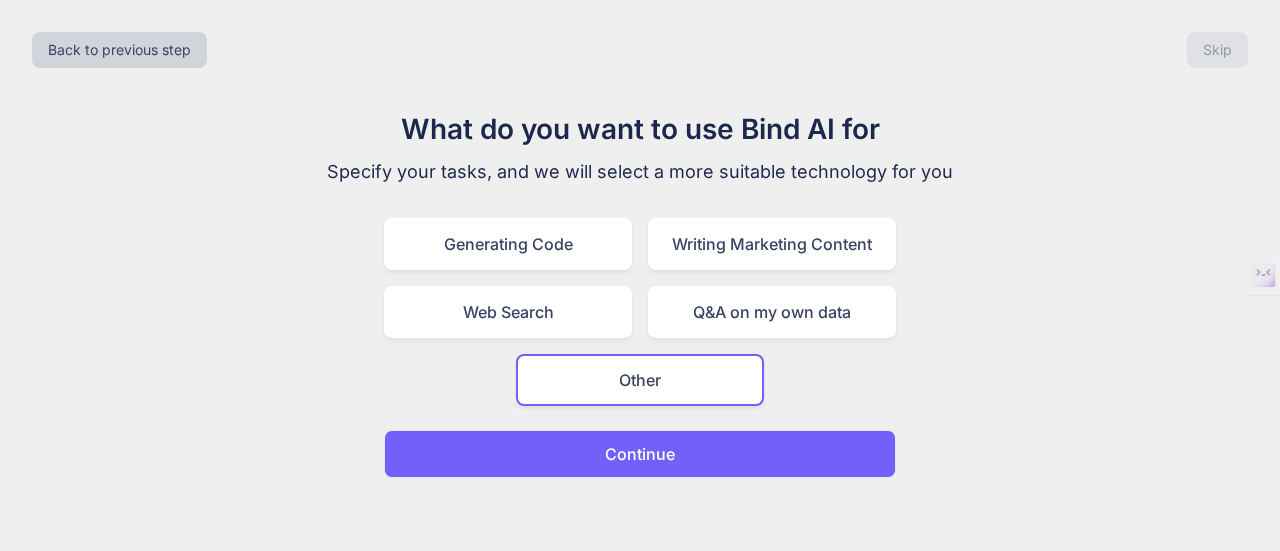 click on "Continue" at bounding box center [640, 454] 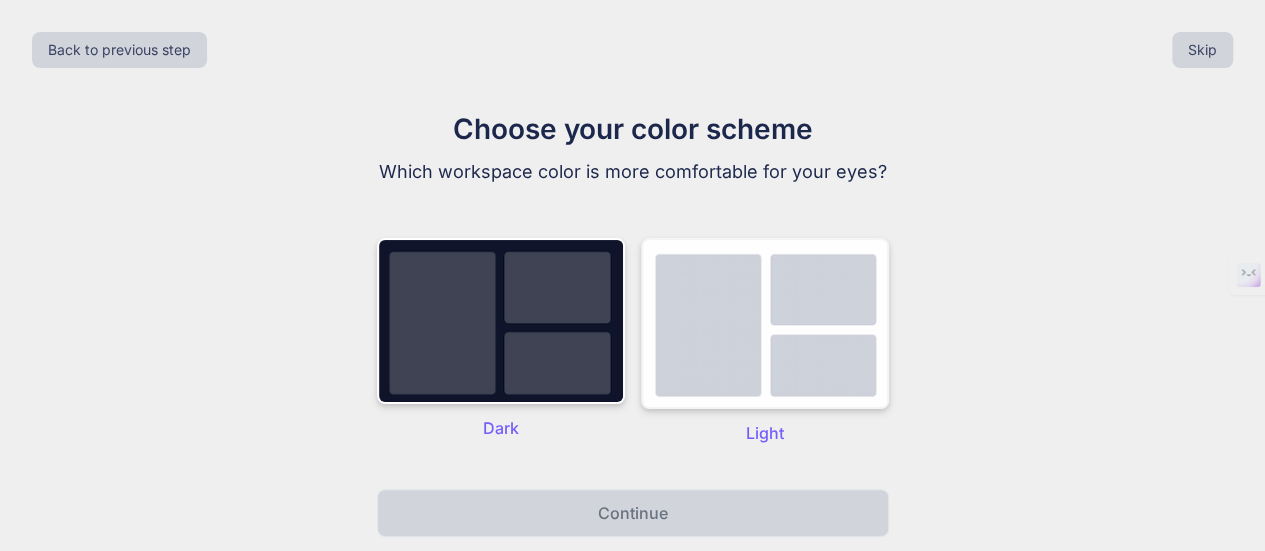 click at bounding box center (765, 323) 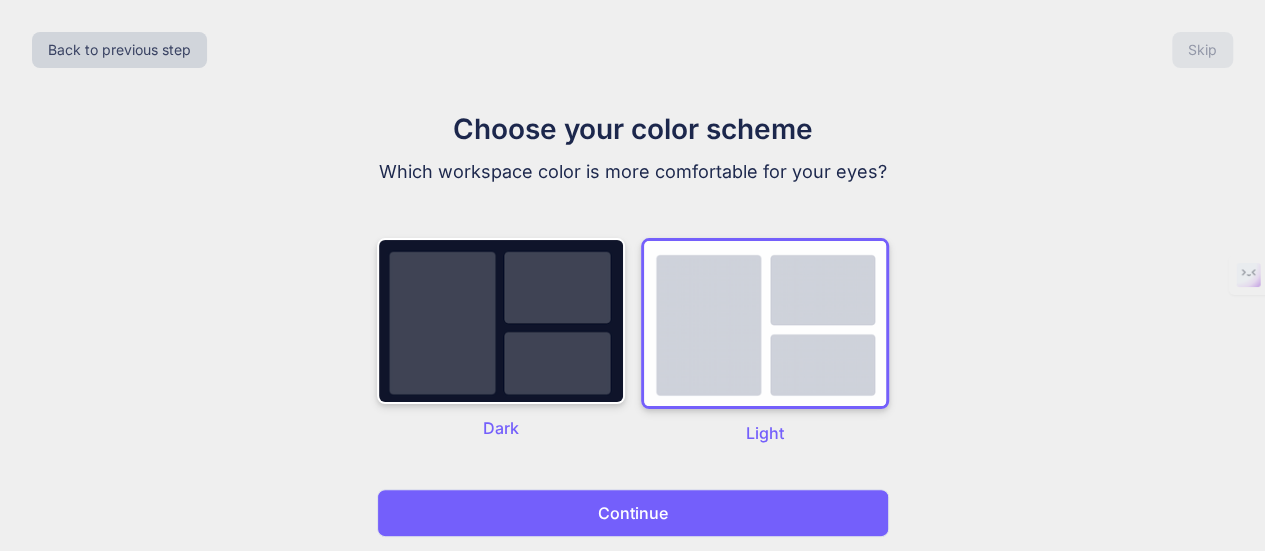 click on "Continue" at bounding box center [633, 513] 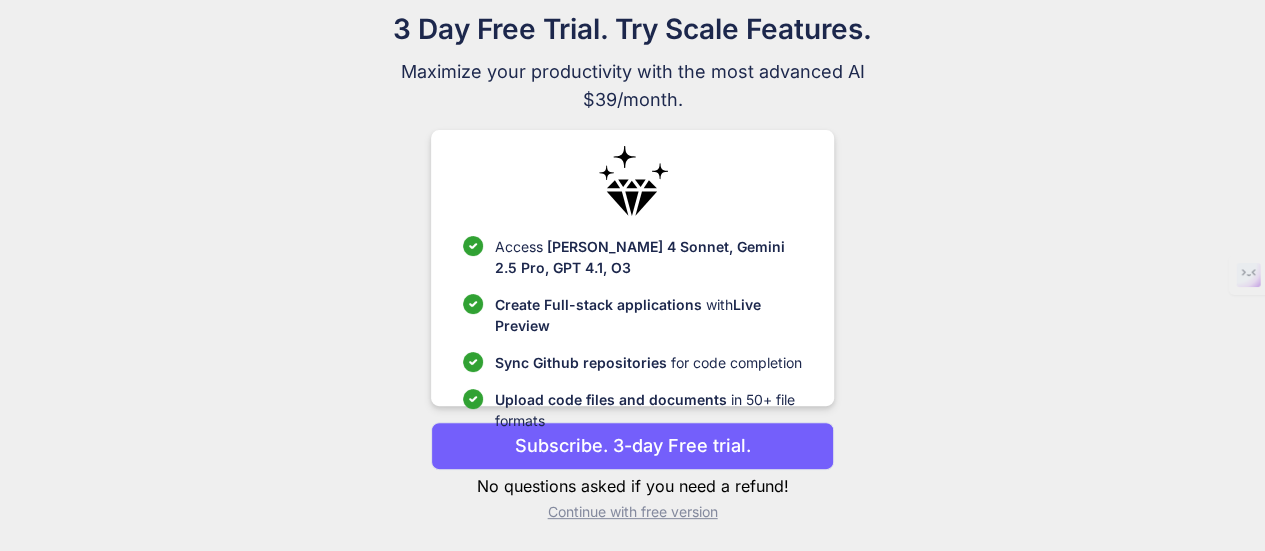 scroll, scrollTop: 102, scrollLeft: 0, axis: vertical 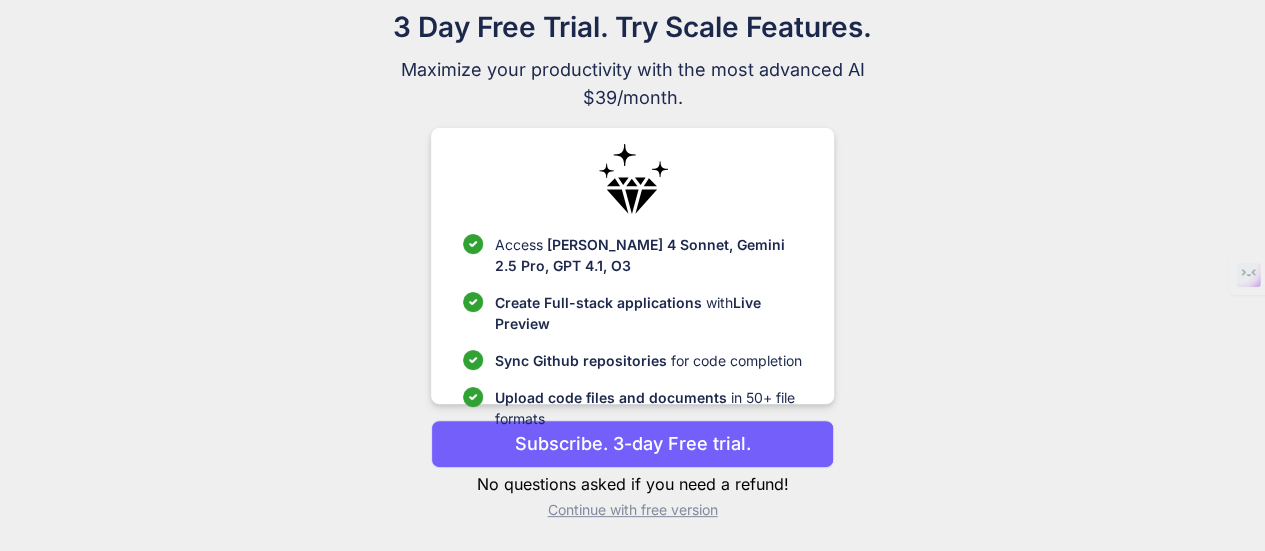 click on "Continue with free version" at bounding box center [632, 510] 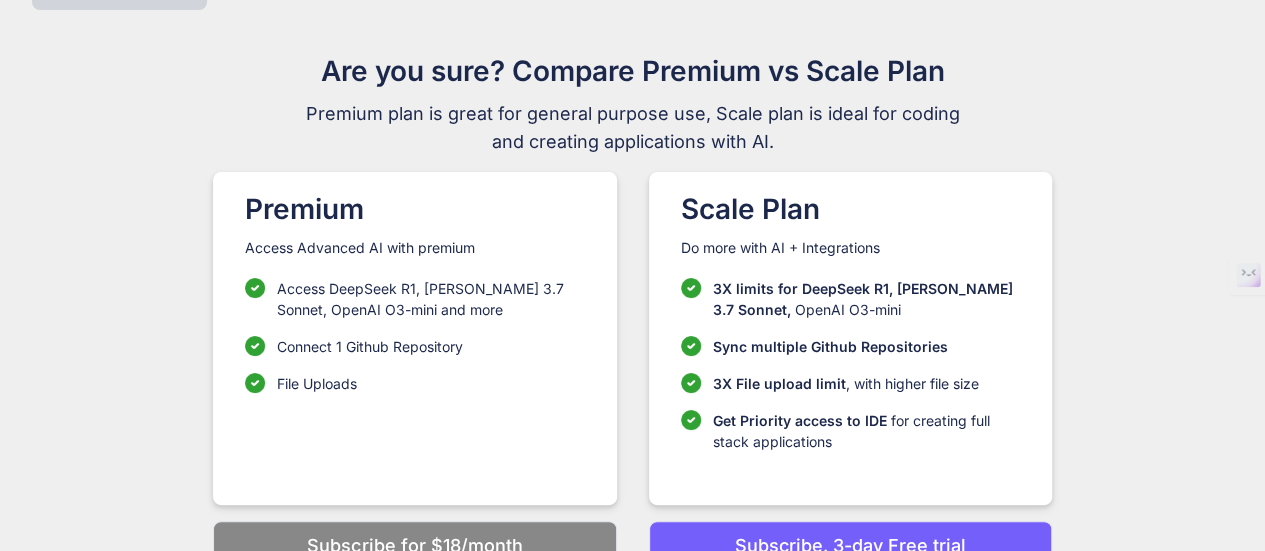 scroll, scrollTop: 110, scrollLeft: 0, axis: vertical 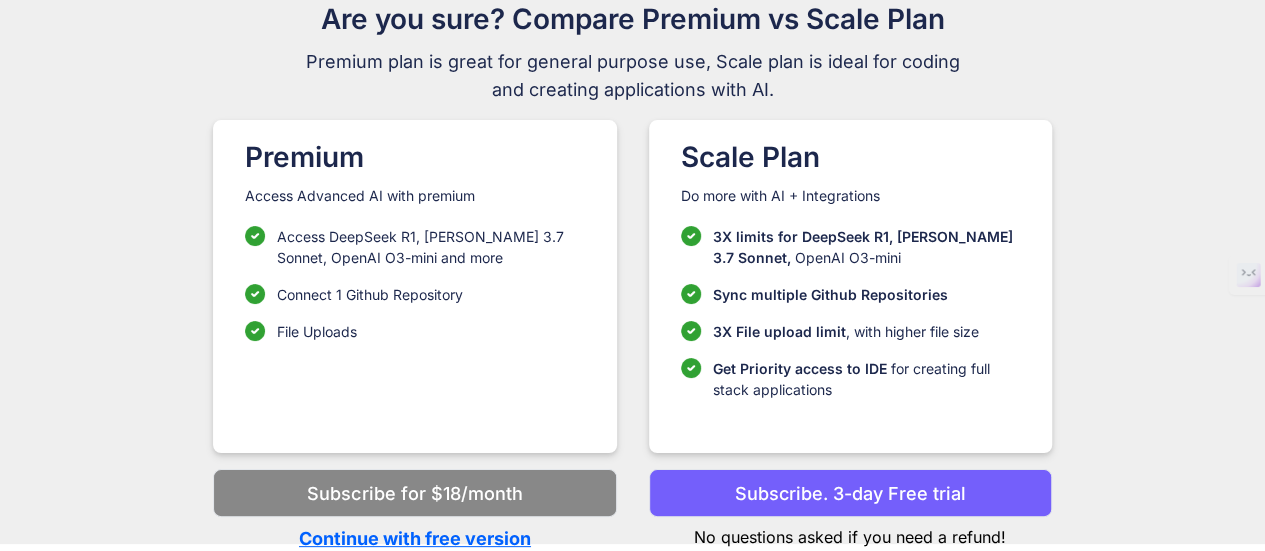 click on "Continue with free version" at bounding box center [414, 538] 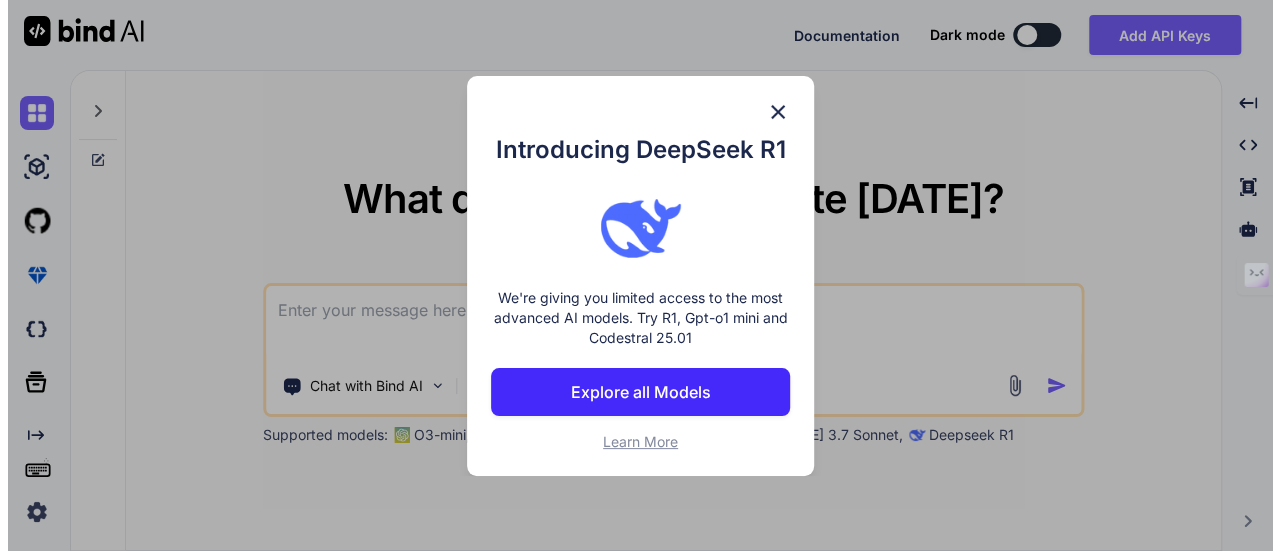 scroll, scrollTop: 0, scrollLeft: 0, axis: both 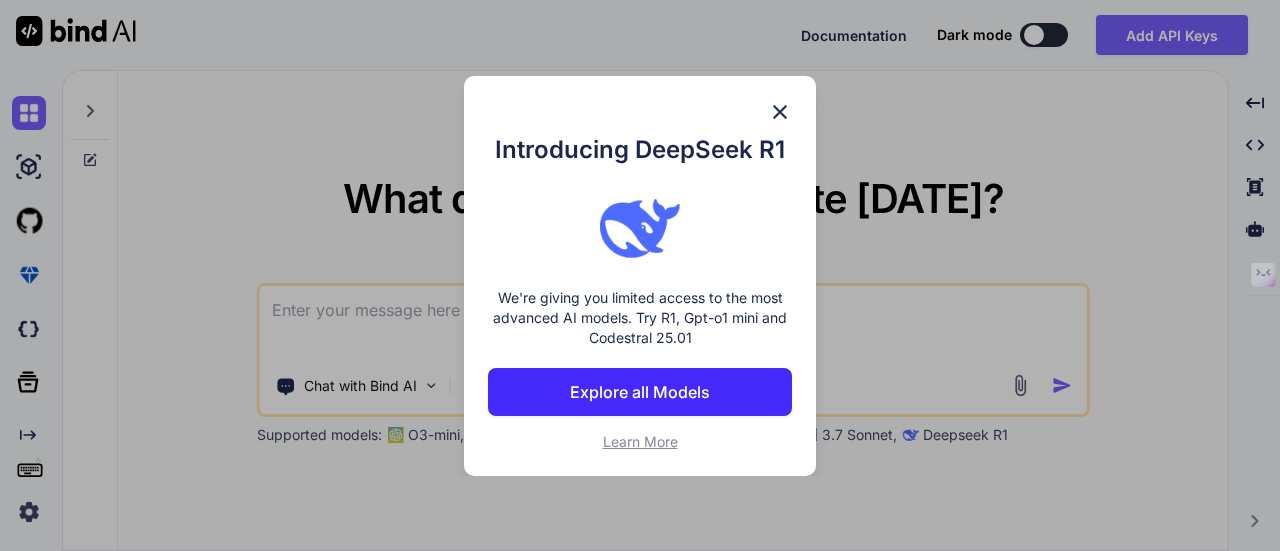 click at bounding box center (780, 112) 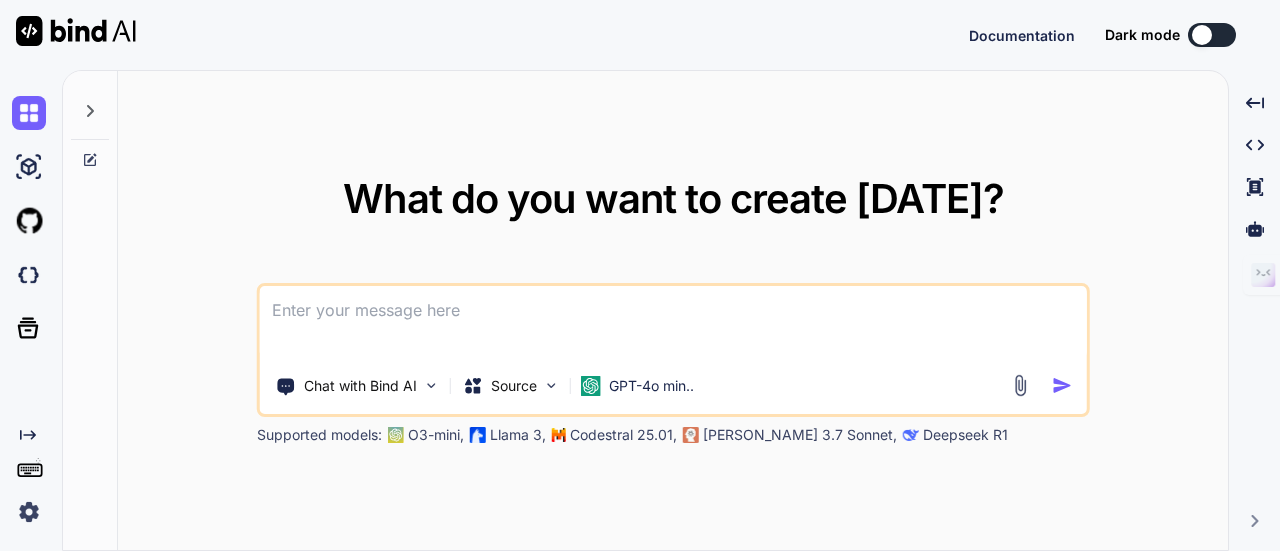 click at bounding box center [673, 323] 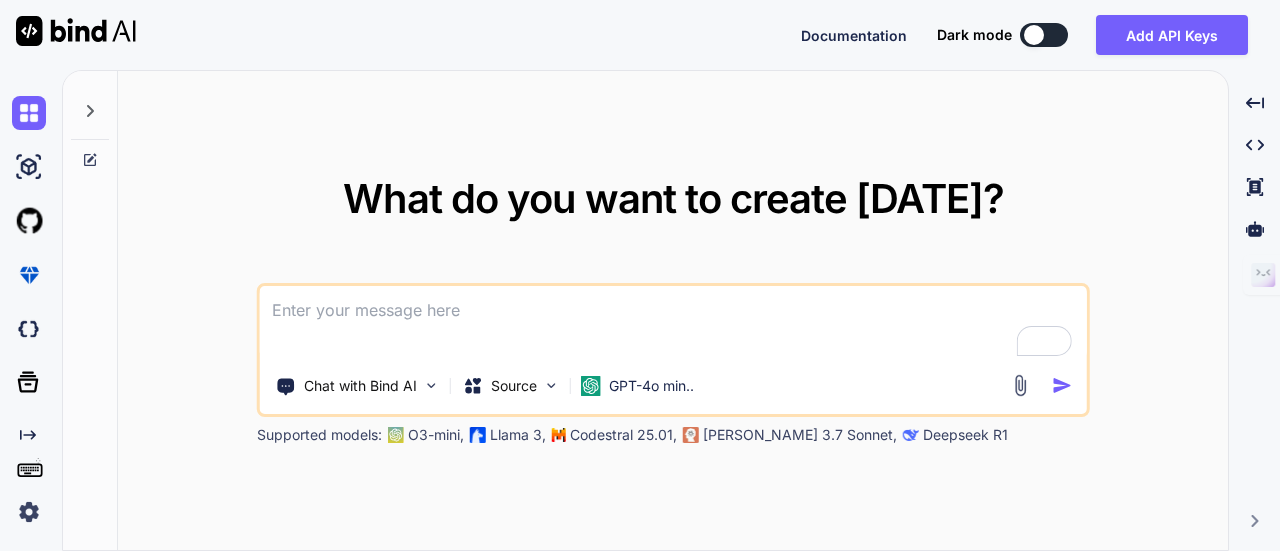 paste on "Design and develop a comprehensive website for 'Techlam Technologies,' a solar installation company based in [GEOGRAPHIC_DATA], [GEOGRAPHIC_DATA]. The website should be modern, visually appealing, user-friendly, and optimized for both desktop and mobile devices.
Target Audience:
Homeowners in [GEOGRAPHIC_DATA] and surrounding areas interested in residential solar solutions.
Businesses and agricultural enterprises in the region seeking commercial or industrial solar installations.
Individuals interested in learning more about solar energy benefits and available incentives in [GEOGRAPHIC_DATA].
Key Website Sections/Pages:
Home Page:
Compelling hero section with a high-quality image or video of solar panels in a Kenyan setting, a clear tagline (e.g., "Powering Nyahururu with Sustainable Solar Energy" or "Techlam Technologies: Your Partner for Solar Solutions in [GEOGRAPHIC_DATA]"), and a prominent call-to-action (e.g., "Get a Free Quote," "Calculate Your Savings," "View Our Services").
Brief introduction to Techlam Technologies, highlighting expert..." 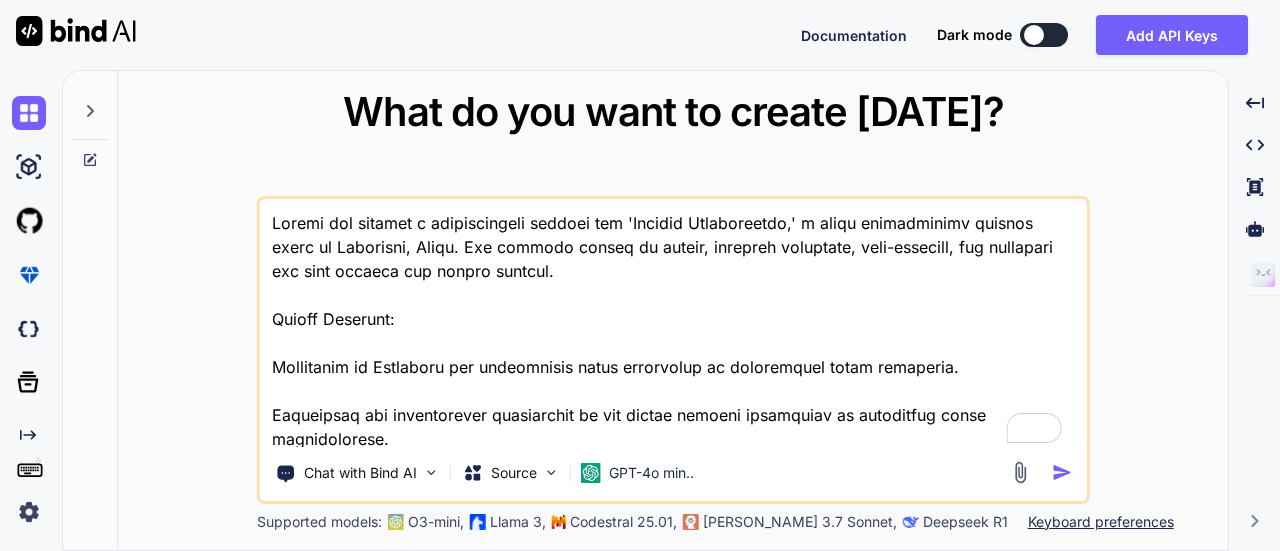 scroll, scrollTop: 3937, scrollLeft: 0, axis: vertical 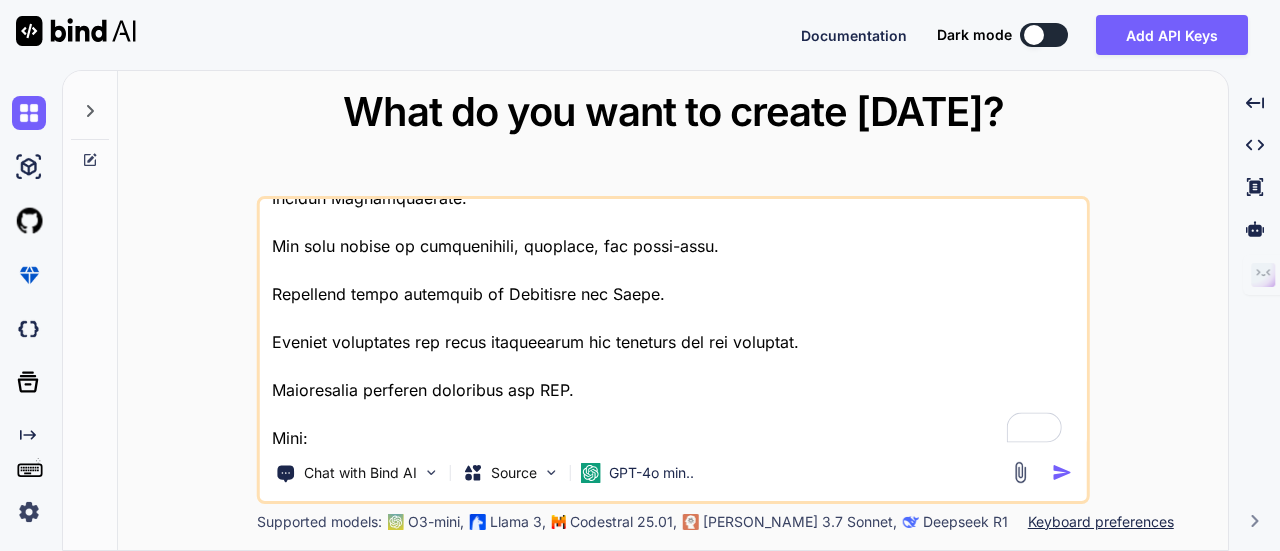 type on "Design and develop a comprehensive website for 'Techlam Technologies,' a solar installation company based in [GEOGRAPHIC_DATA], [GEOGRAPHIC_DATA]. The website should be modern, visually appealing, user-friendly, and optimized for both desktop and mobile devices.
Target Audience:
Homeowners in [GEOGRAPHIC_DATA] and surrounding areas interested in residential solar solutions.
Businesses and agricultural enterprises in the region seeking commercial or industrial solar installations.
Individuals interested in learning more about solar energy benefits and available incentives in [GEOGRAPHIC_DATA].
Key Website Sections/Pages:
Home Page:
Compelling hero section with a high-quality image or video of solar panels in a Kenyan setting, a clear tagline (e.g., "Powering Nyahururu with Sustainable Solar Energy" or "Techlam Technologies: Your Partner for Solar Solutions in [GEOGRAPHIC_DATA]"), and a prominent call-to-action (e.g., "Get a Free Quote," "Calculate Your Savings," "View Our Services").
Brief introduction to Techlam Technologies, highlighting expert..." 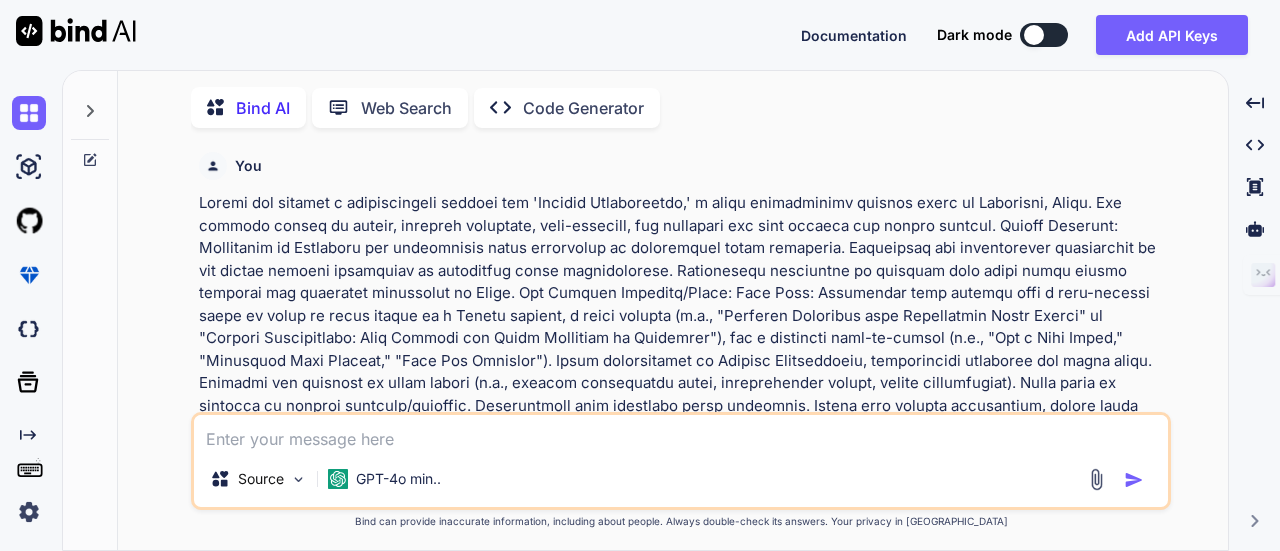 scroll, scrollTop: 7, scrollLeft: 0, axis: vertical 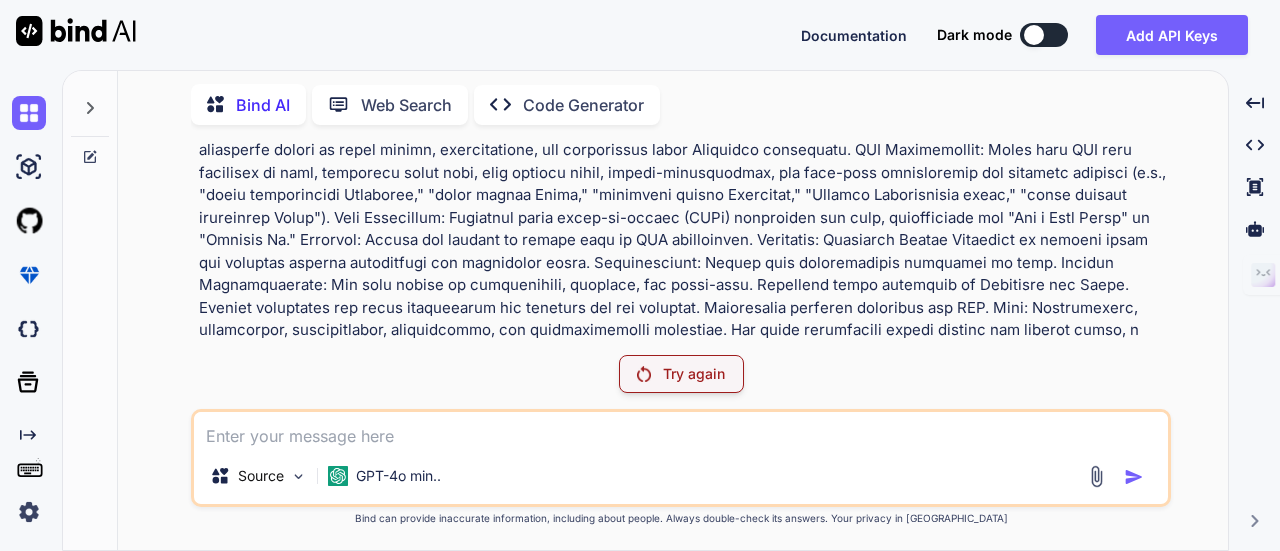 click on "Try again" at bounding box center [694, 374] 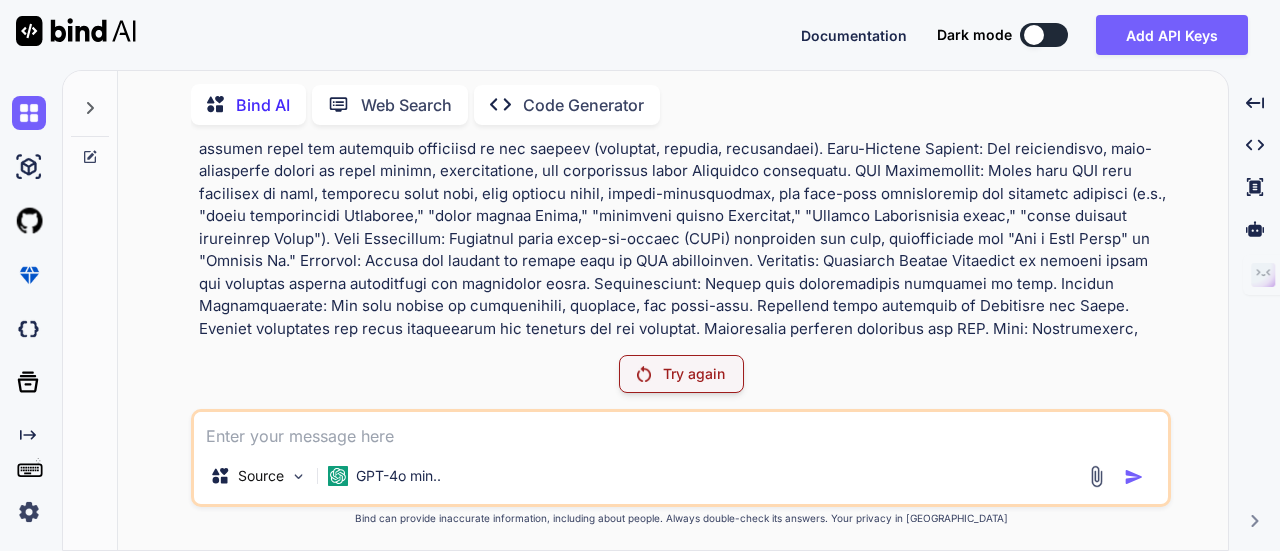 scroll, scrollTop: 860, scrollLeft: 0, axis: vertical 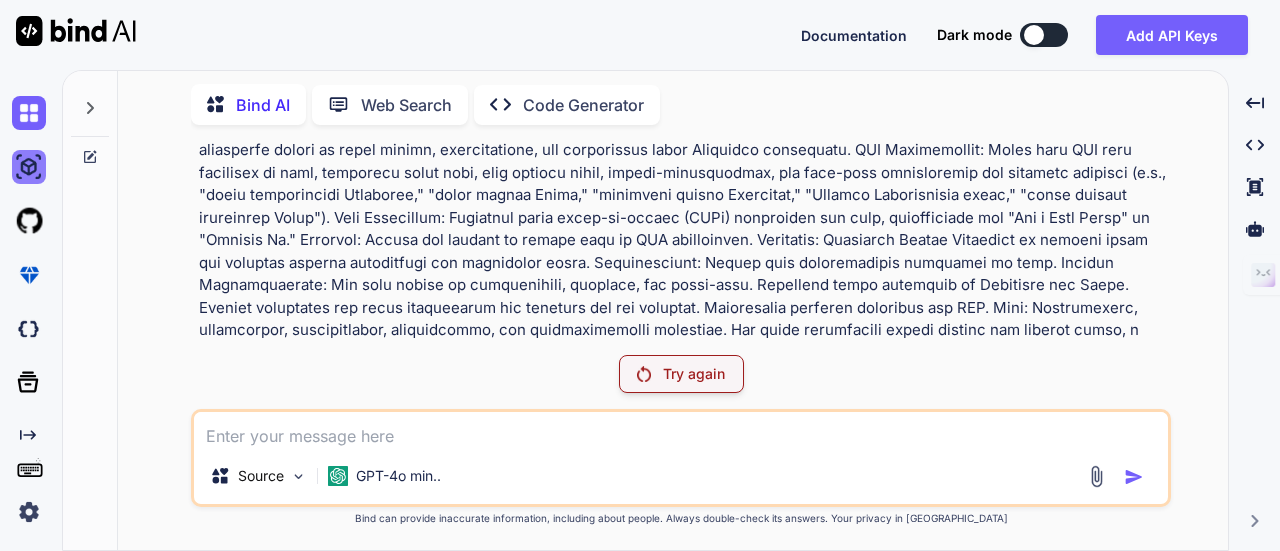 click at bounding box center (29, 167) 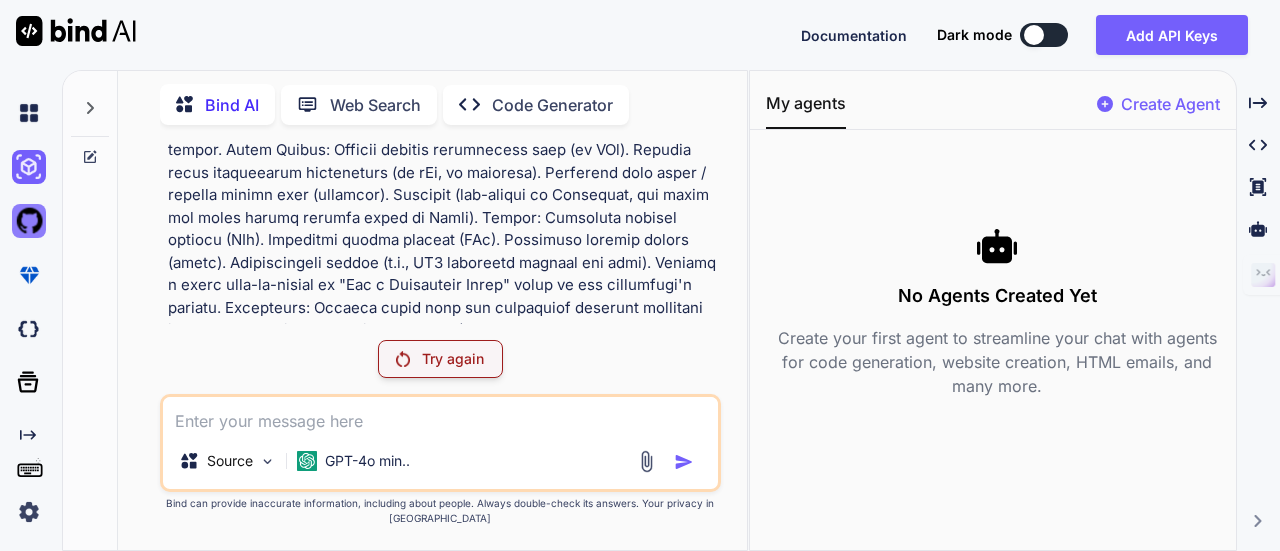 click at bounding box center [29, 221] 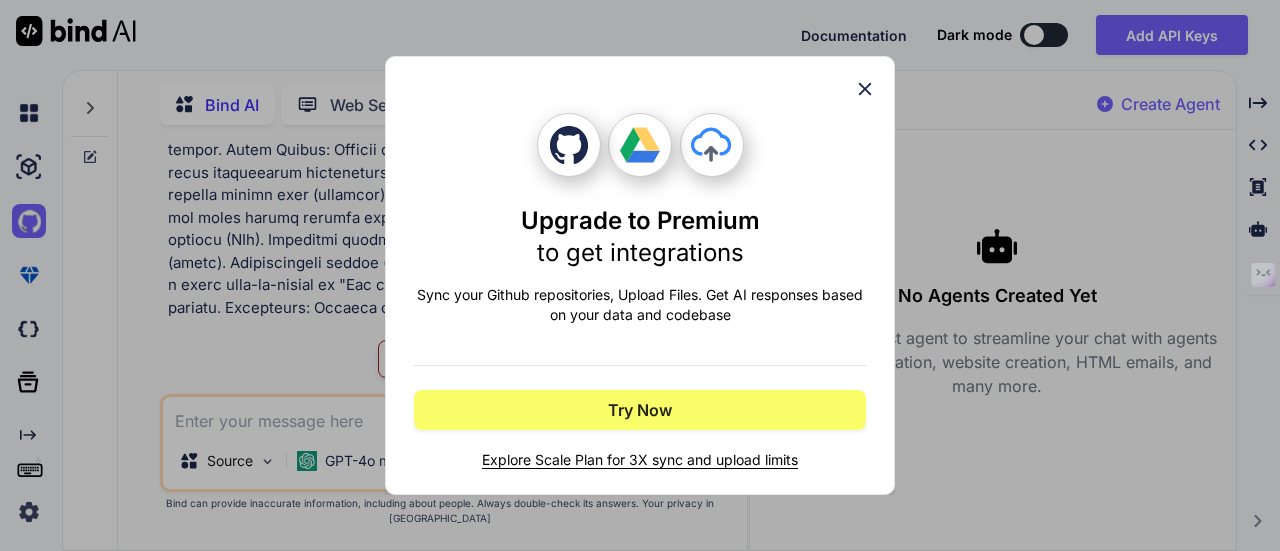 click 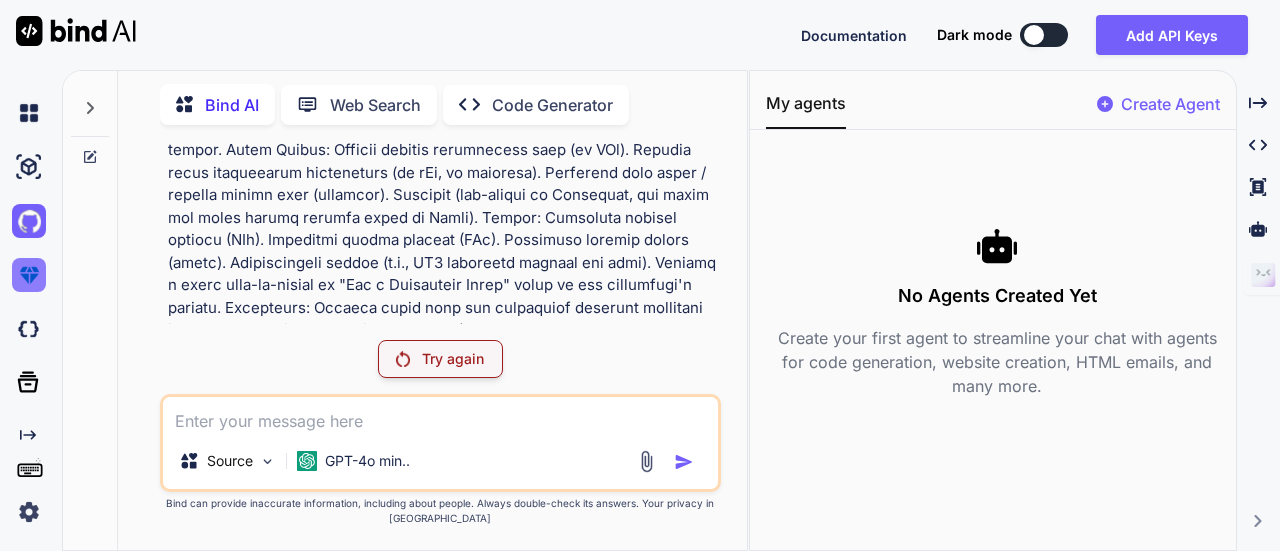 click at bounding box center [29, 275] 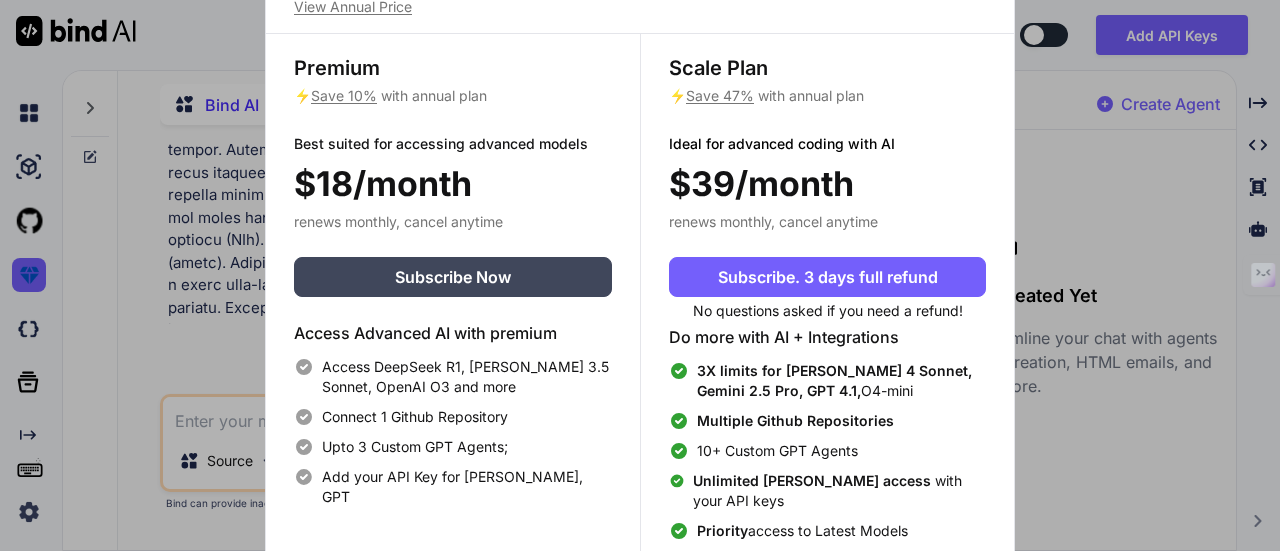scroll, scrollTop: 0, scrollLeft: 0, axis: both 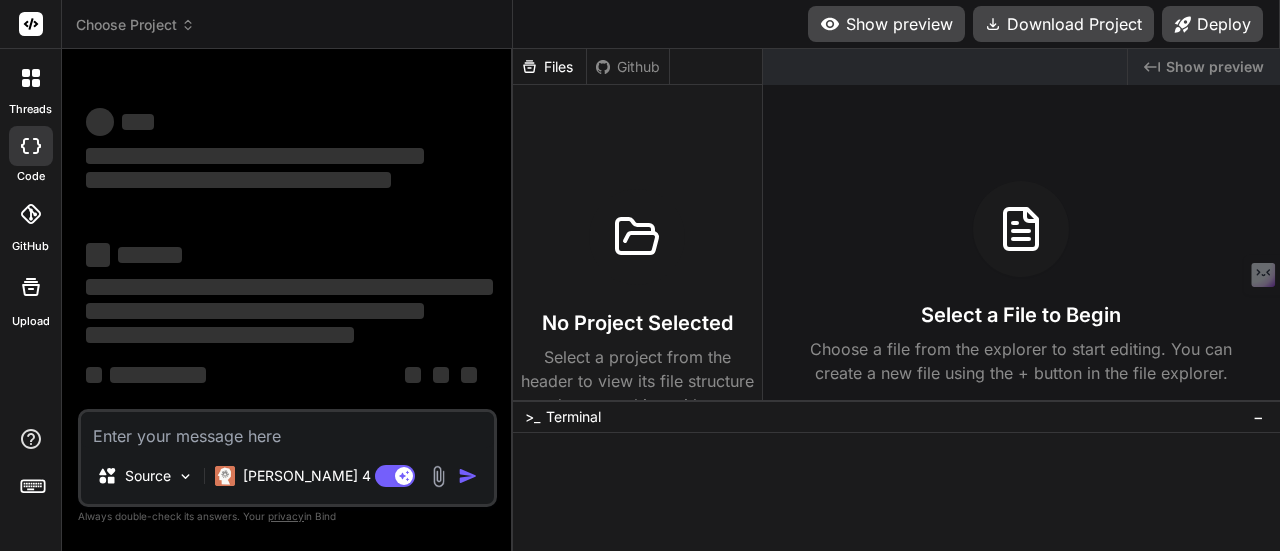 type on "x" 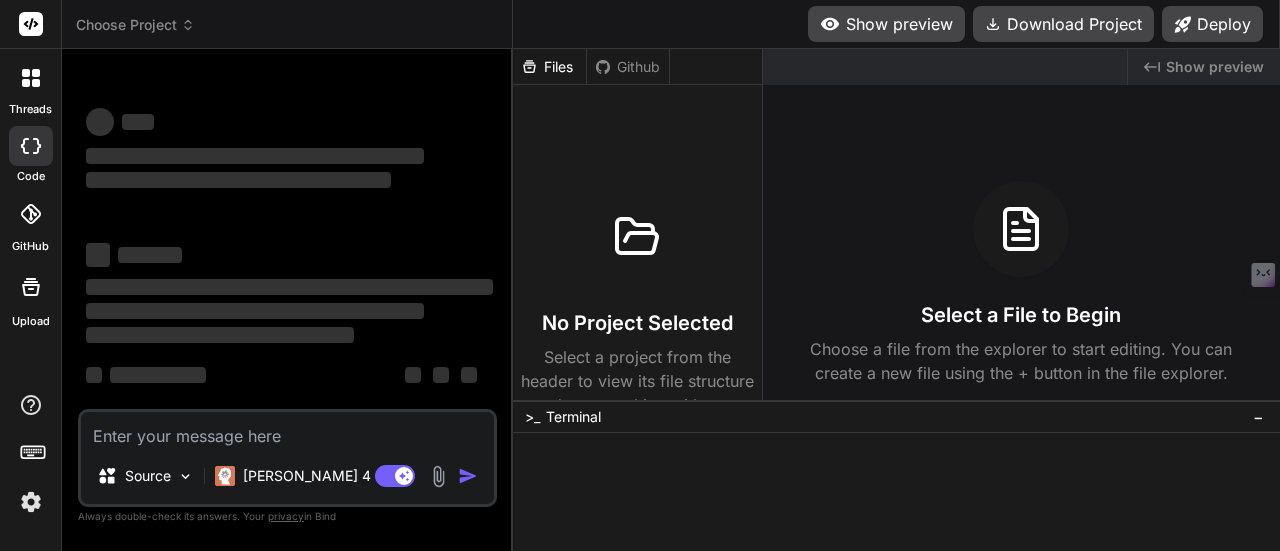 click at bounding box center [287, 430] 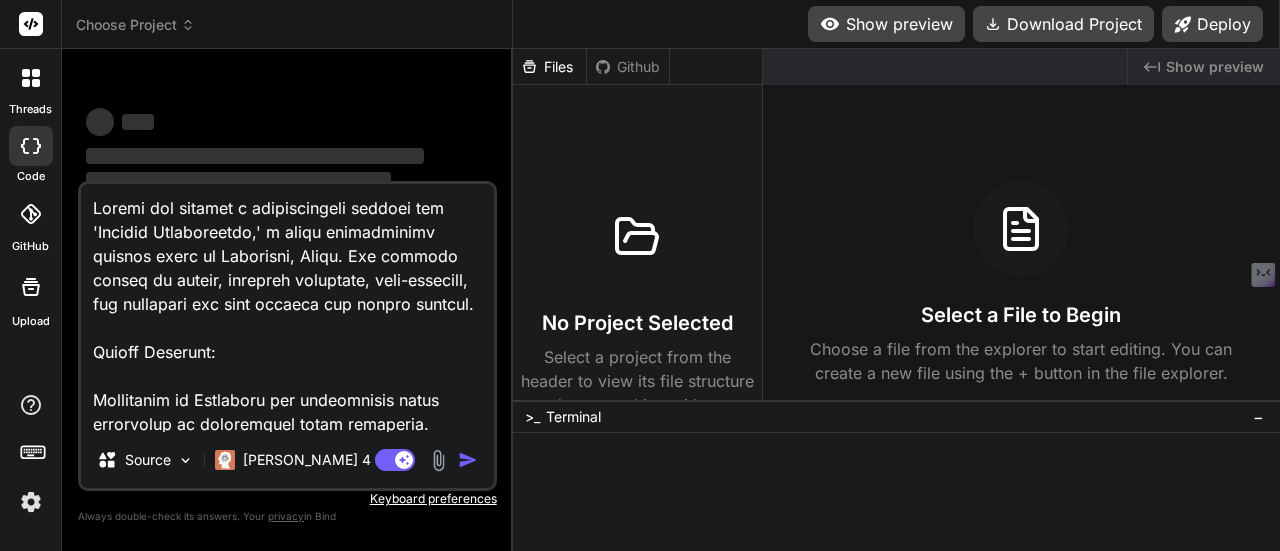 scroll, scrollTop: 5473, scrollLeft: 0, axis: vertical 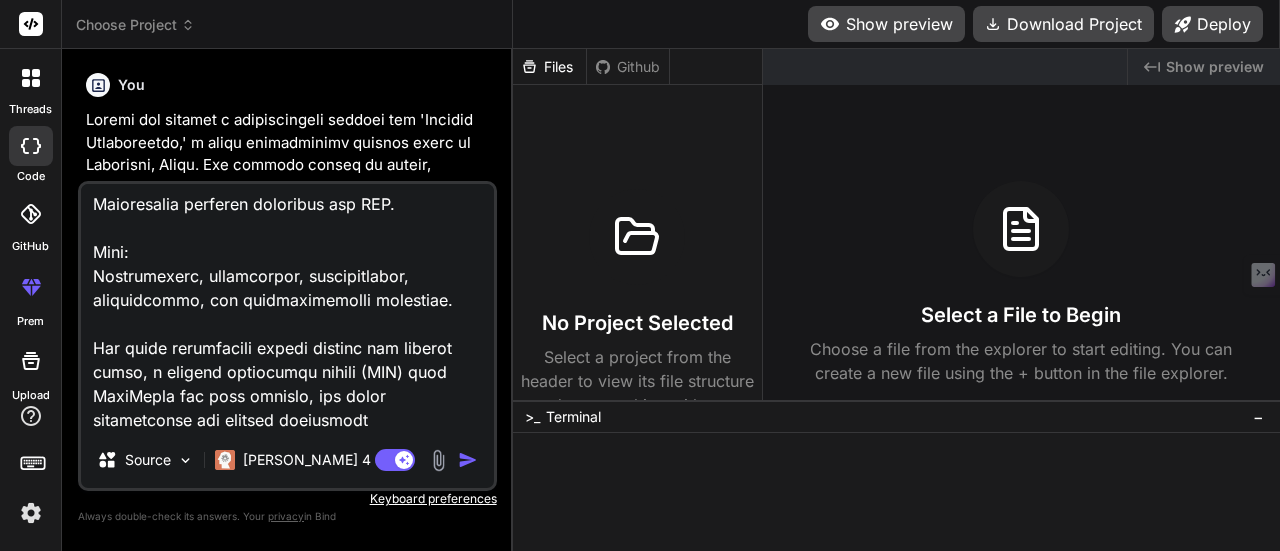 type on "x" 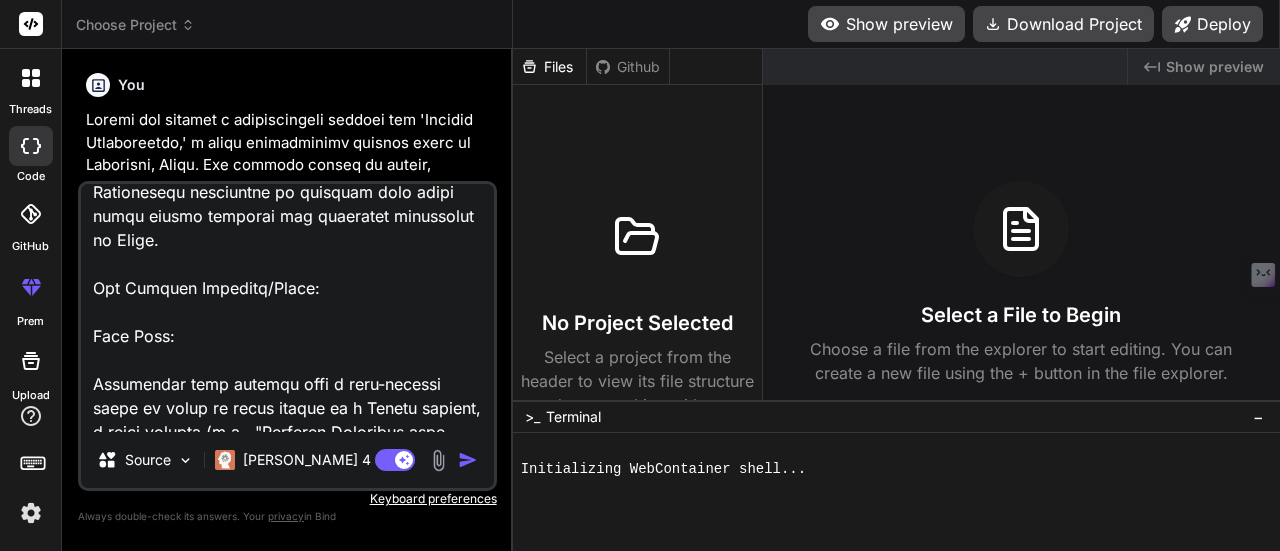 scroll, scrollTop: 0, scrollLeft: 0, axis: both 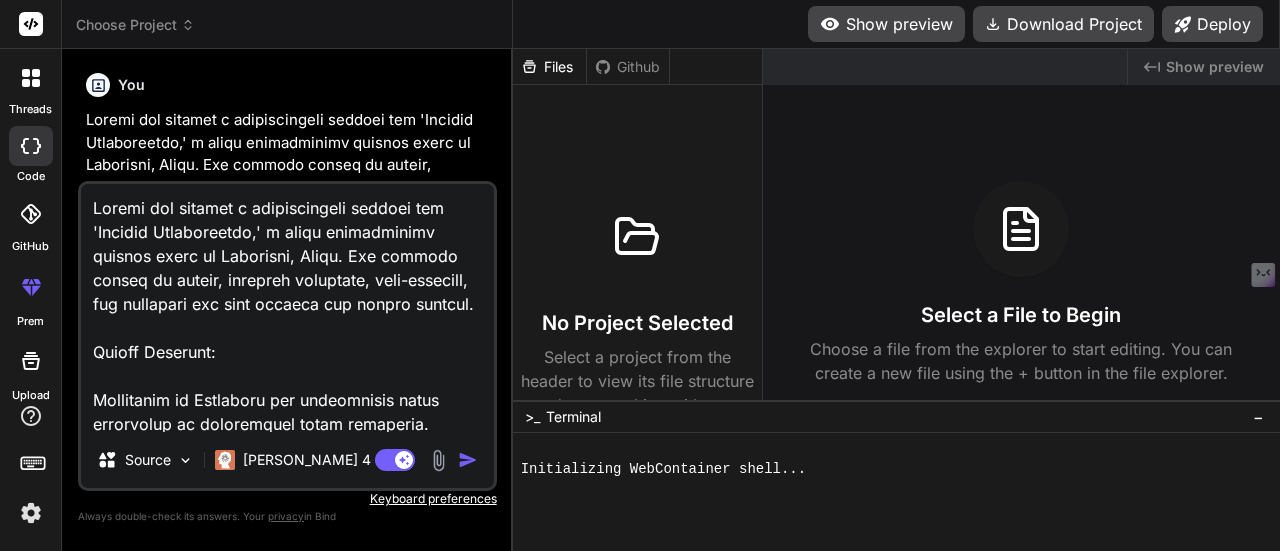 type on "x" 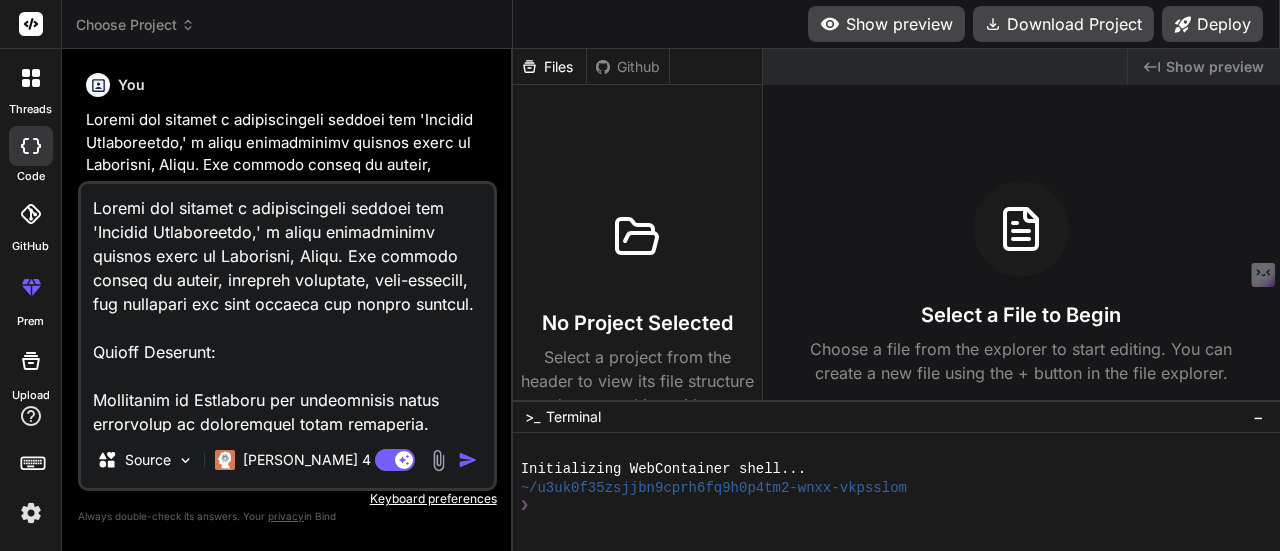 click at bounding box center (468, 460) 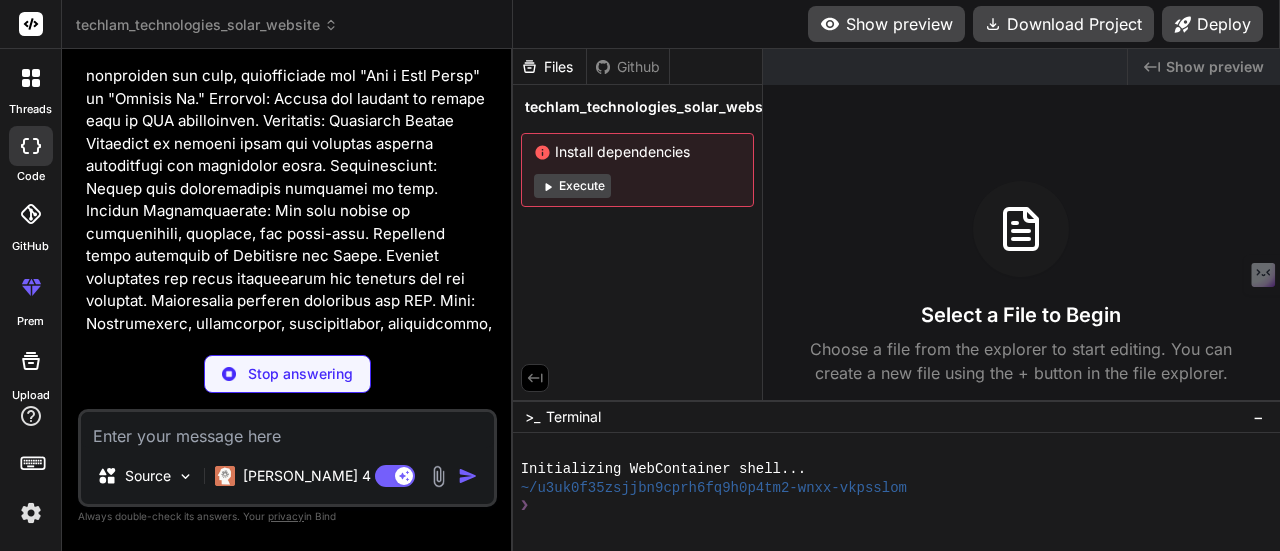scroll, scrollTop: 5542, scrollLeft: 0, axis: vertical 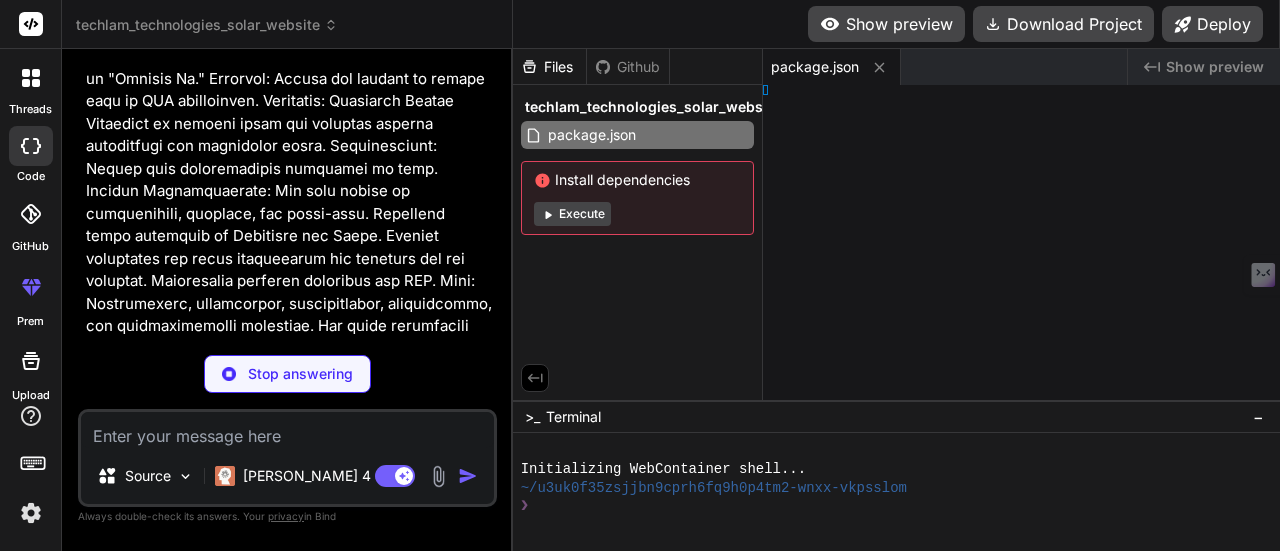 type on "x" 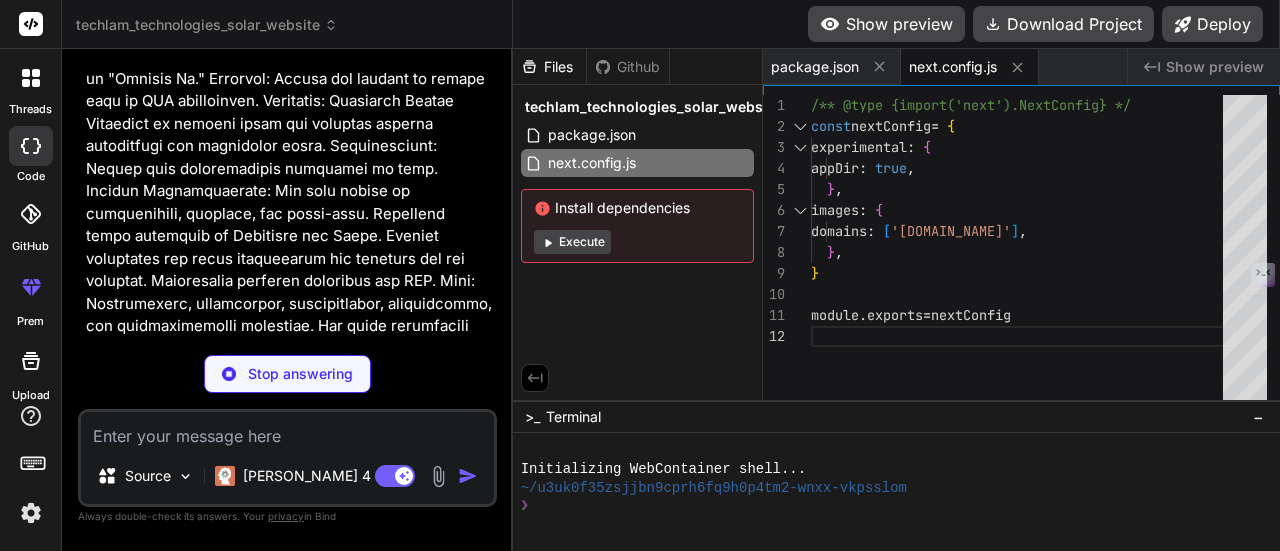 type on "x" 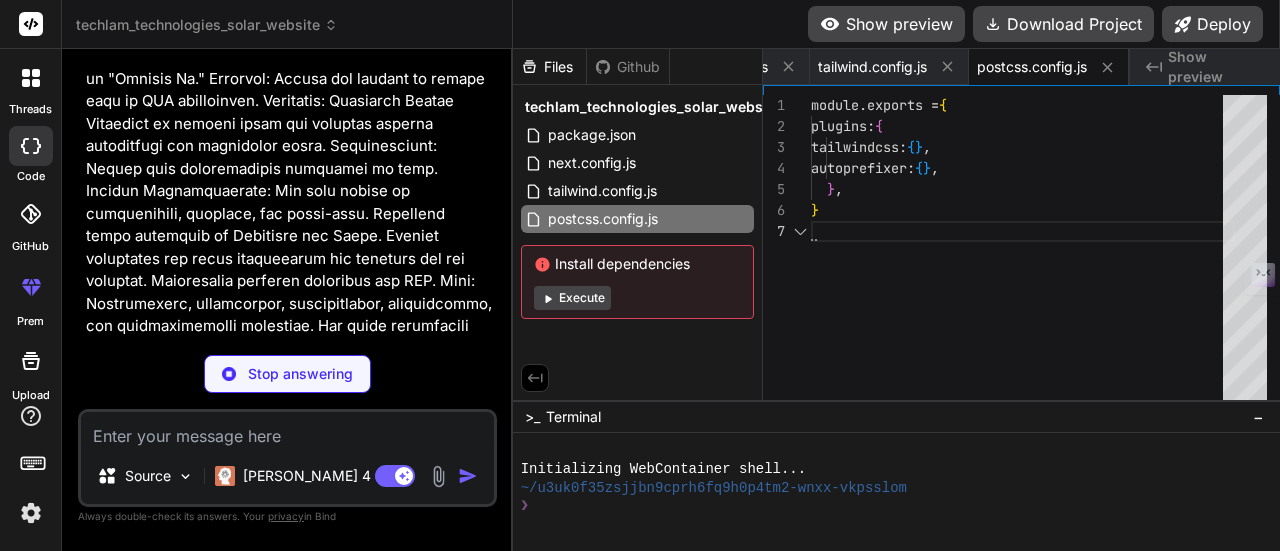 type on "x" 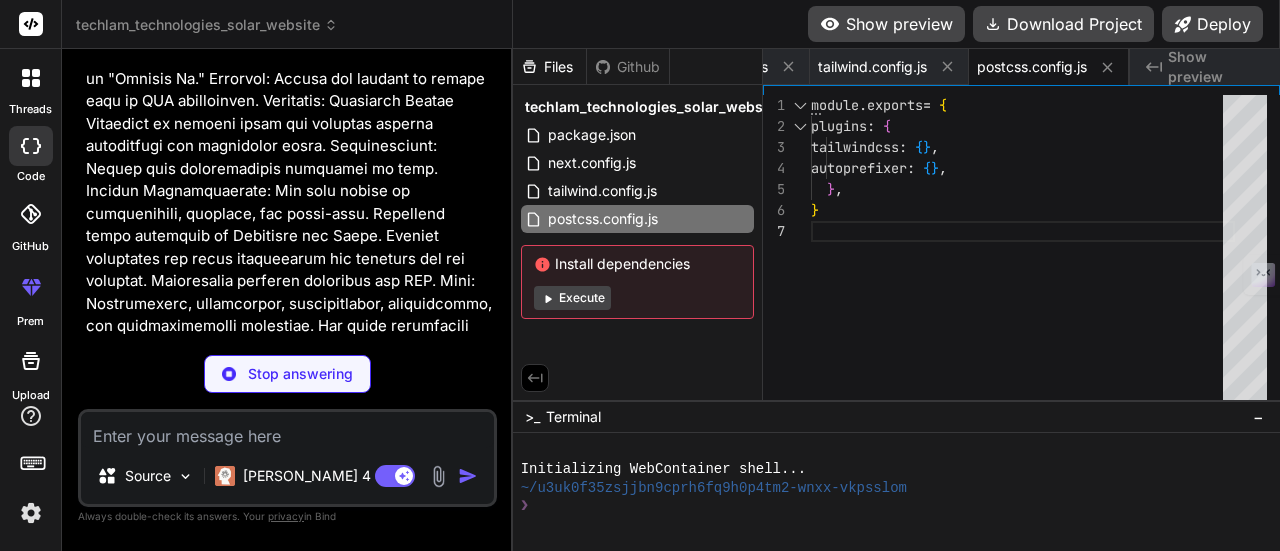 type on "x" 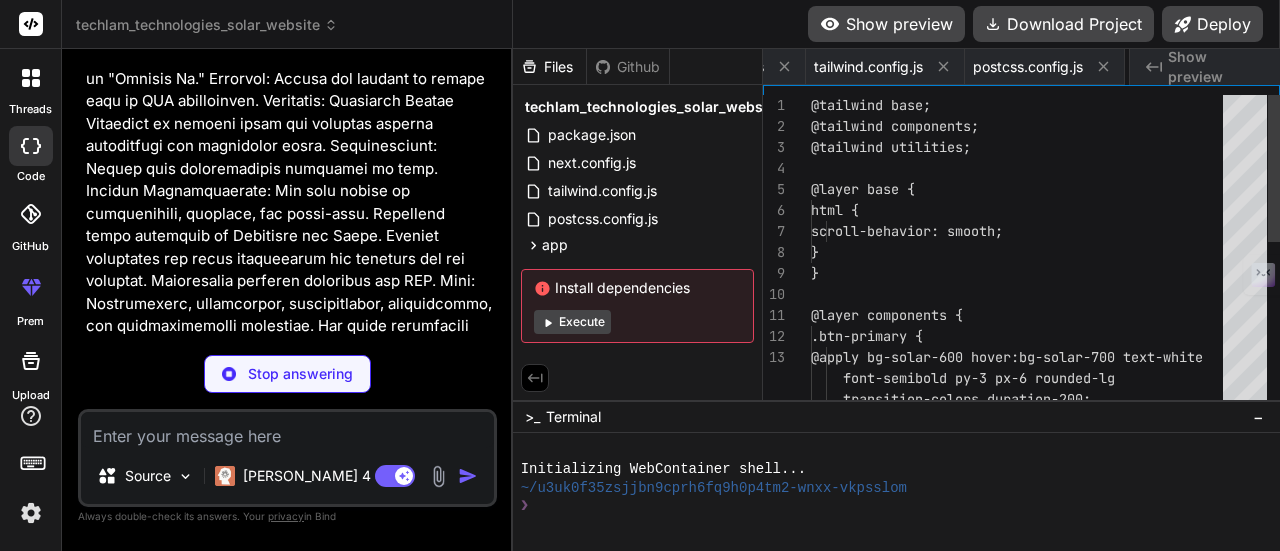 scroll, scrollTop: 0, scrollLeft: 358, axis: horizontal 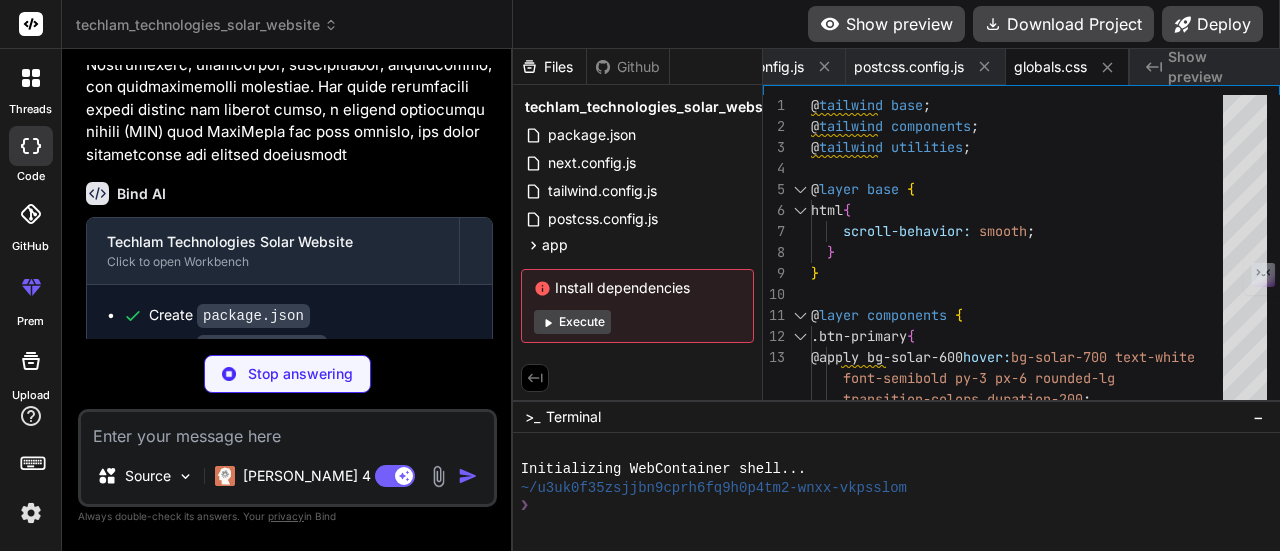type on "x" 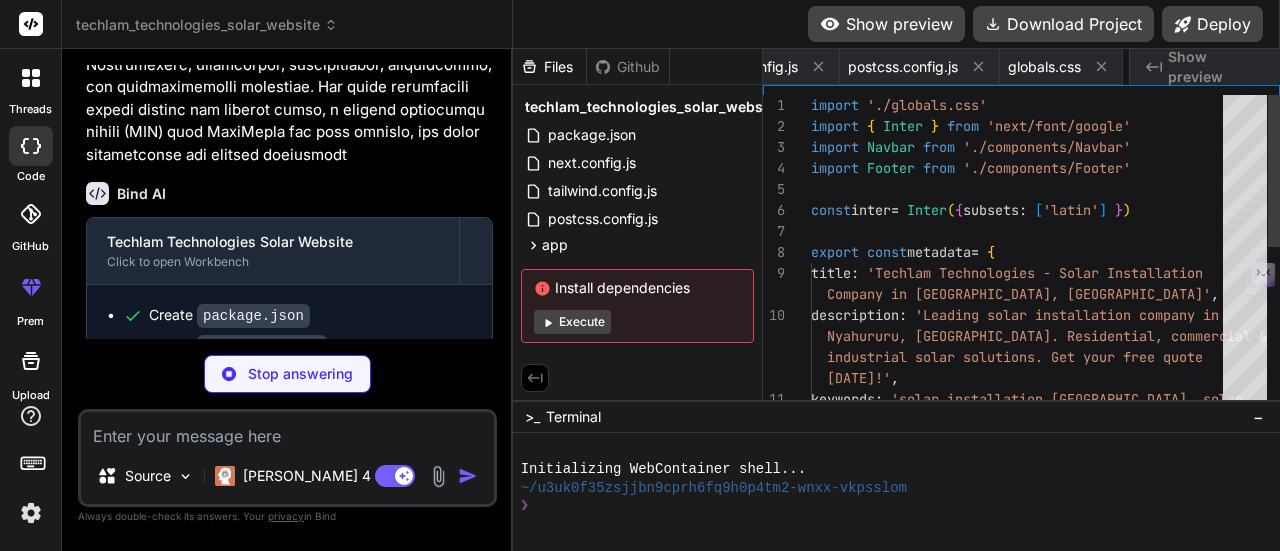 scroll, scrollTop: 5800, scrollLeft: 0, axis: vertical 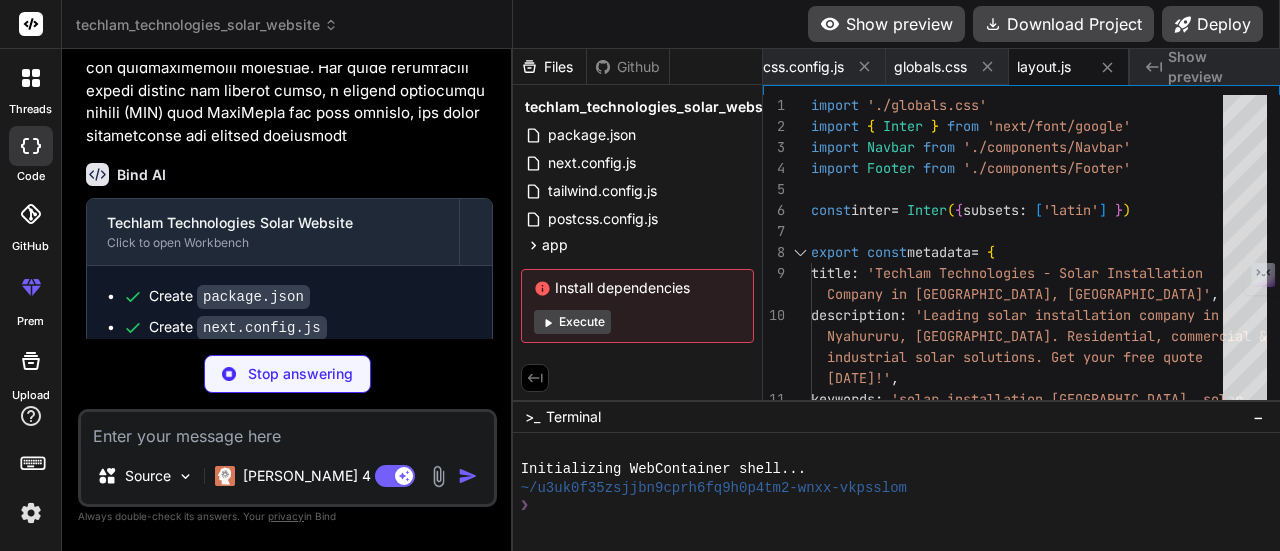 type on "x" 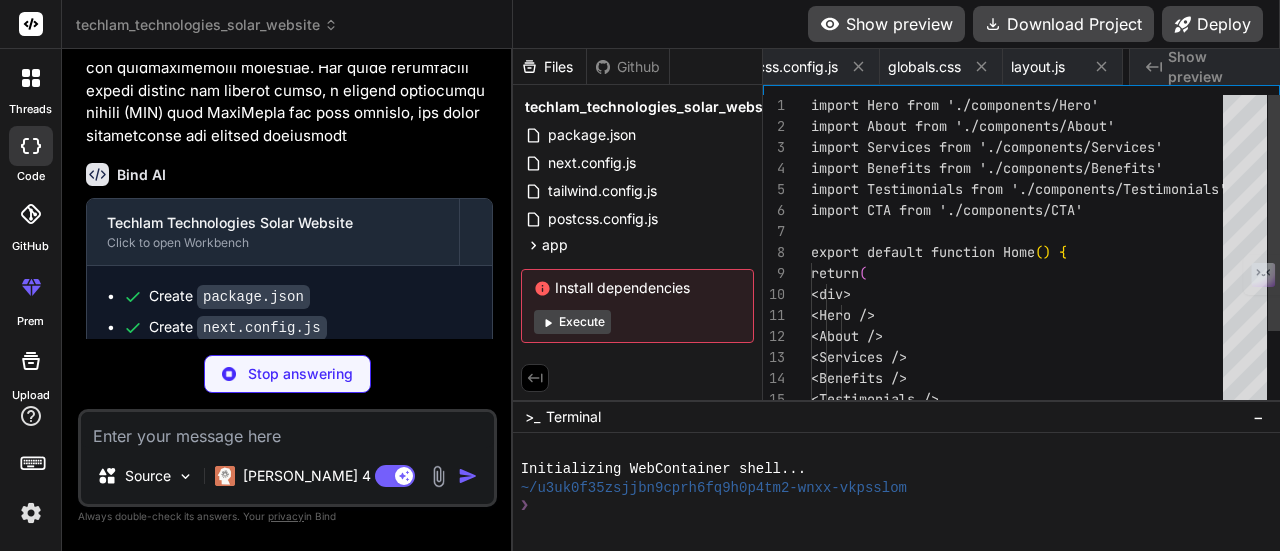 scroll, scrollTop: 0, scrollLeft: 598, axis: horizontal 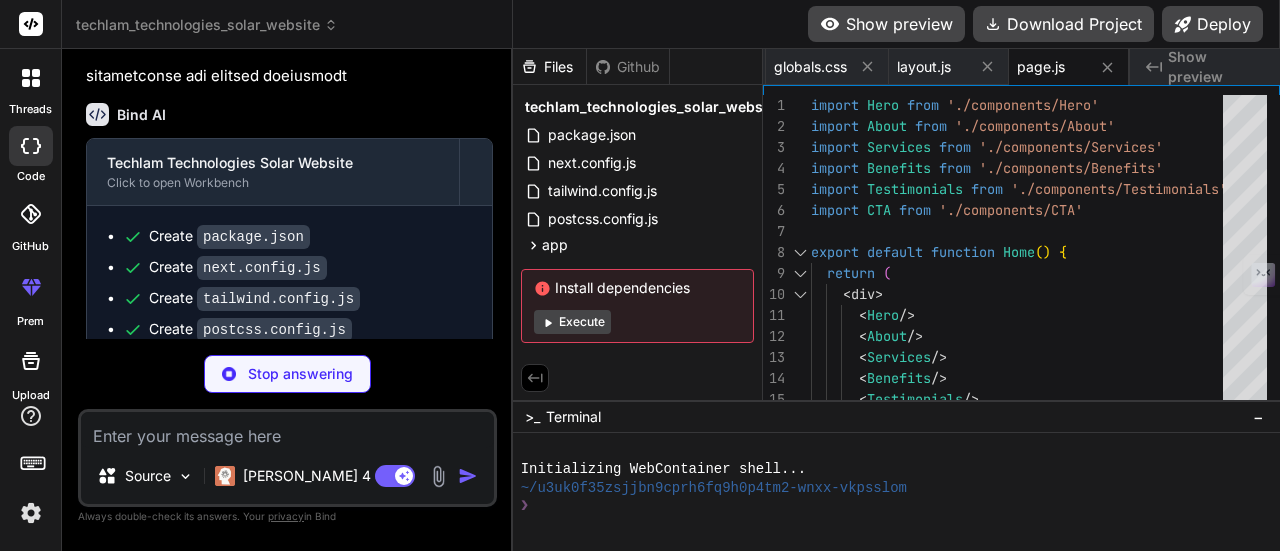 type on "x" 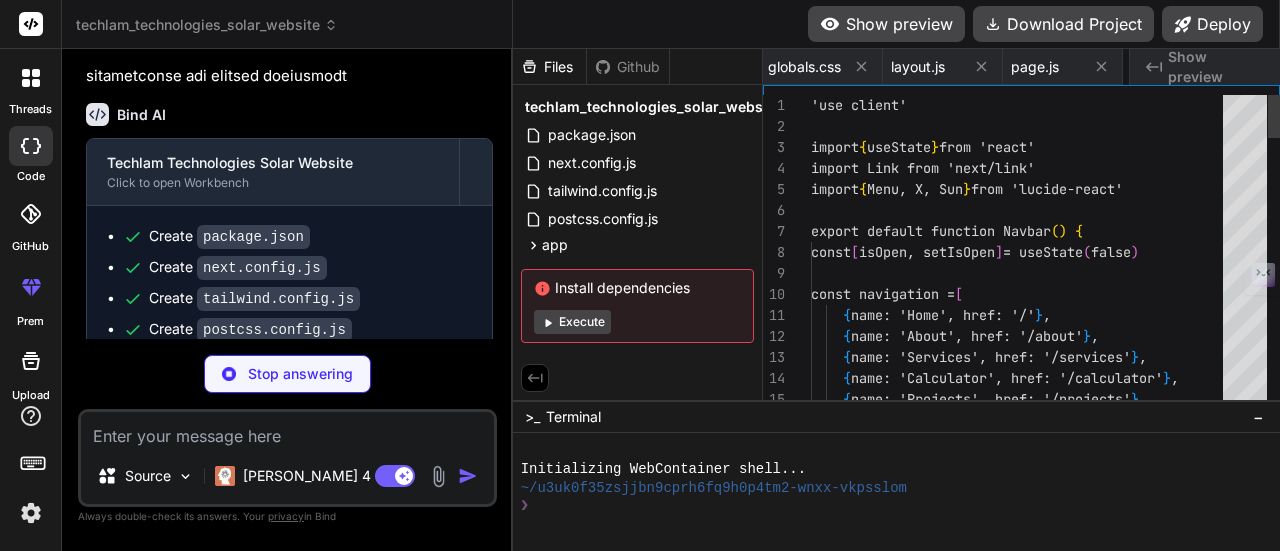 scroll, scrollTop: 0, scrollLeft: 718, axis: horizontal 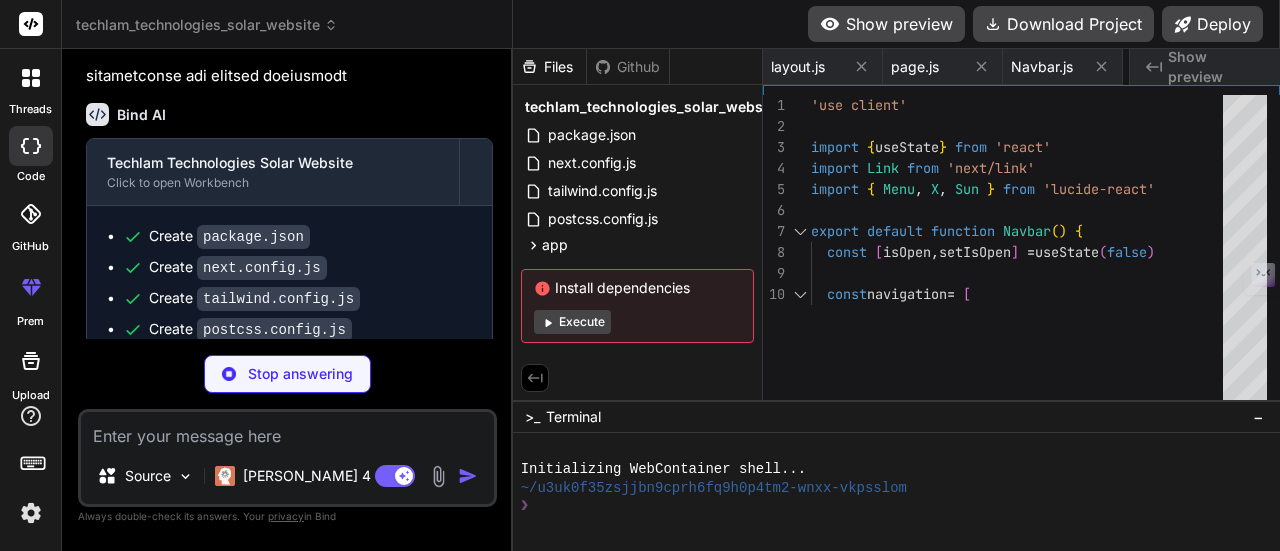 type on "x" 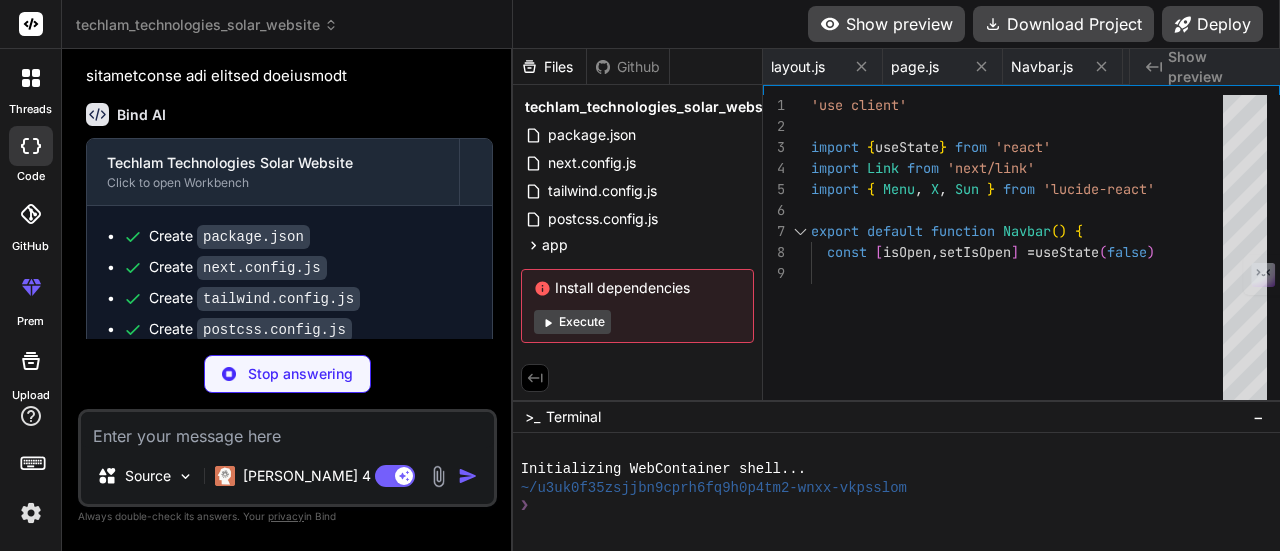 type on "x" 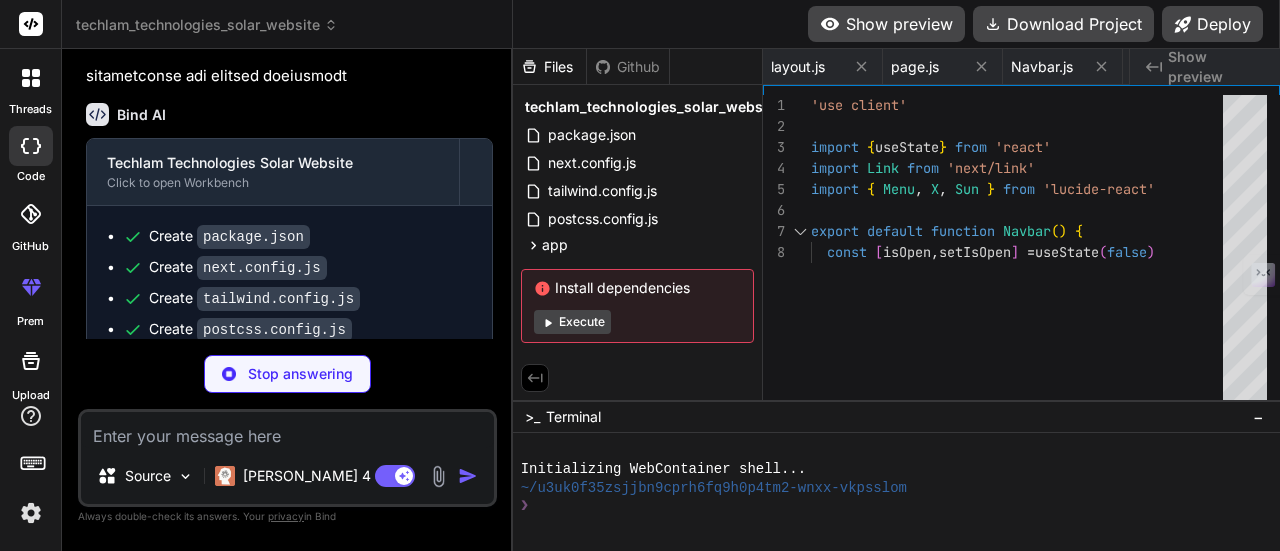 type on "x" 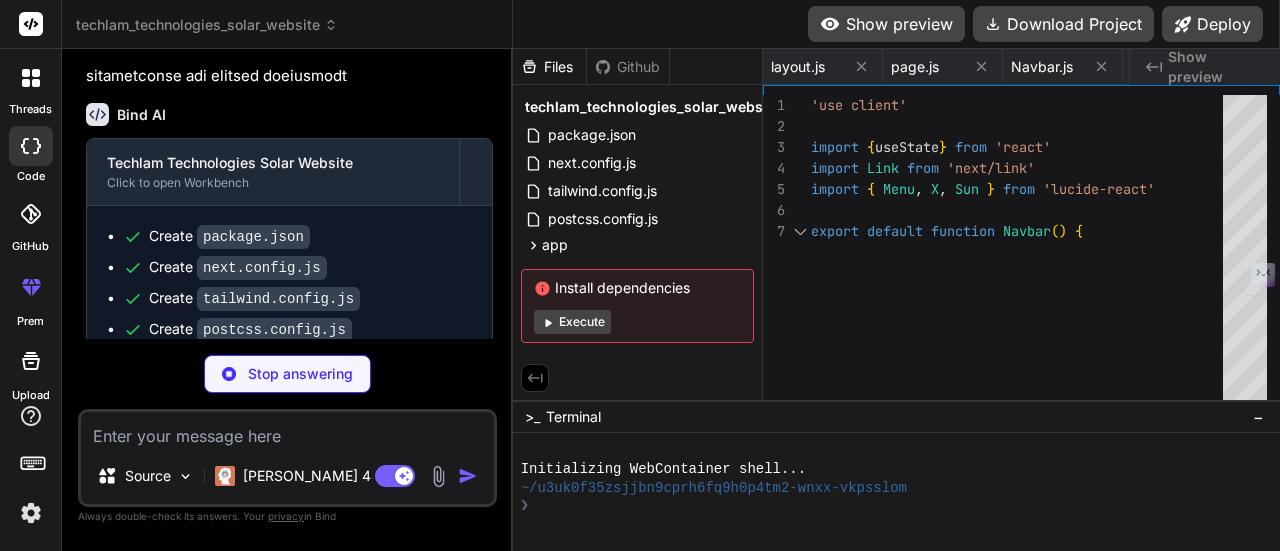 type on "x" 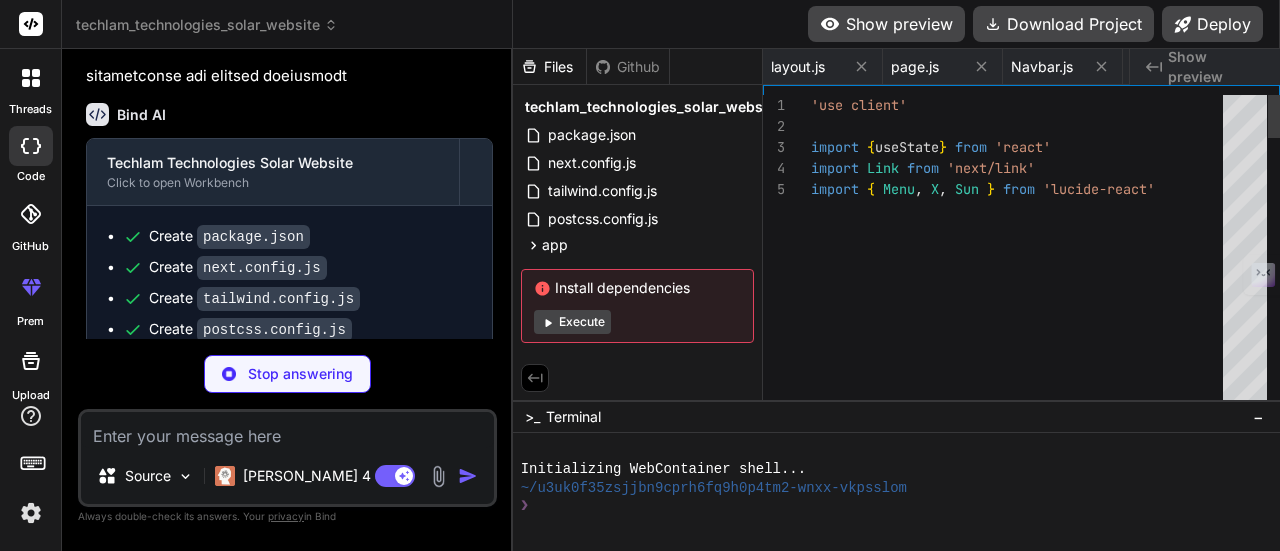 type on "x" 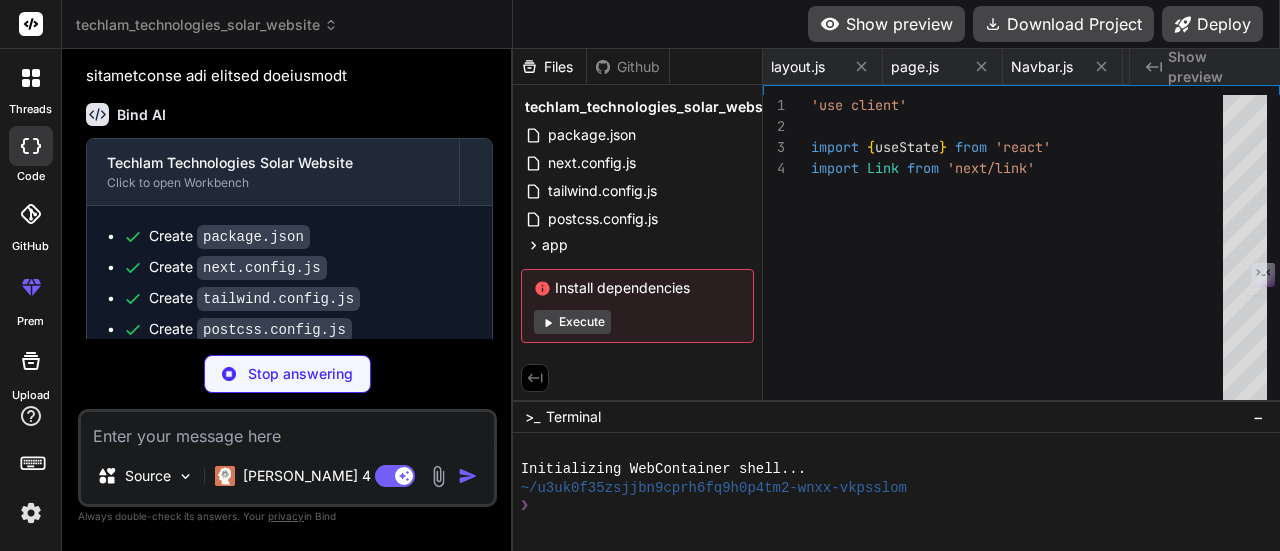 type on "x" 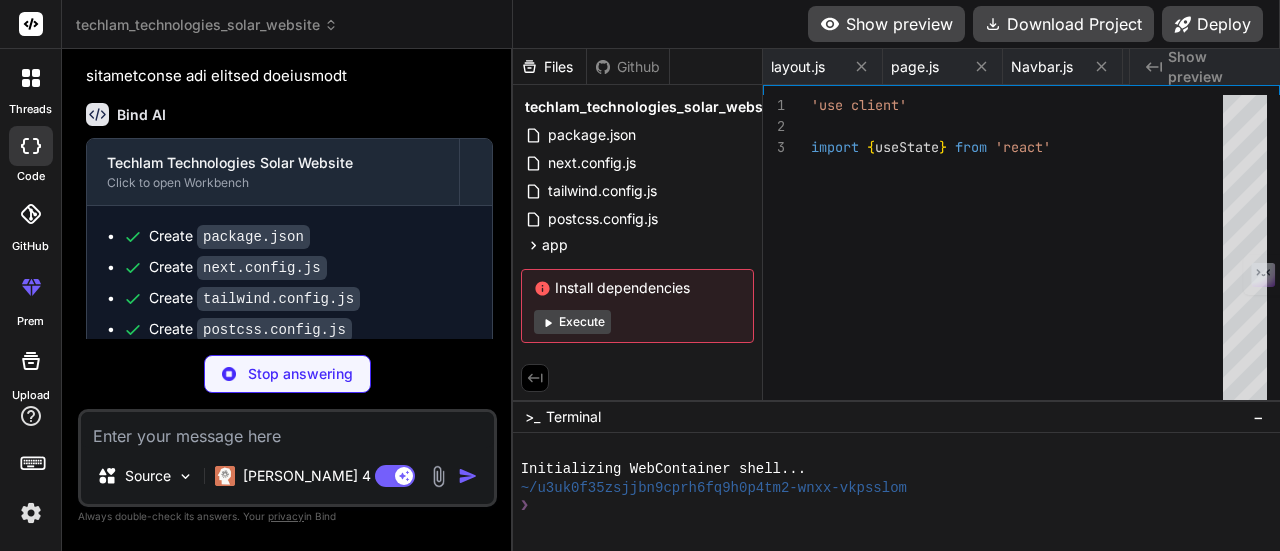 type on "x" 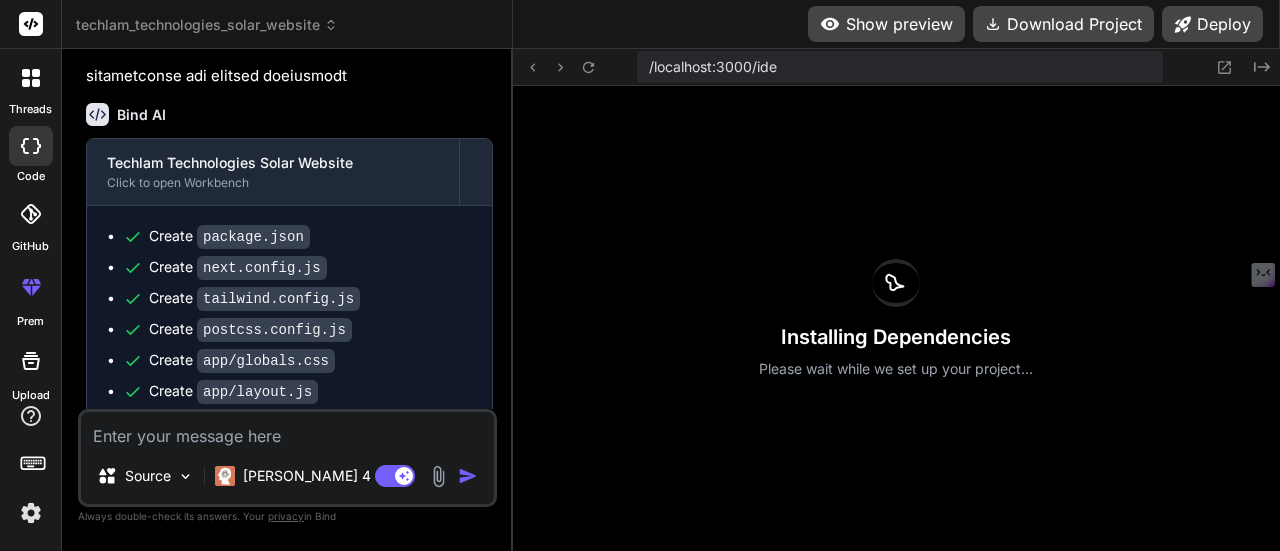 scroll, scrollTop: 0, scrollLeft: 1946, axis: horizontal 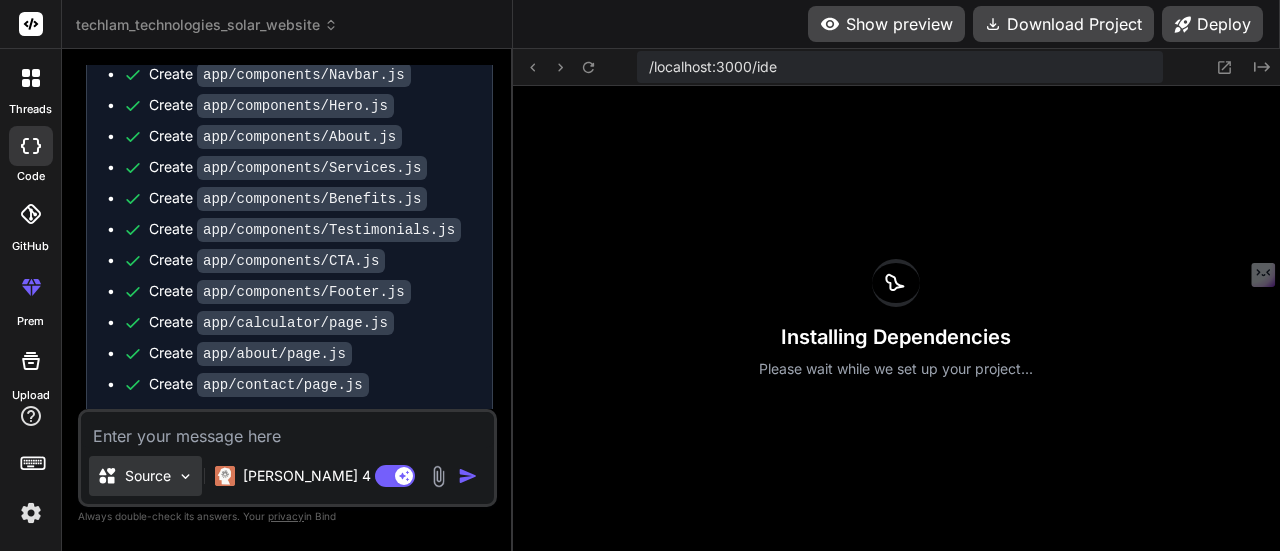 click at bounding box center [185, 476] 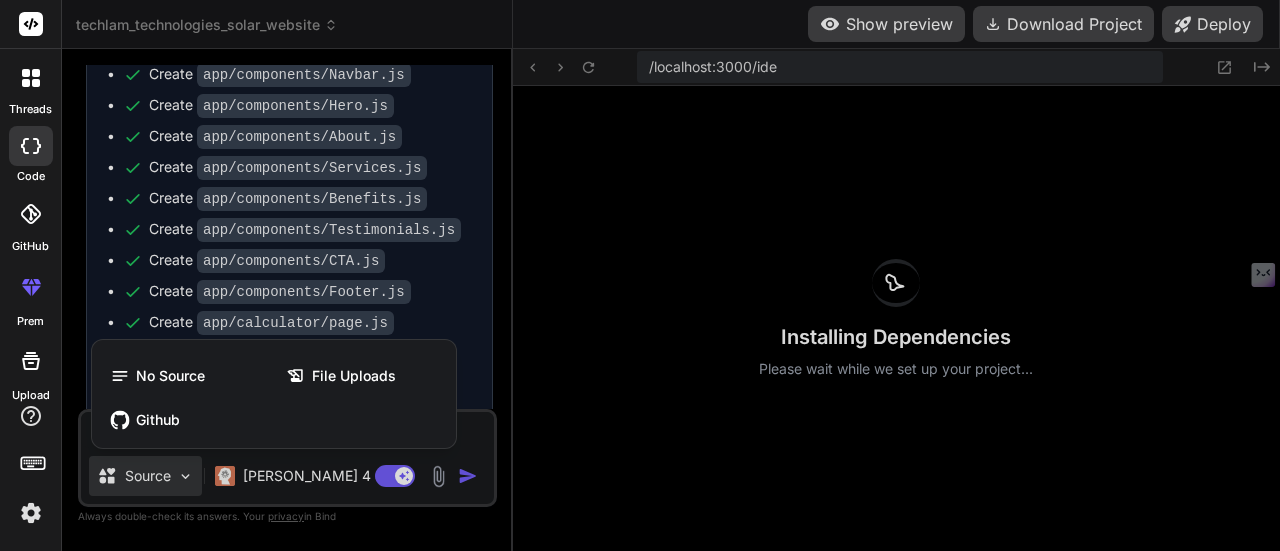click at bounding box center (640, 275) 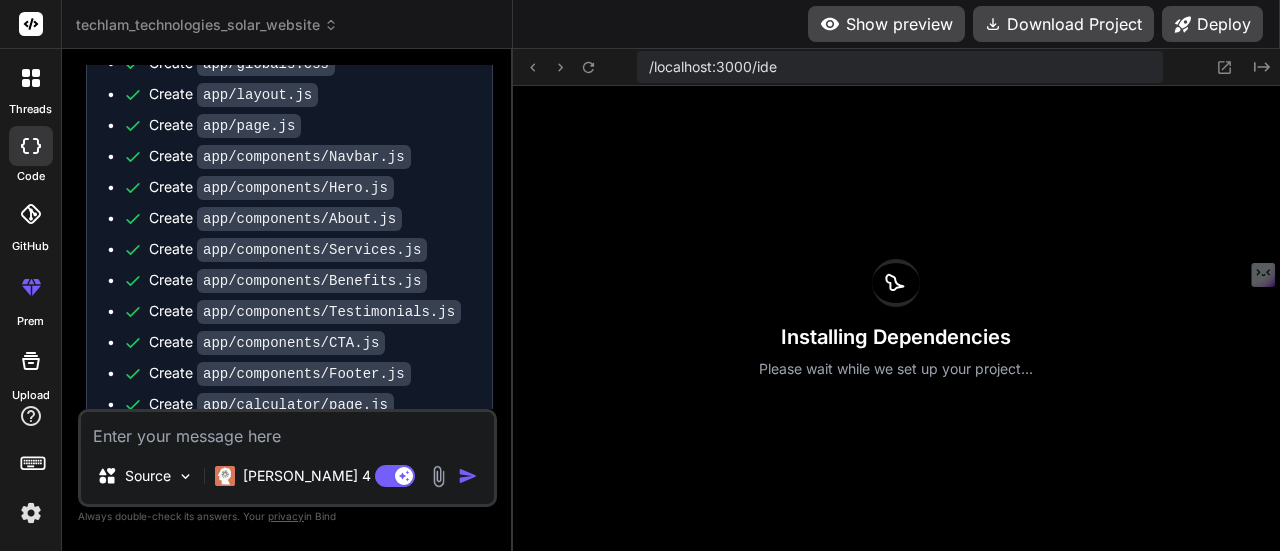 scroll, scrollTop: 6239, scrollLeft: 0, axis: vertical 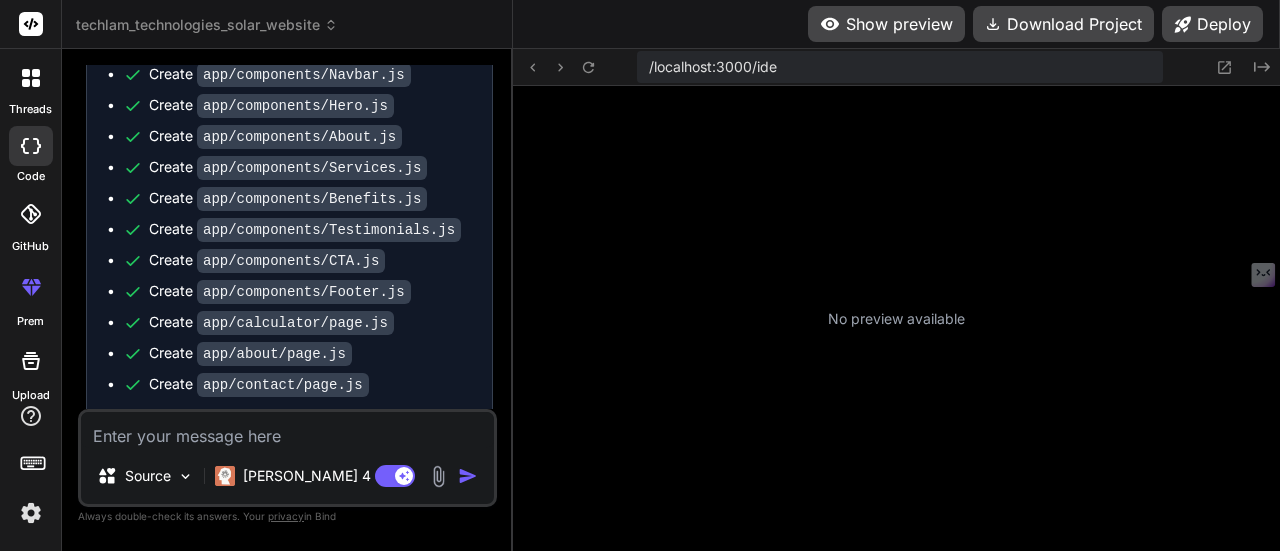 click on "Show preview" at bounding box center (886, 24) 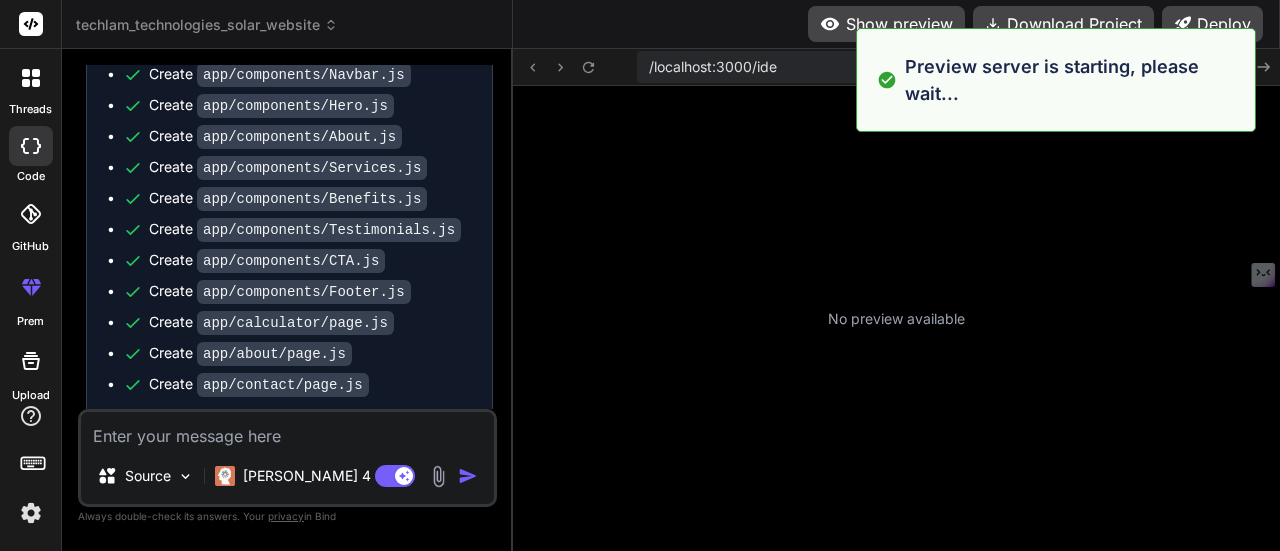 scroll, scrollTop: 317, scrollLeft: 0, axis: vertical 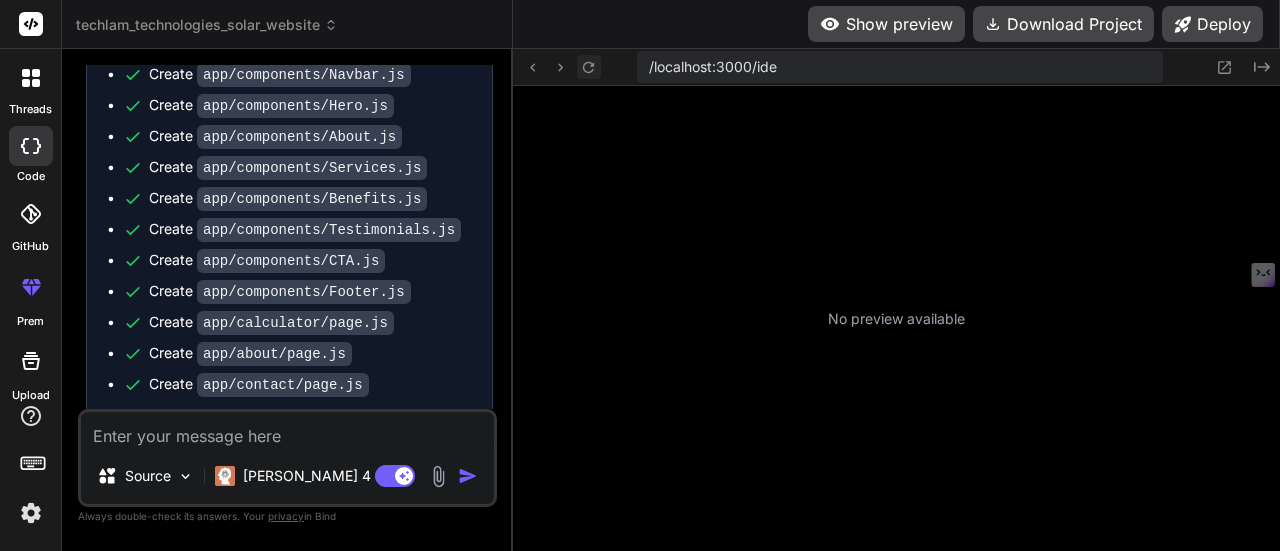 click at bounding box center [589, 67] 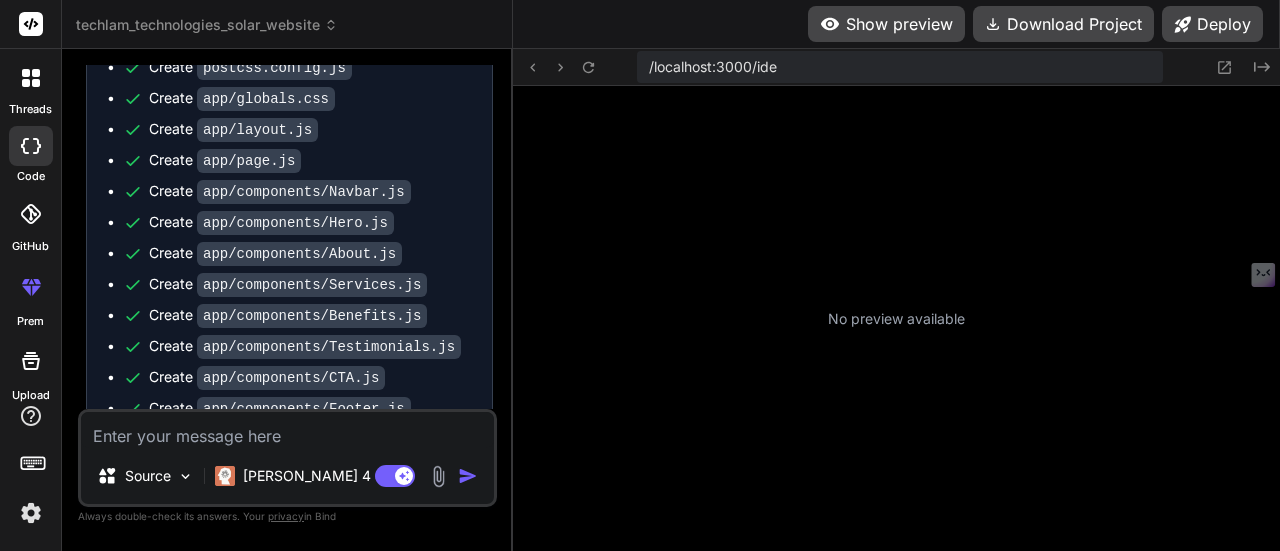 scroll, scrollTop: 6239, scrollLeft: 0, axis: vertical 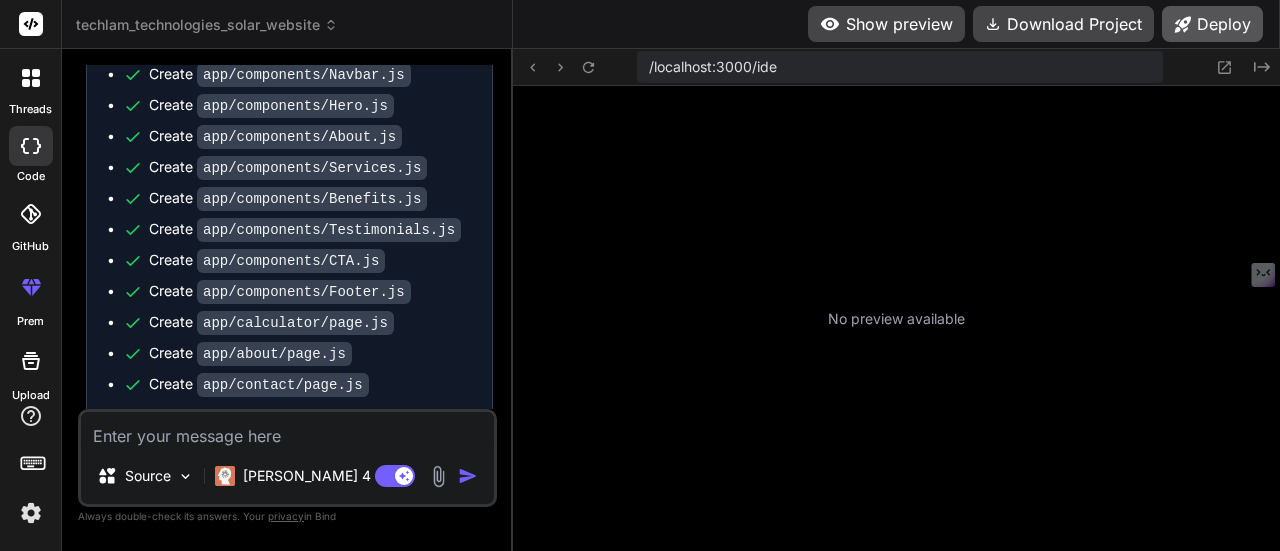 click on "Deploy" at bounding box center (1212, 24) 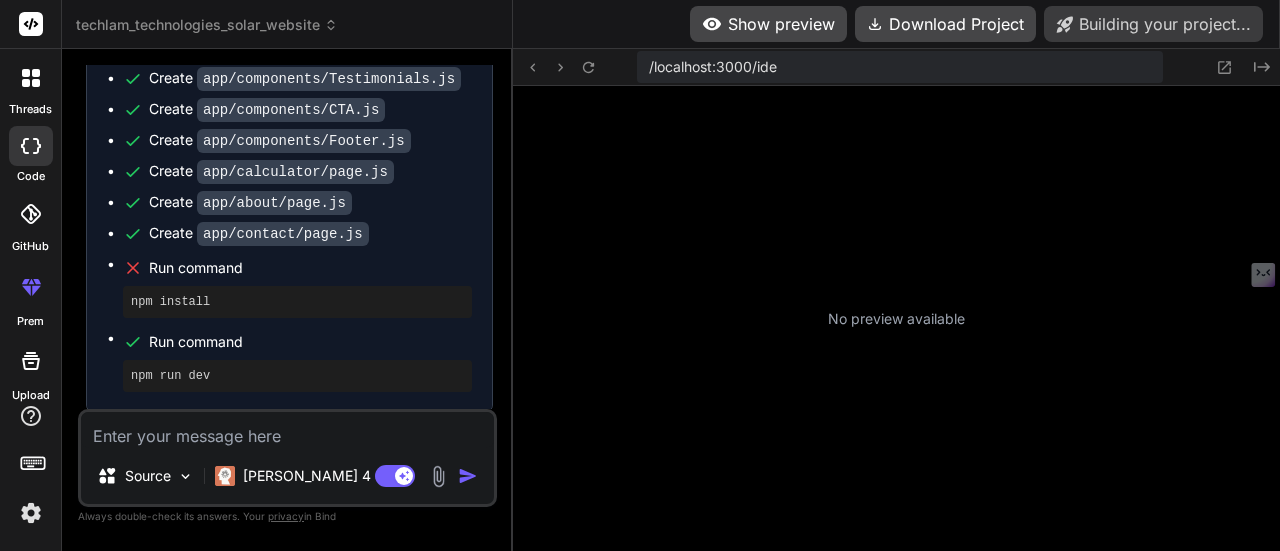 scroll, scrollTop: 6412, scrollLeft: 0, axis: vertical 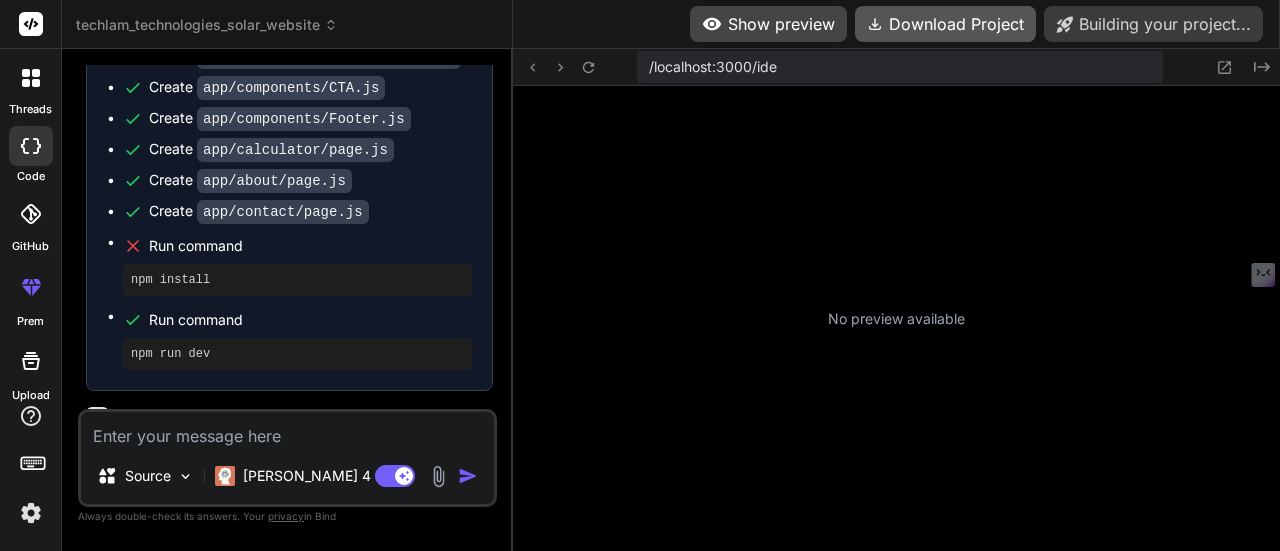 click on "Download Project" at bounding box center (945, 24) 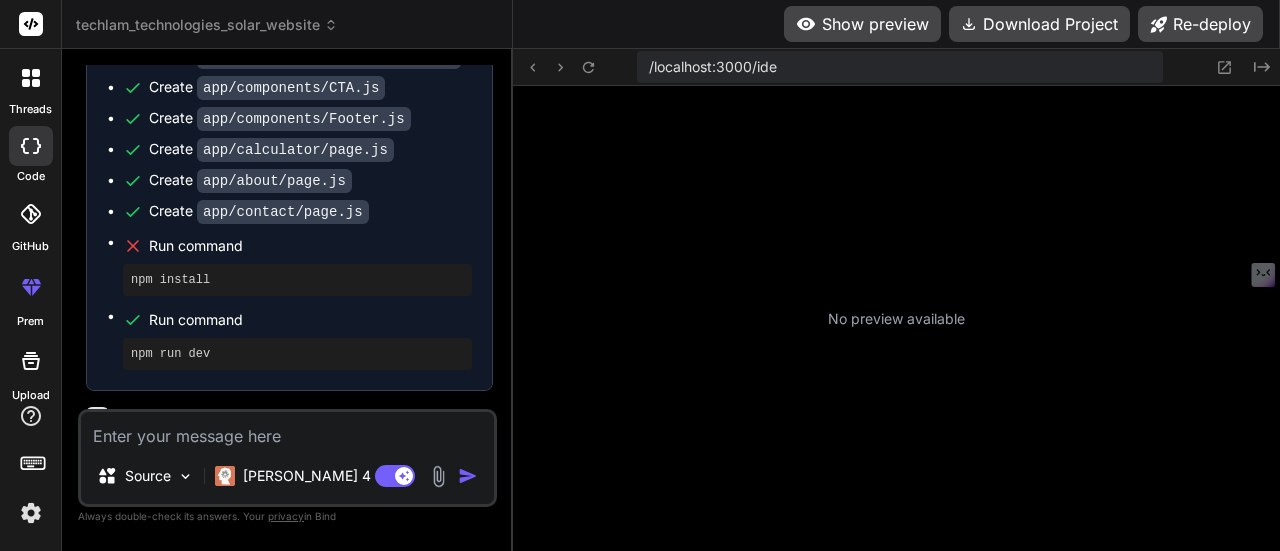 type on "x" 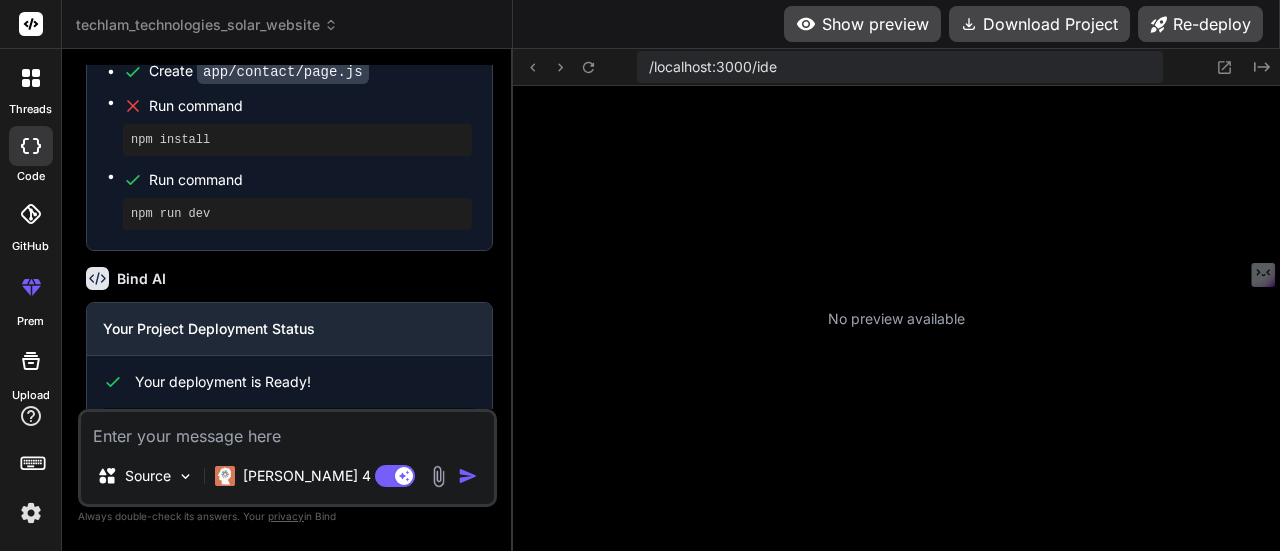 click on "Copy URL" at bounding box center (373, 494) 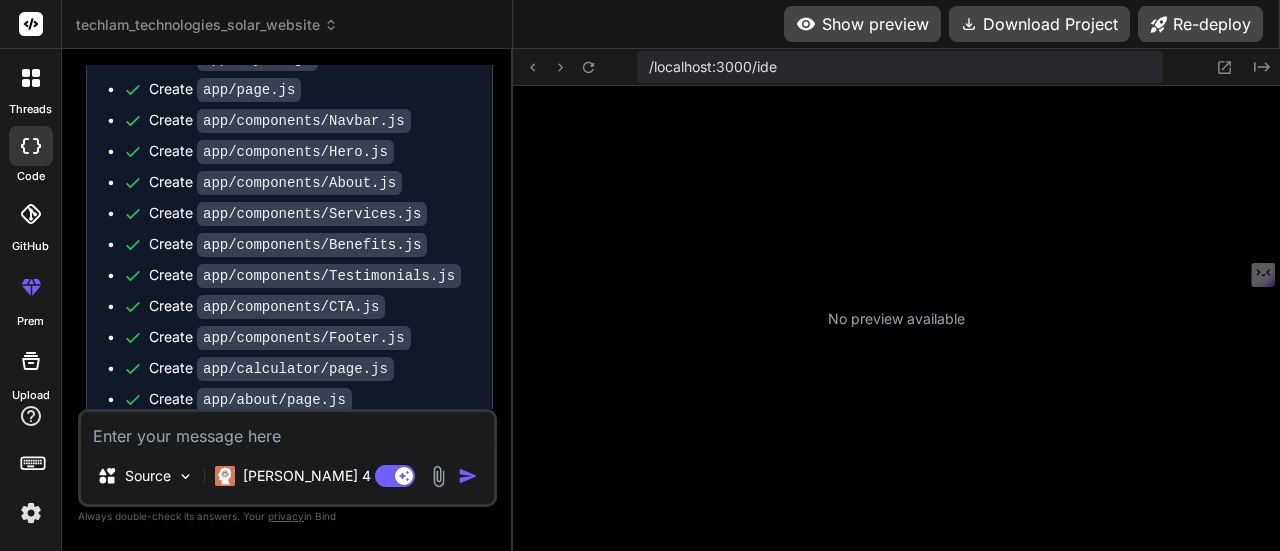 scroll, scrollTop: 6052, scrollLeft: 0, axis: vertical 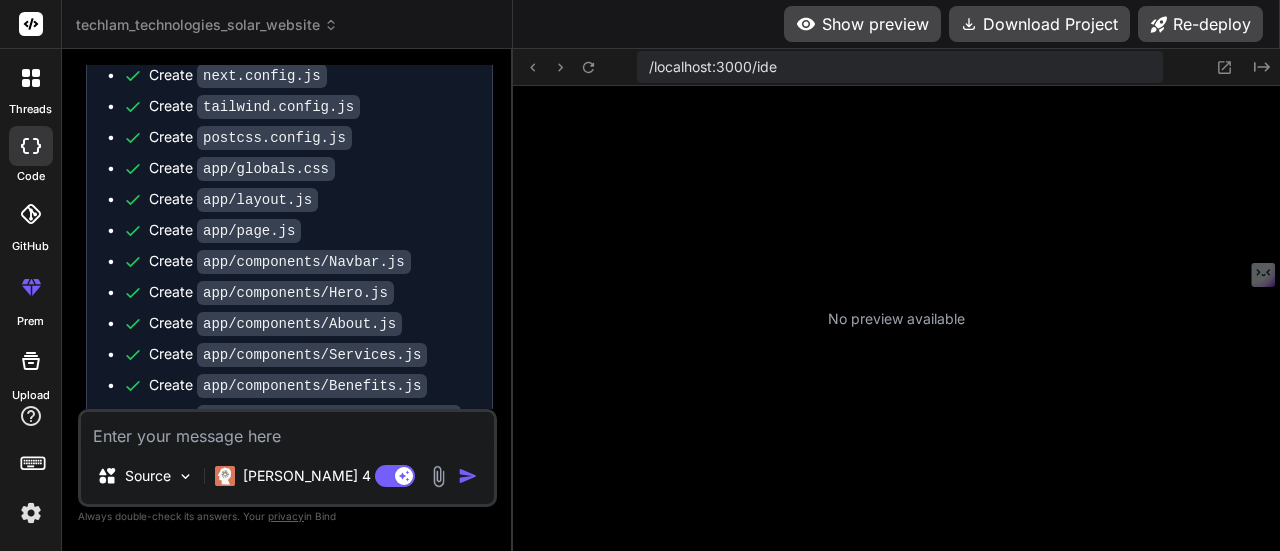 click at bounding box center (287, 430) 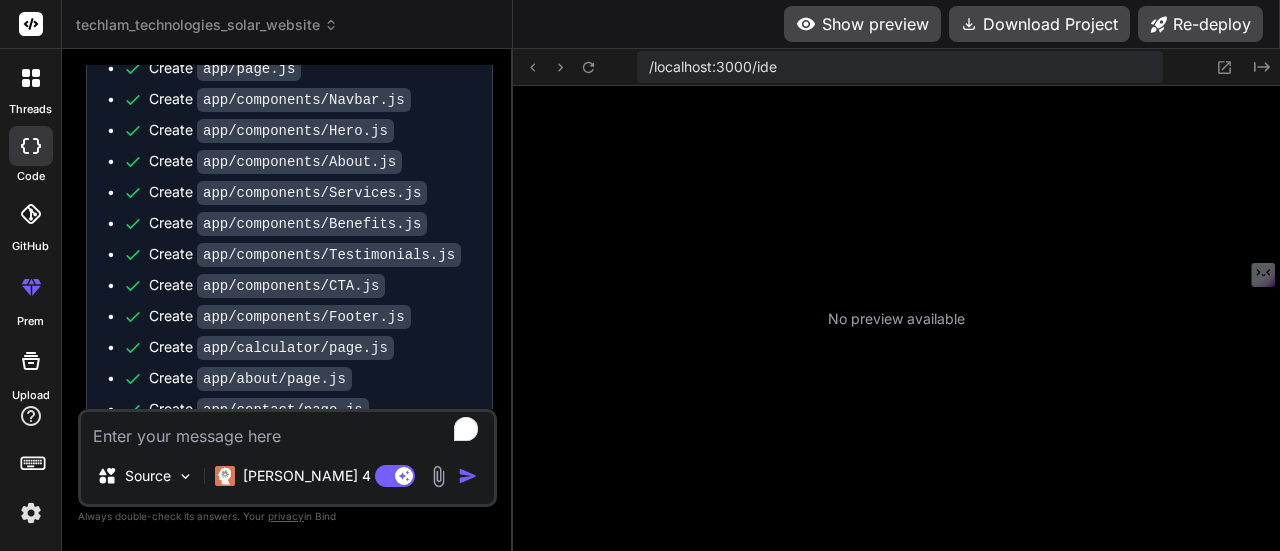 scroll, scrollTop: 6252, scrollLeft: 0, axis: vertical 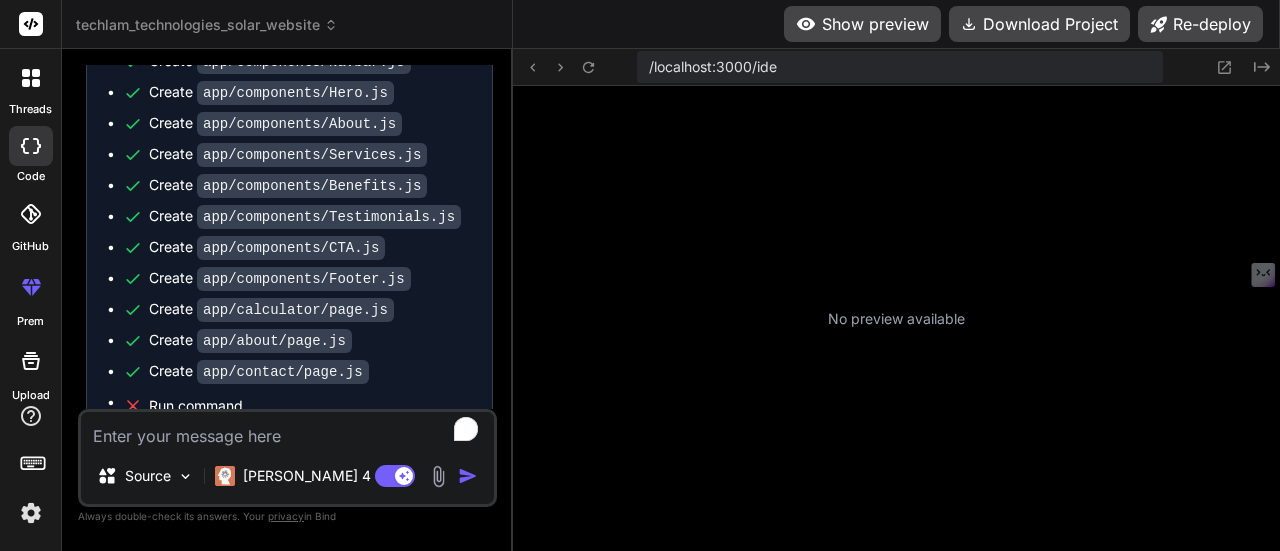 type on "t" 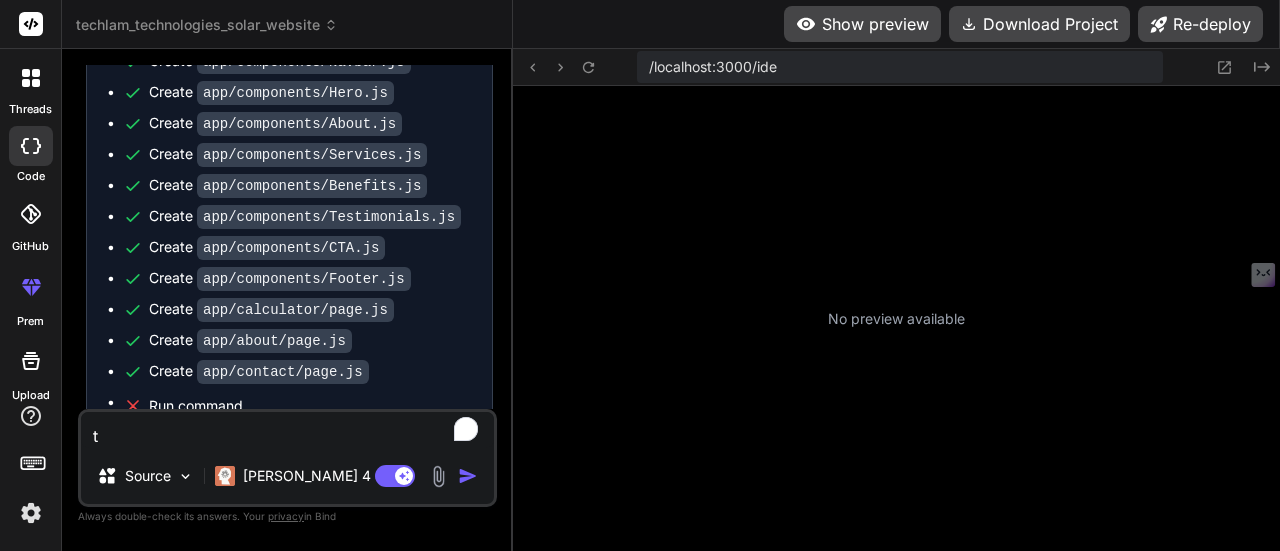 type on "th" 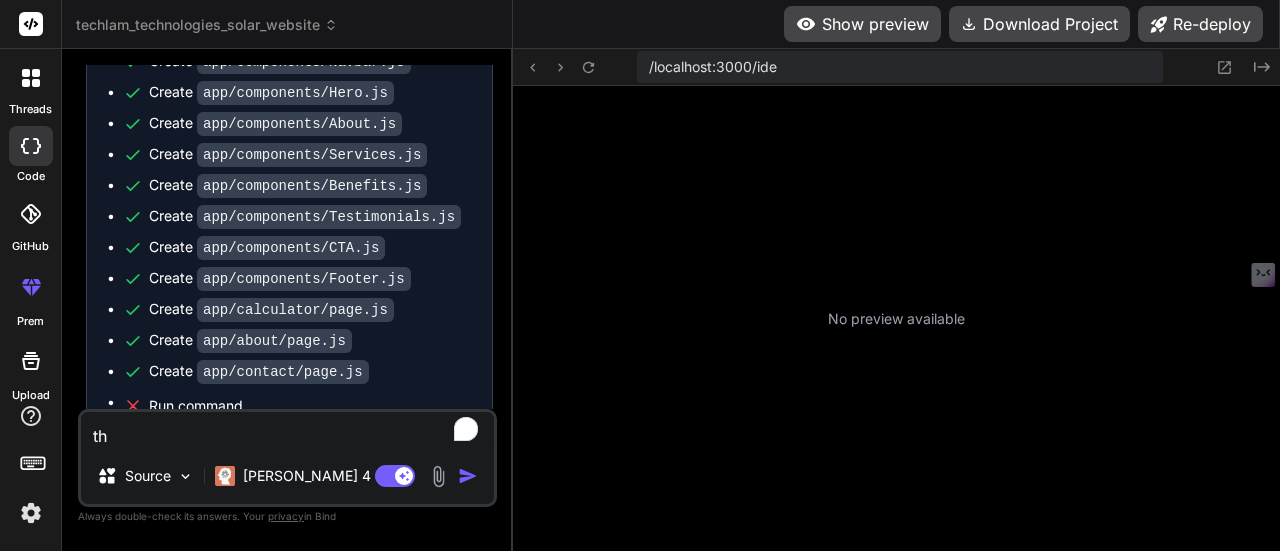 type on "the" 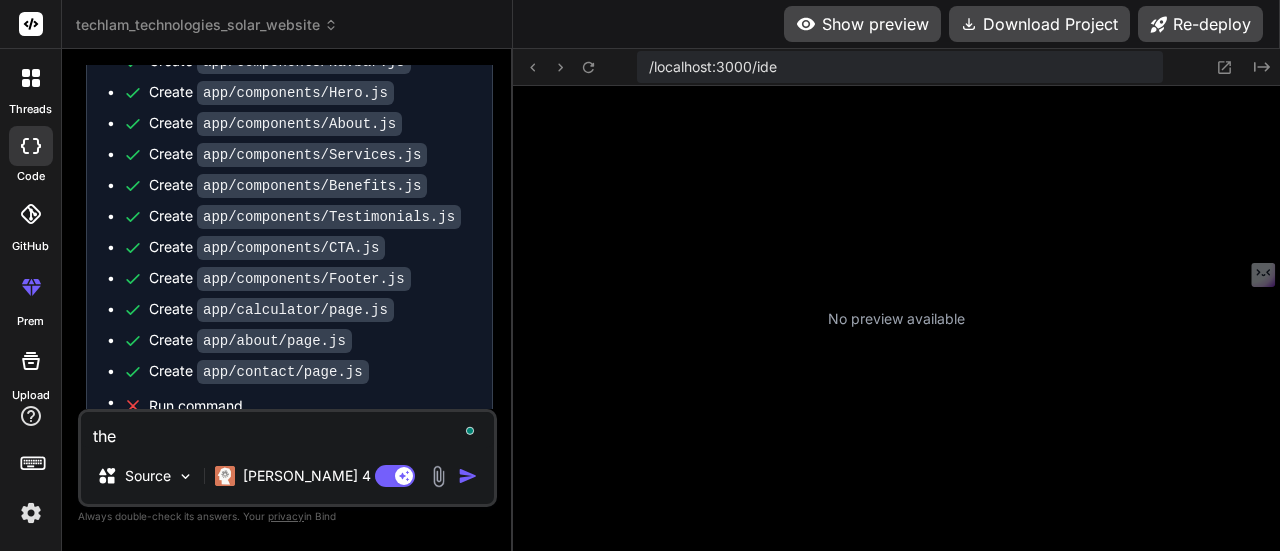 type on "the" 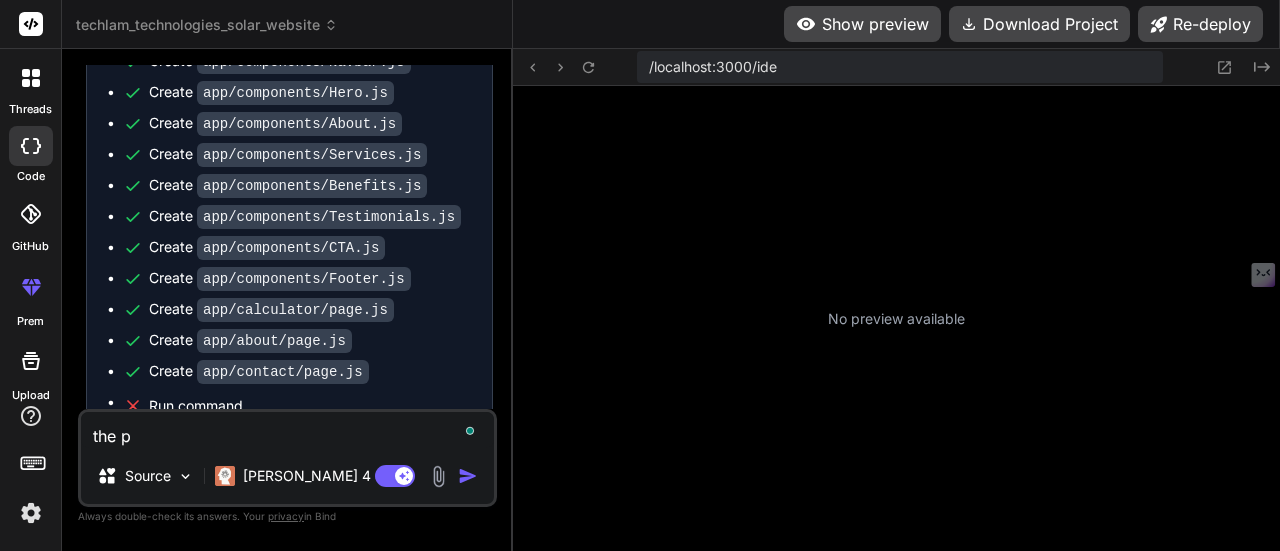 type on "the pr" 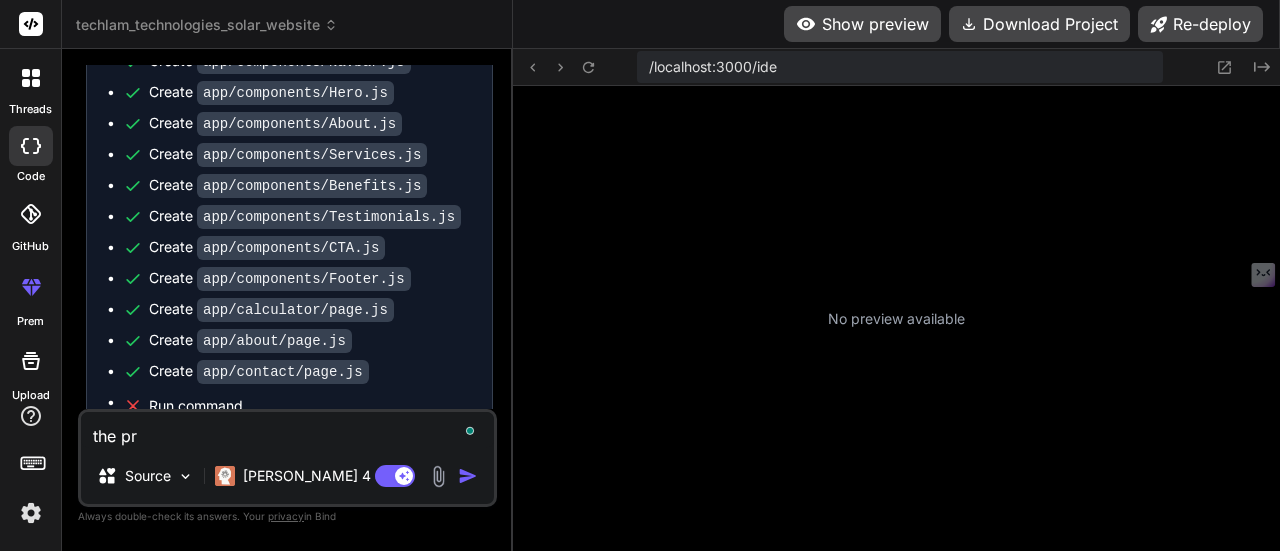 type on "the pro" 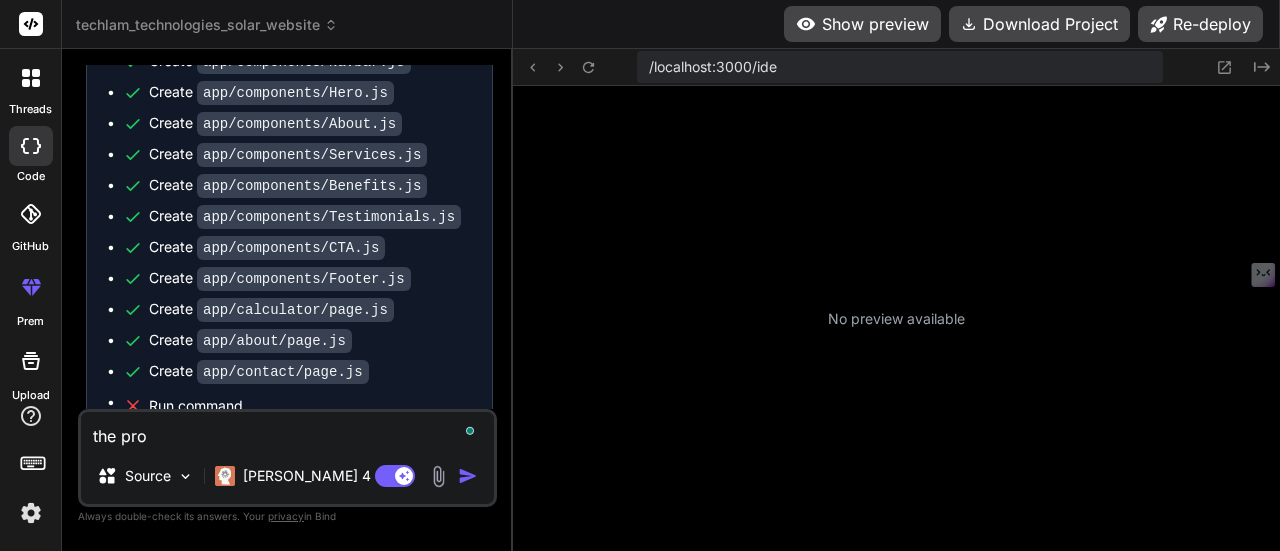 type on "the proj" 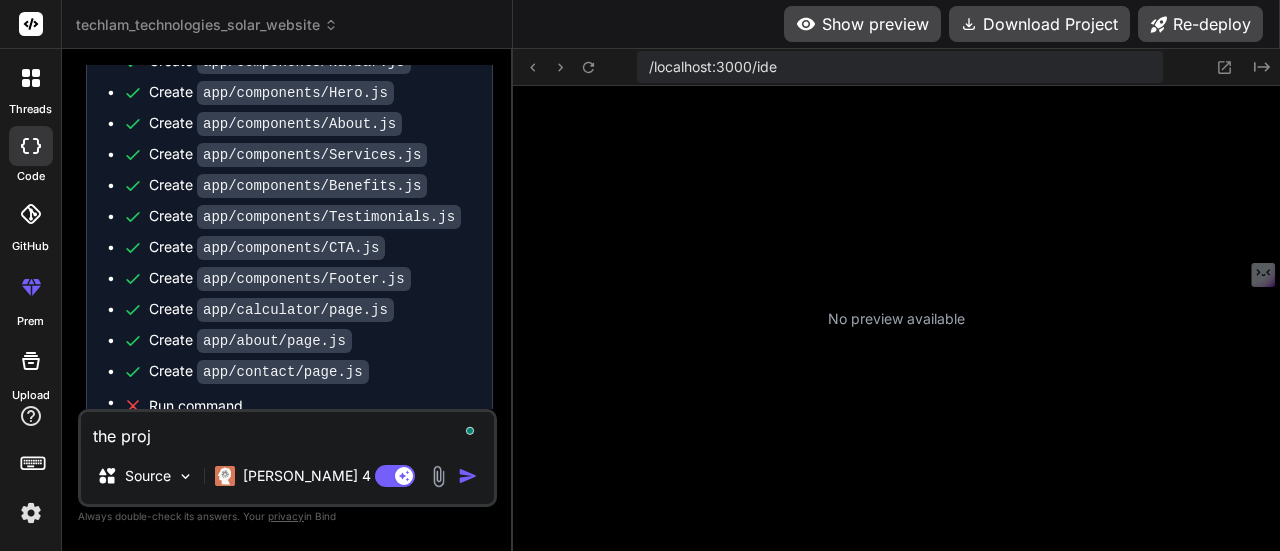 type on "the proje" 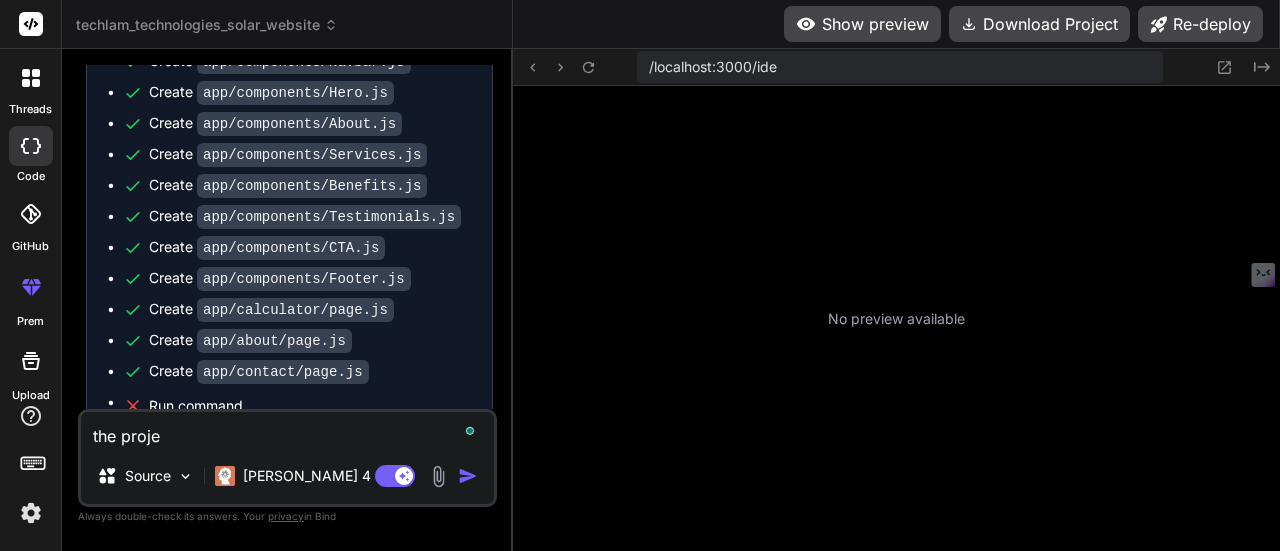 type on "the projec" 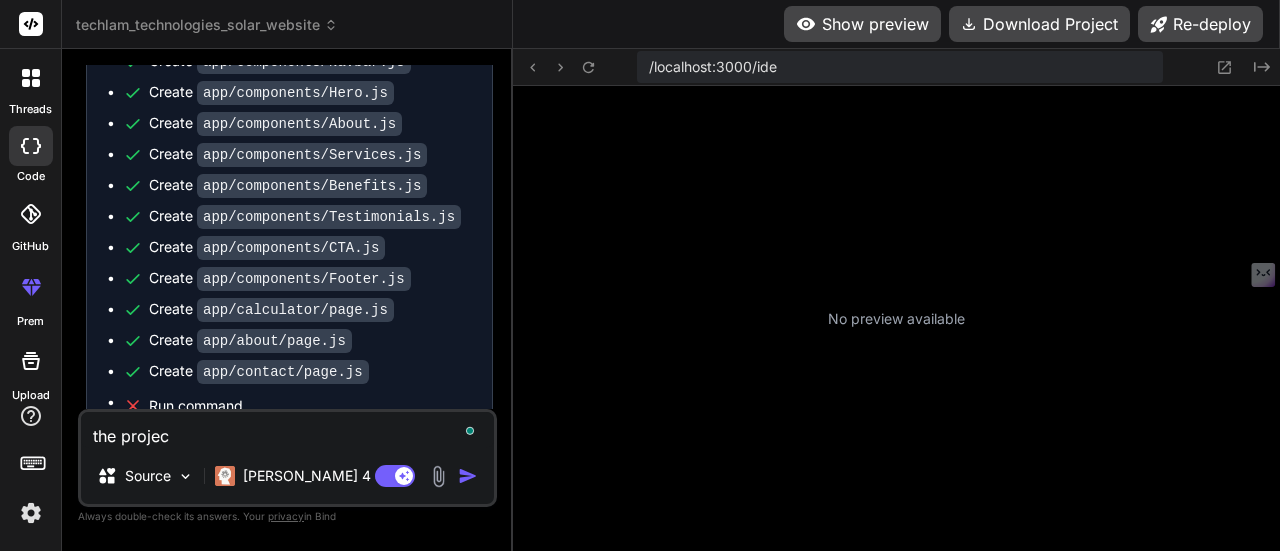 type on "the project" 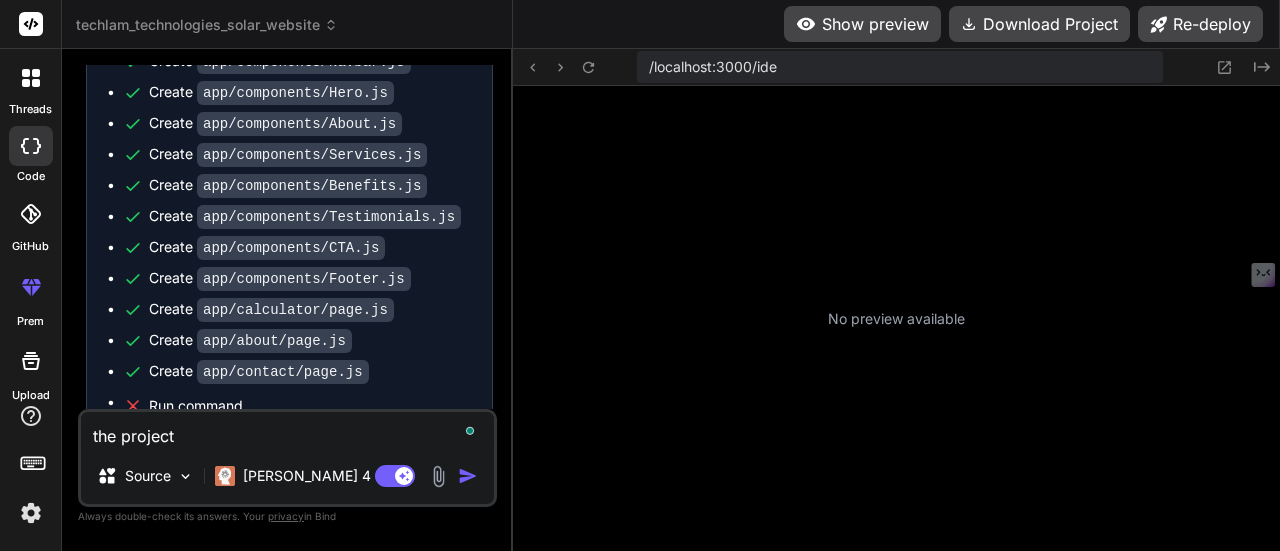 type on "the projects" 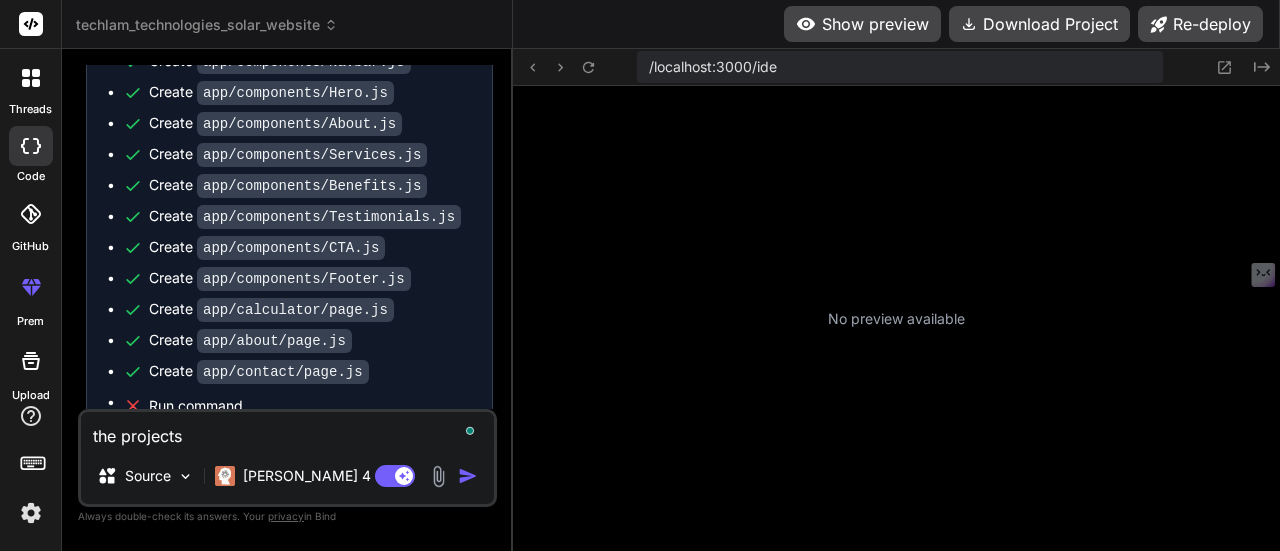 type on "the projects" 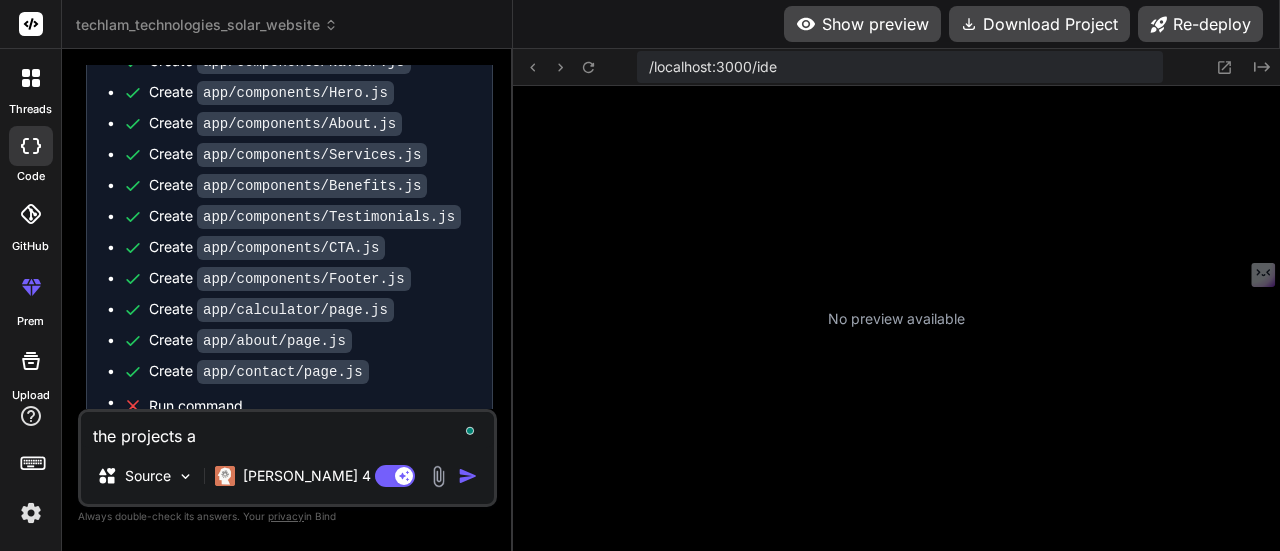 type on "the projects an" 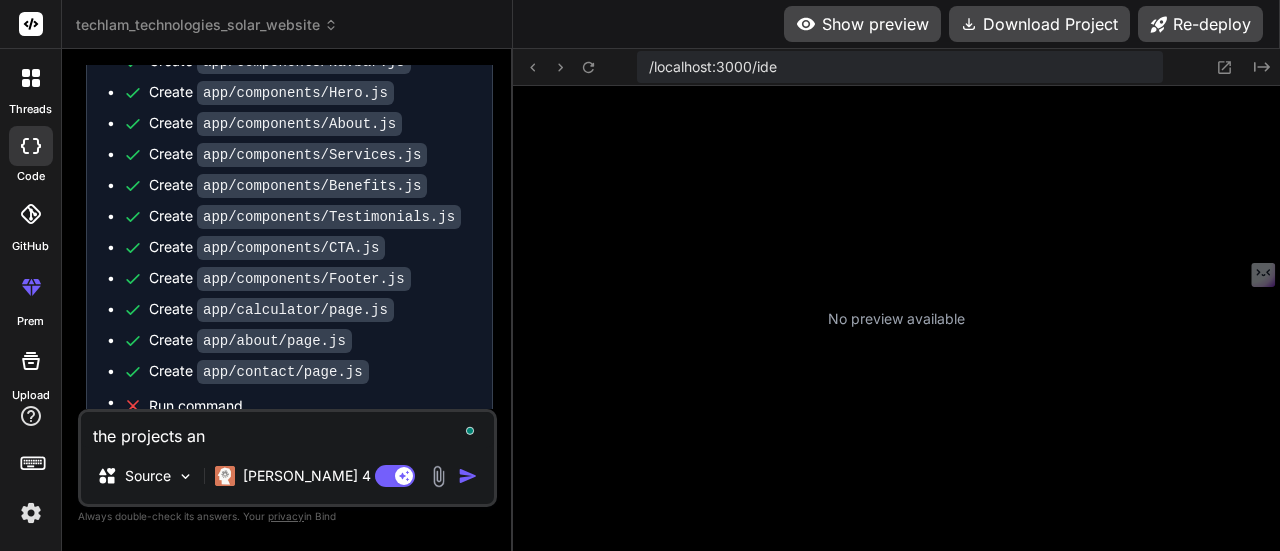 type on "the projects and" 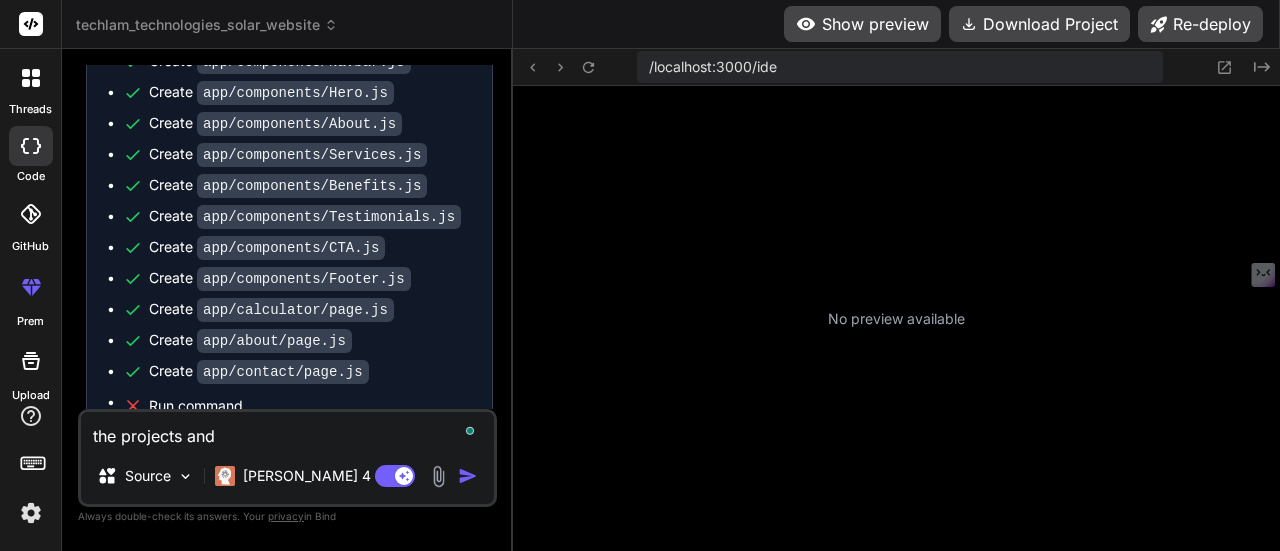 type on "the projects and" 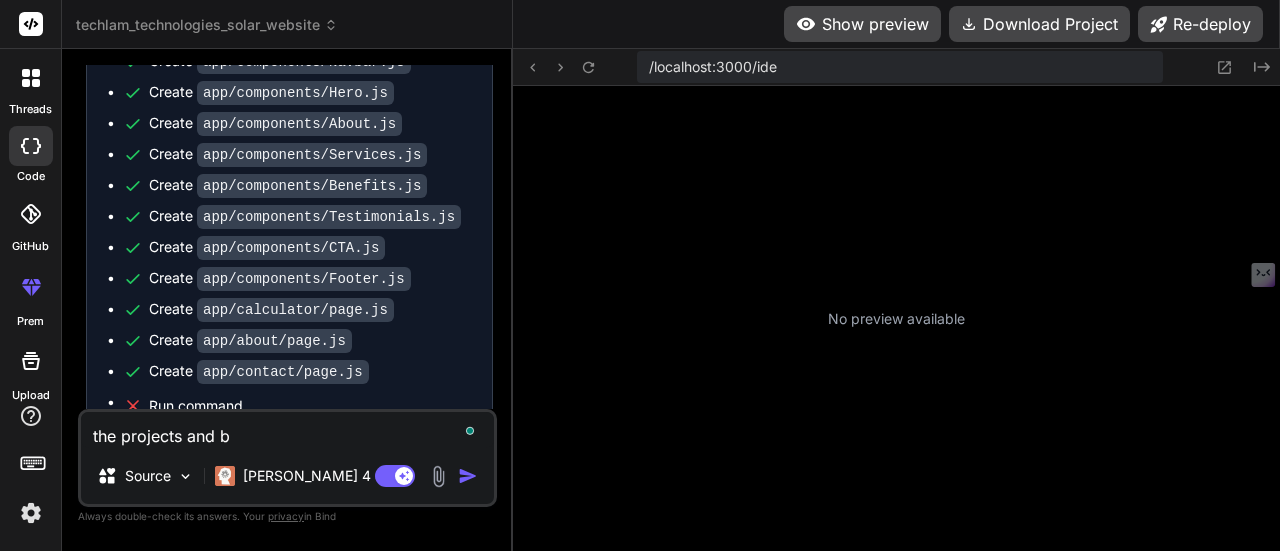 type on "the projects and bl" 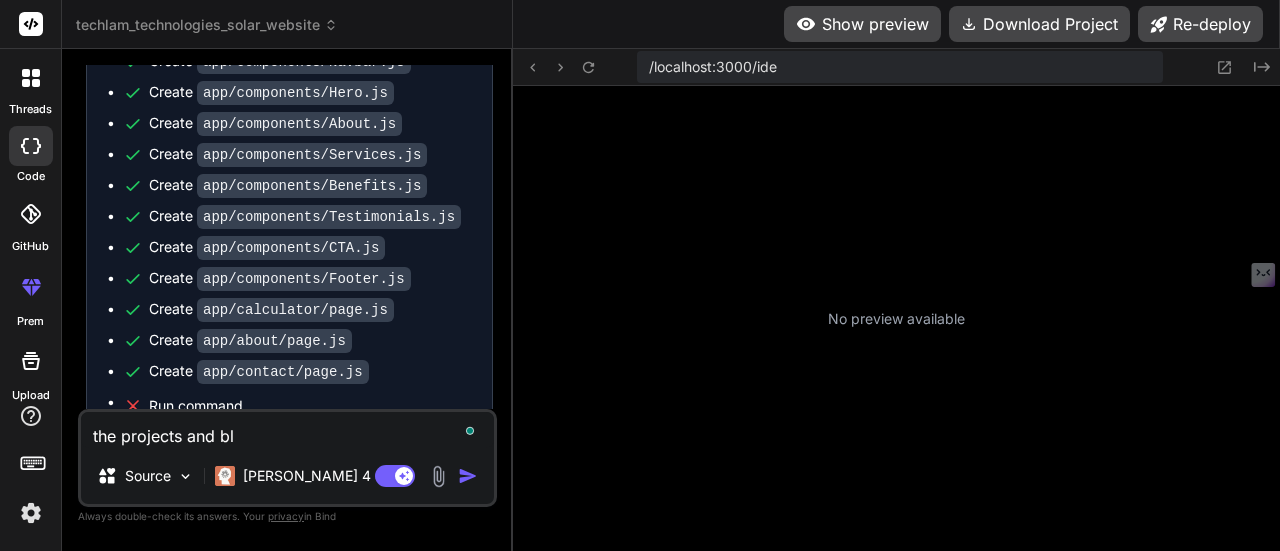 type on "the projects and blo" 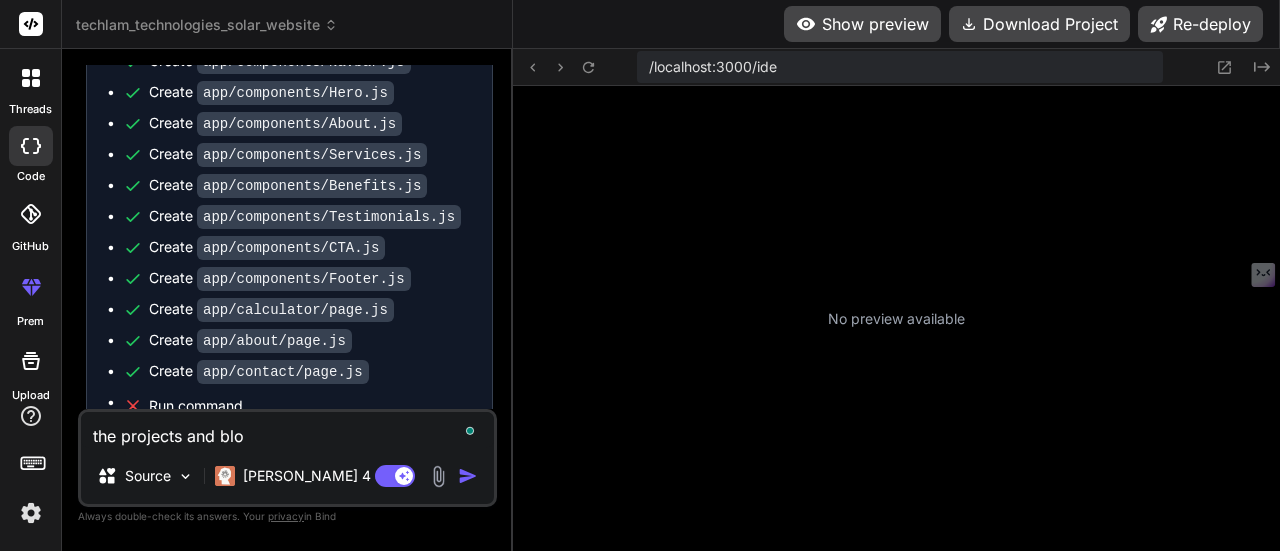 type on "the projects and blog" 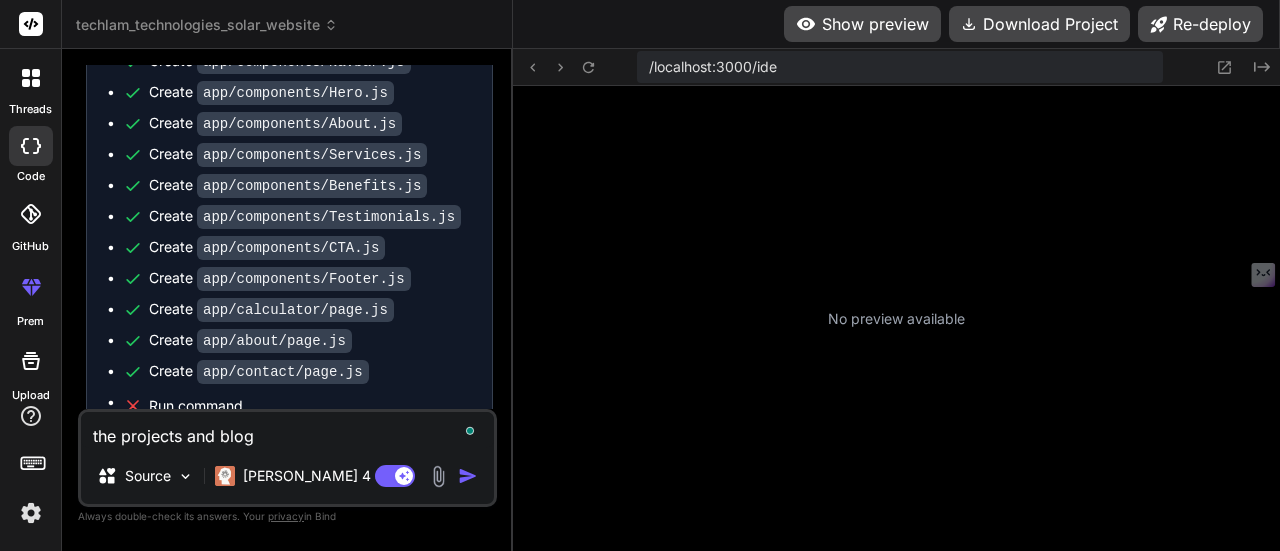 type on "the projects and blog" 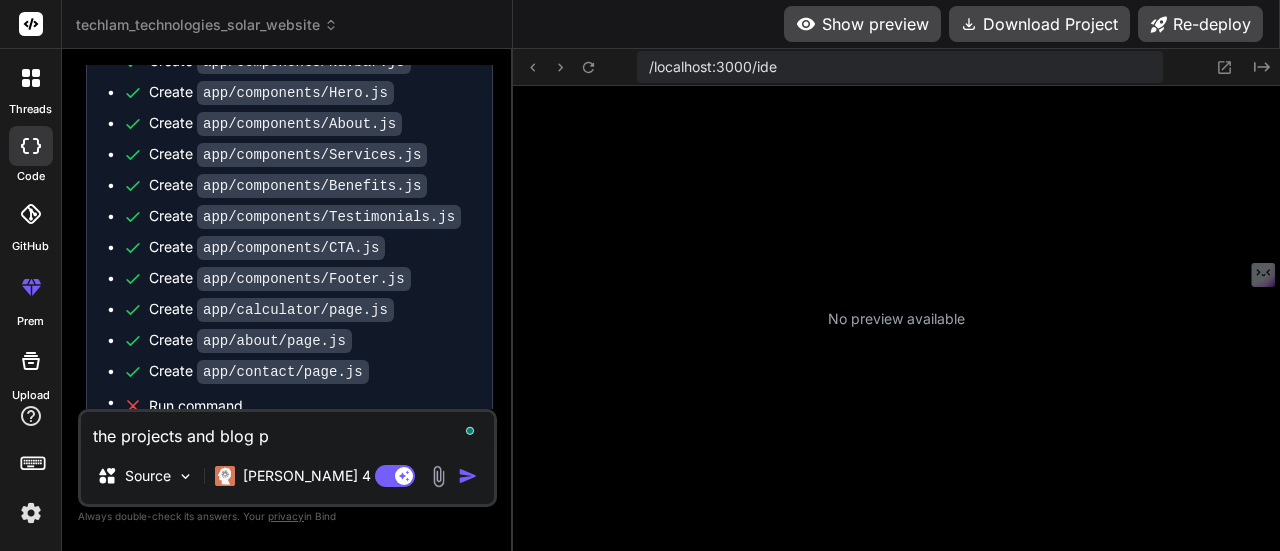 type on "the projects and blog pa" 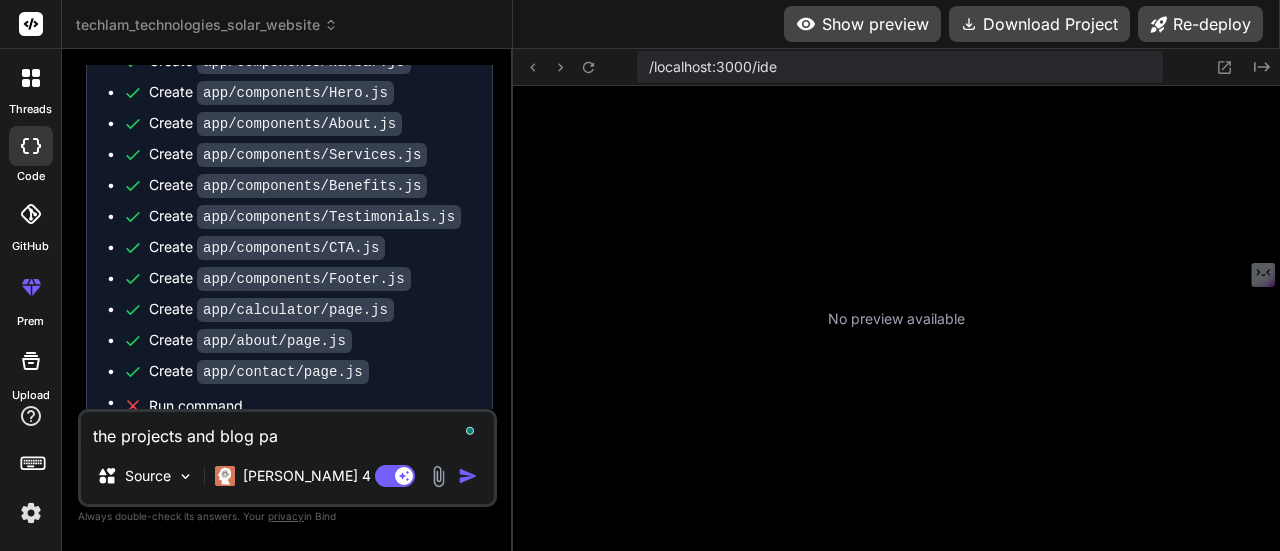type on "the projects and blog pag" 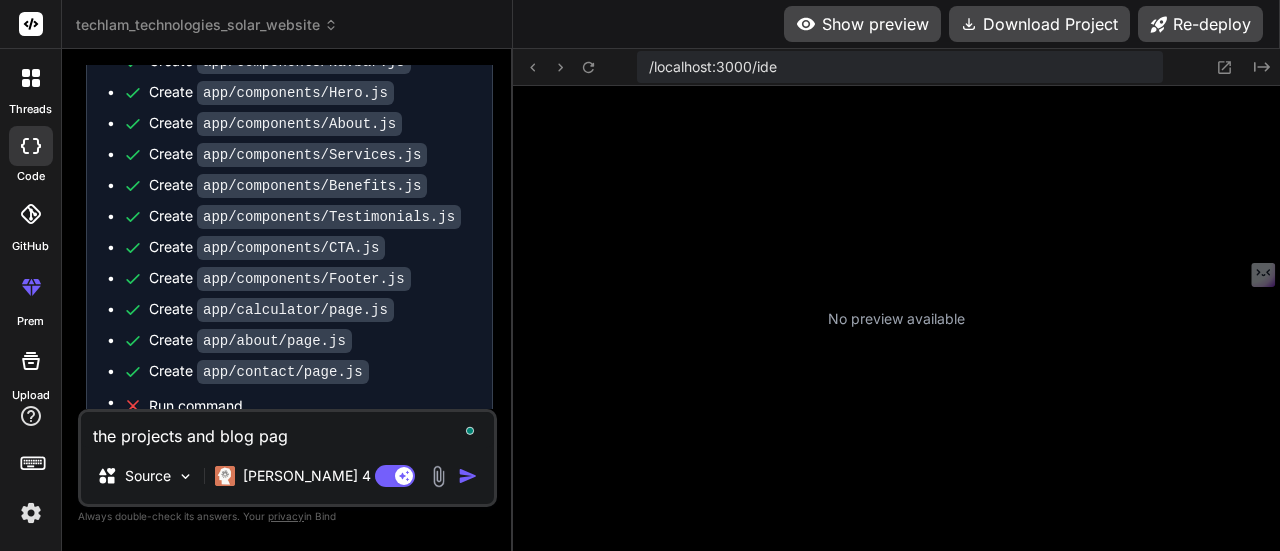 type on "the projects and blog page" 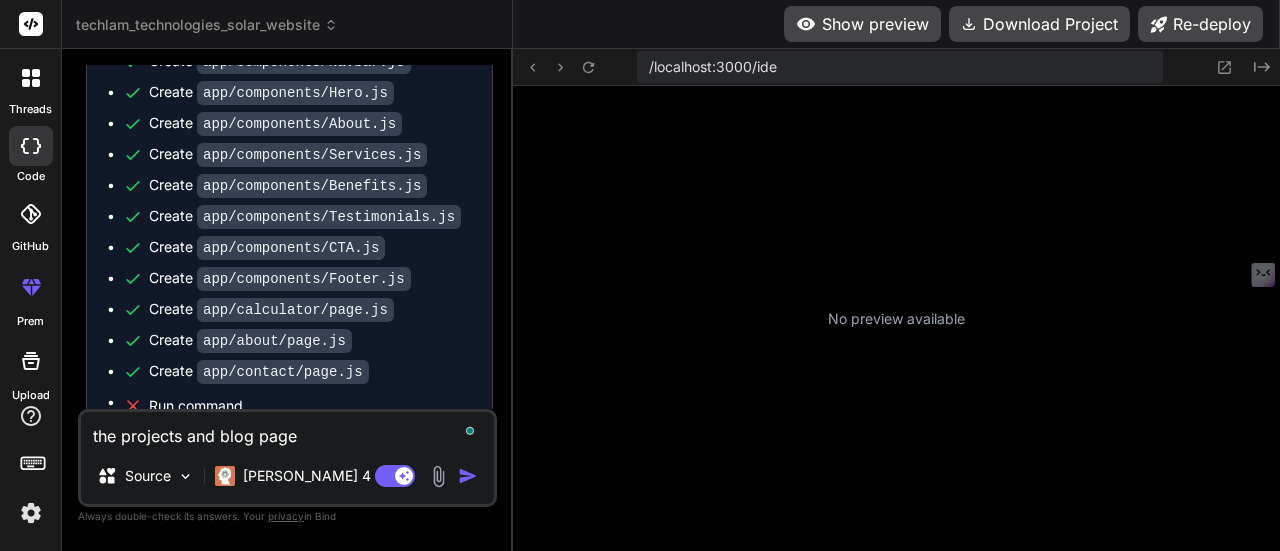 type on "x" 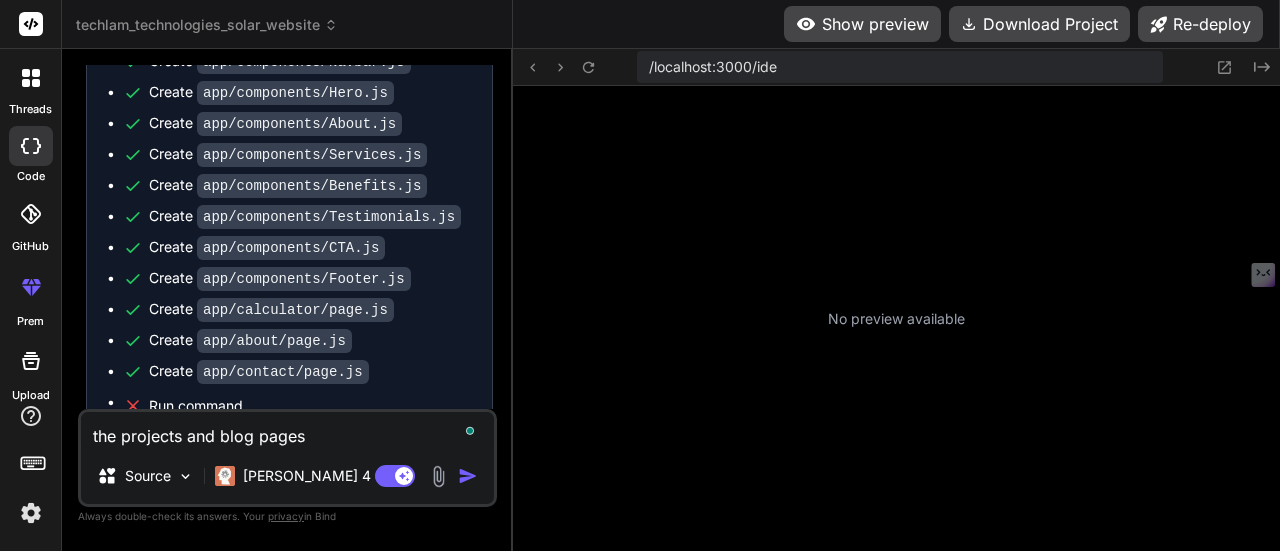 type on "the projects and blog pages" 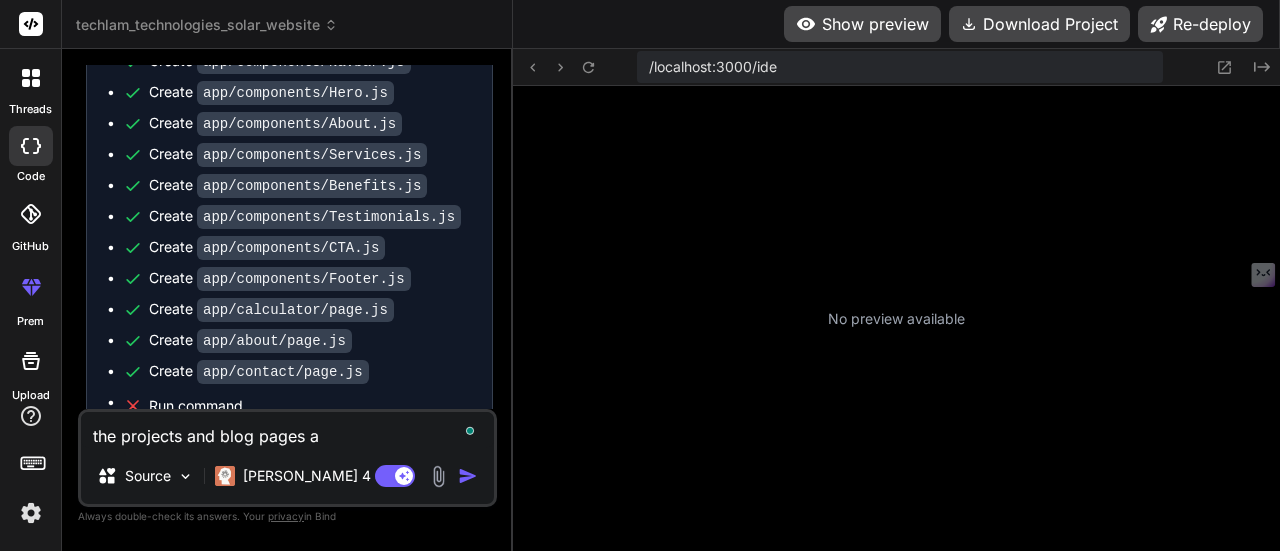 type on "the projects and blog pages ar" 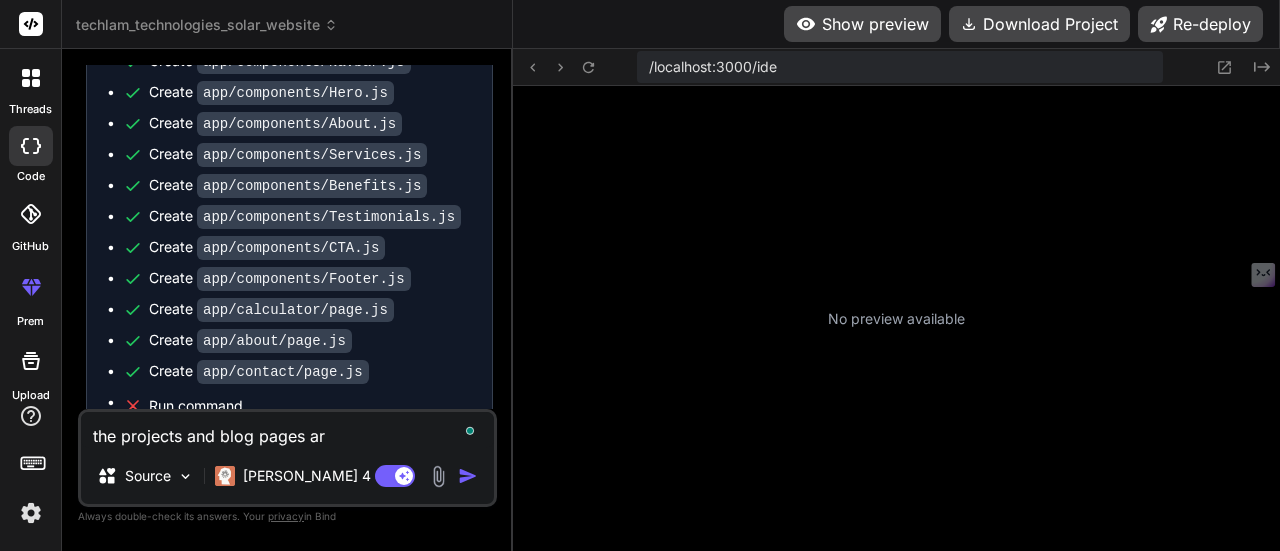 type on "the projects and blog pages are" 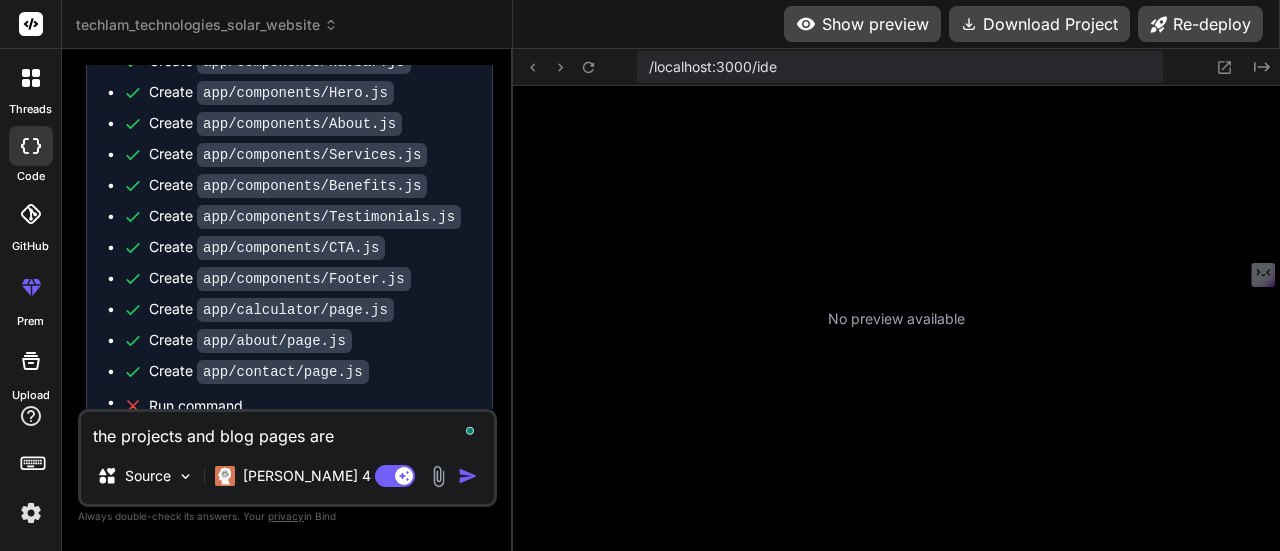 type on "the projects and blog pages are" 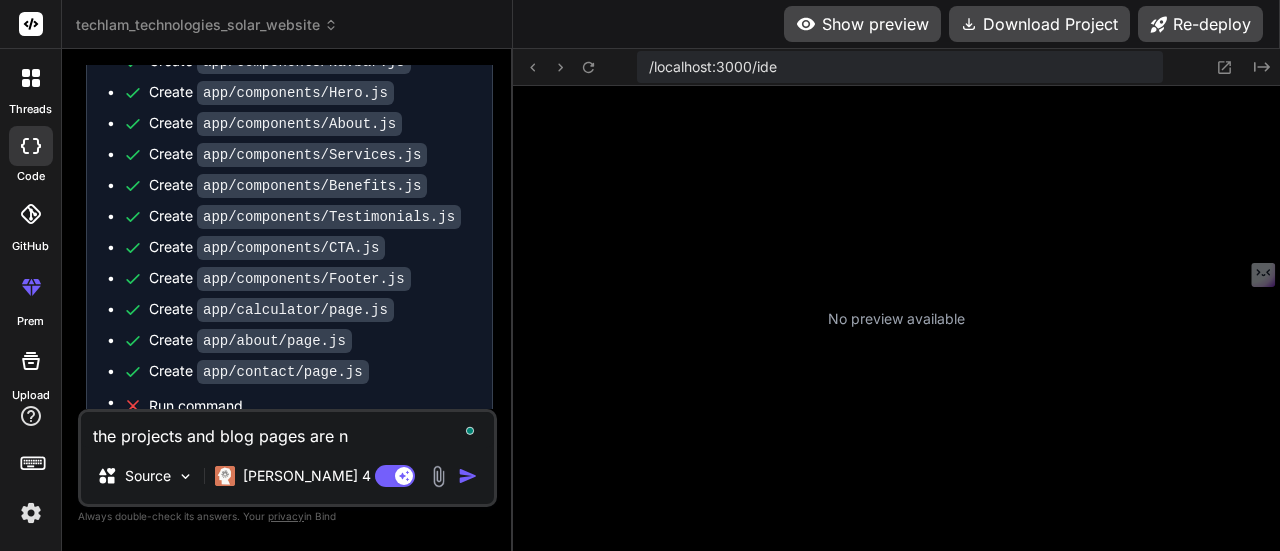 type on "the projects and blog pages are no" 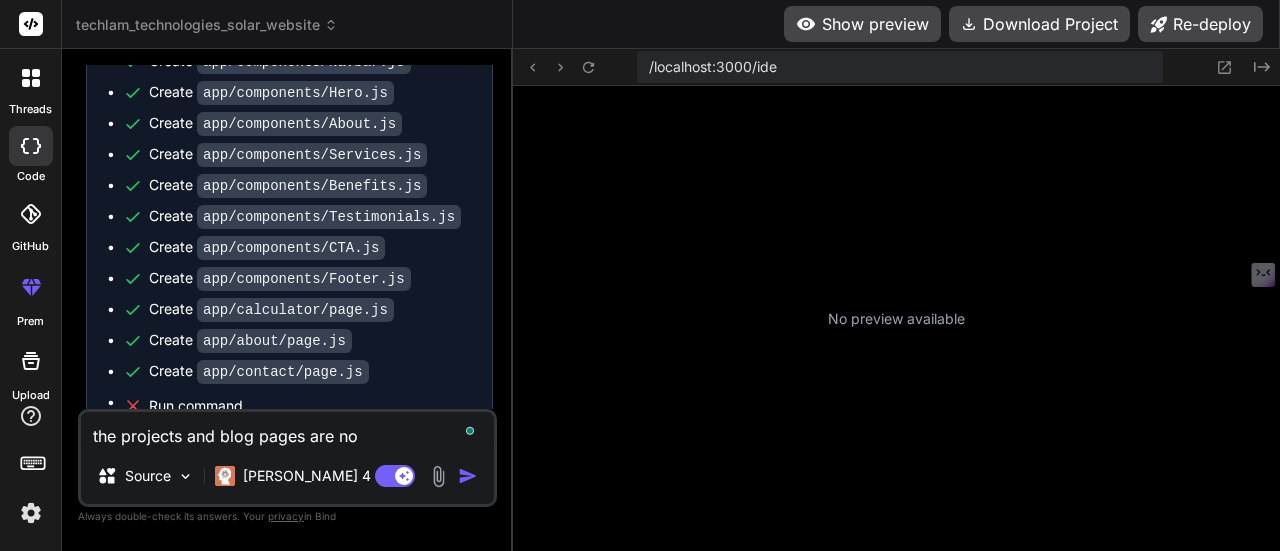 type on "the projects and blog pages are not" 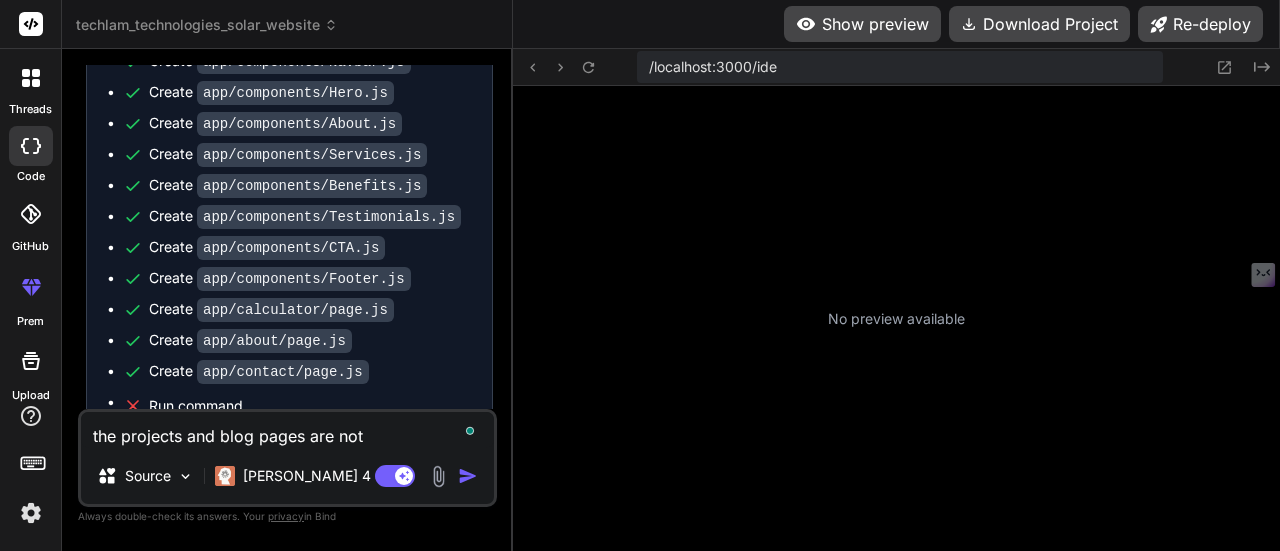 type on "the projects and blog pages are not" 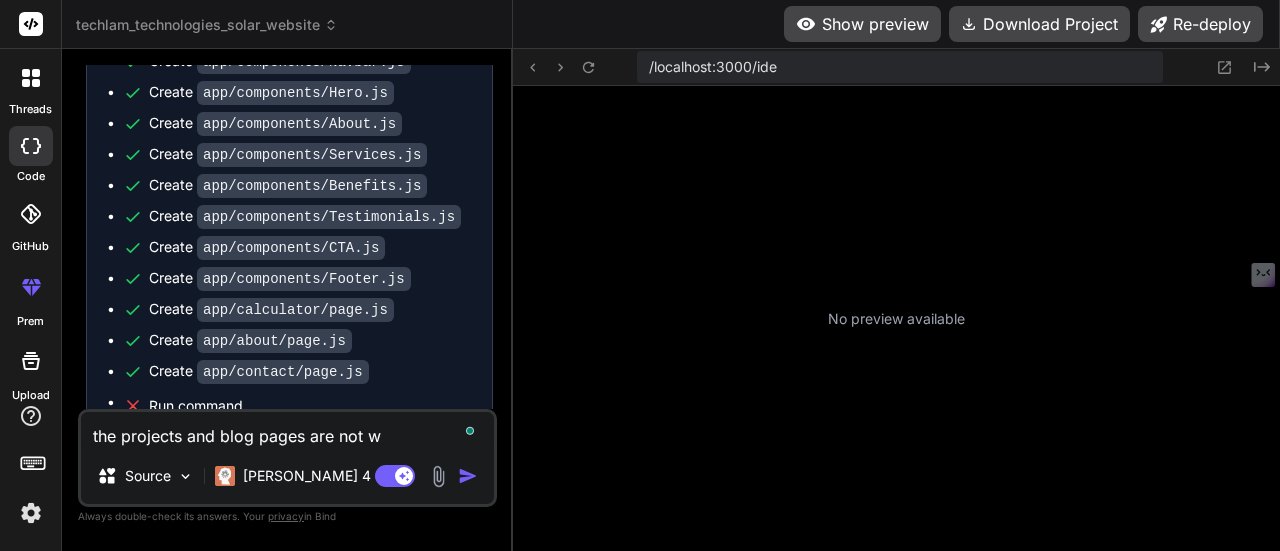 type on "the projects and blog pages are not wo" 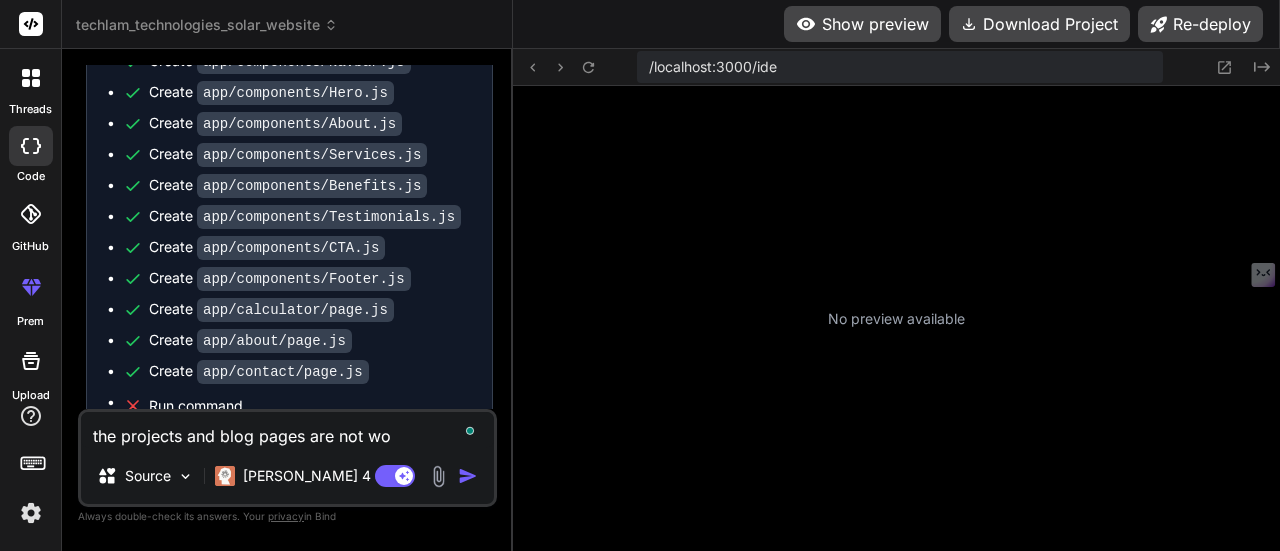 type on "the projects and blog pages are not wor" 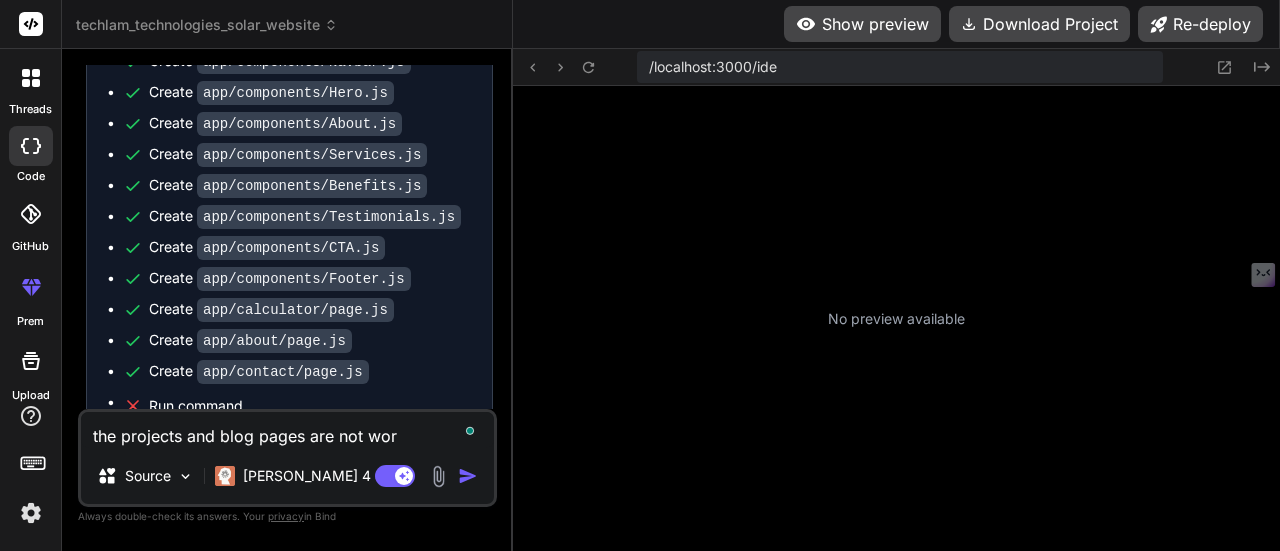 type on "the projects and blog pages are not work" 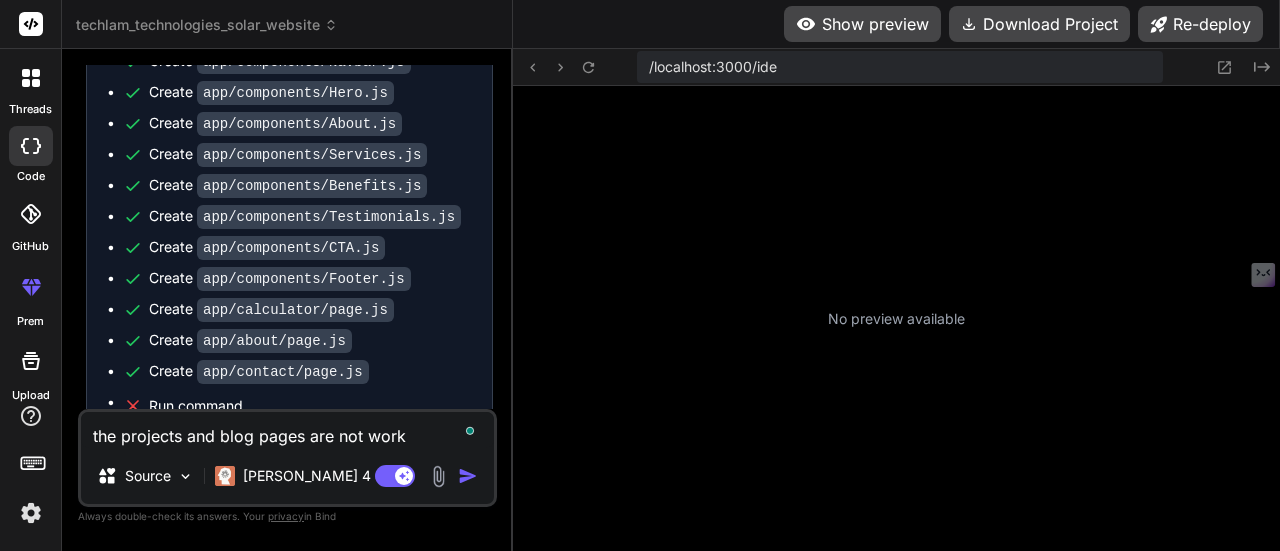 type on "the projects and blog pages are not worki" 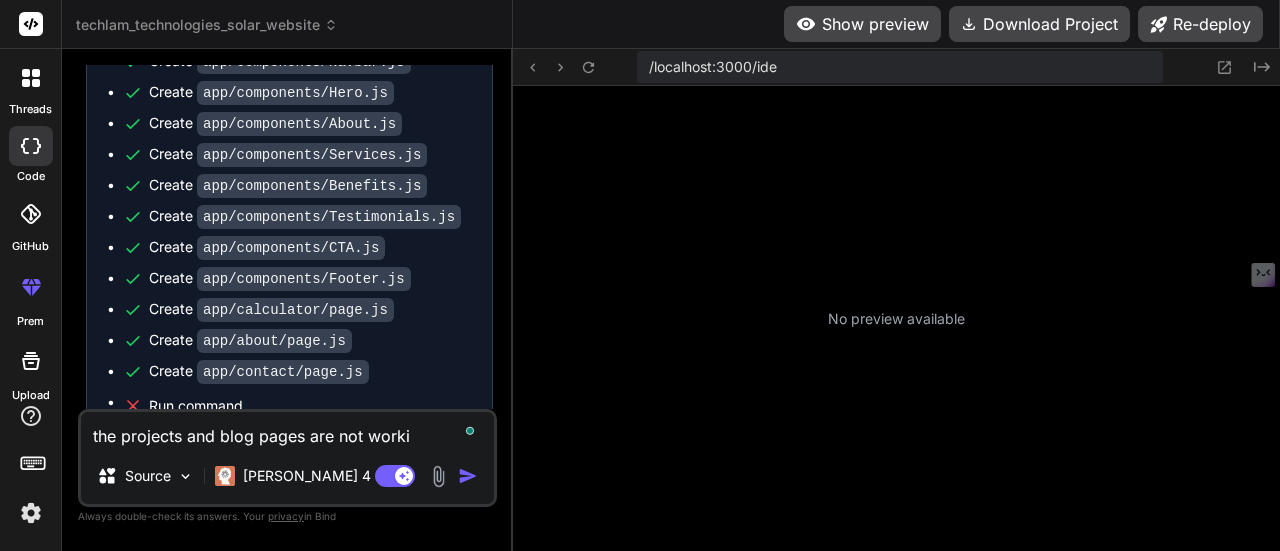 type on "the projects and blog pages are not workin" 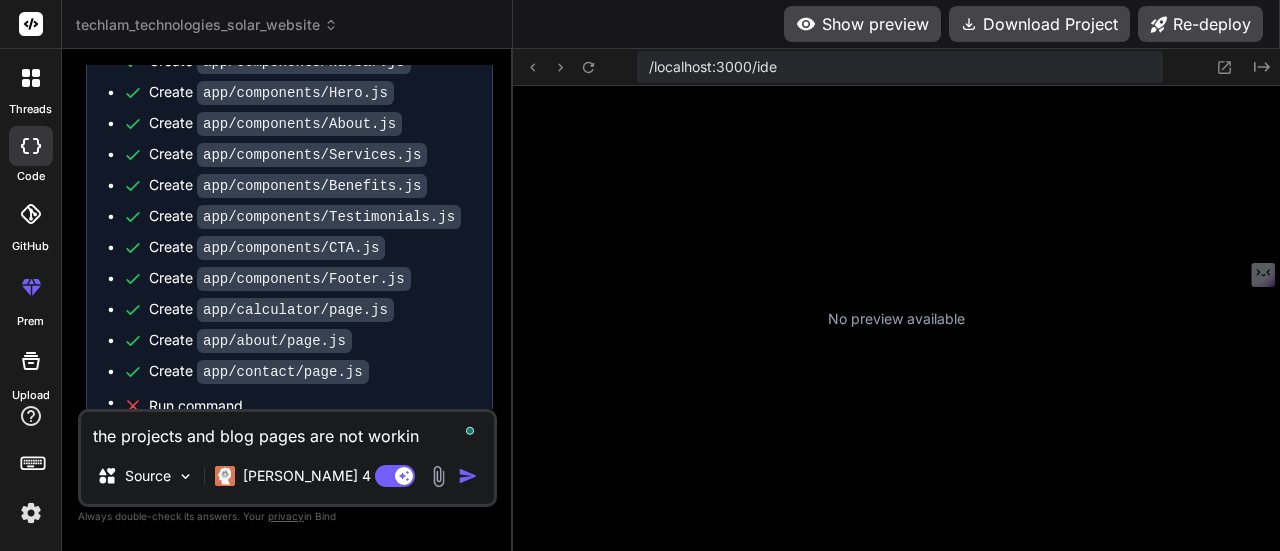 type on "the projects and blog pages are not working" 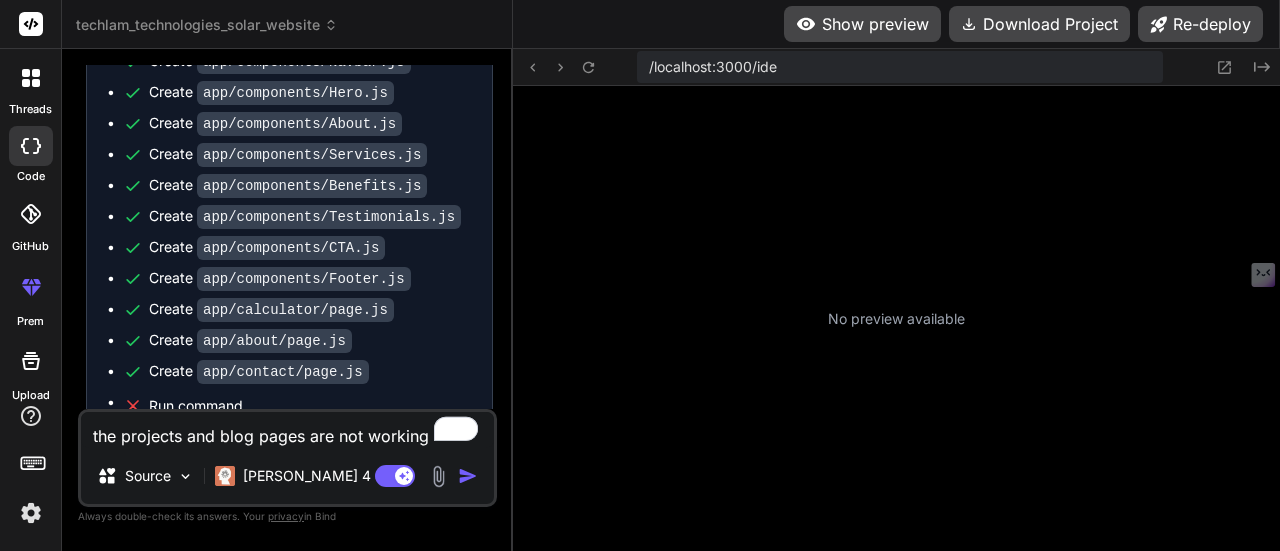 type on "the projects and blog pages are not working." 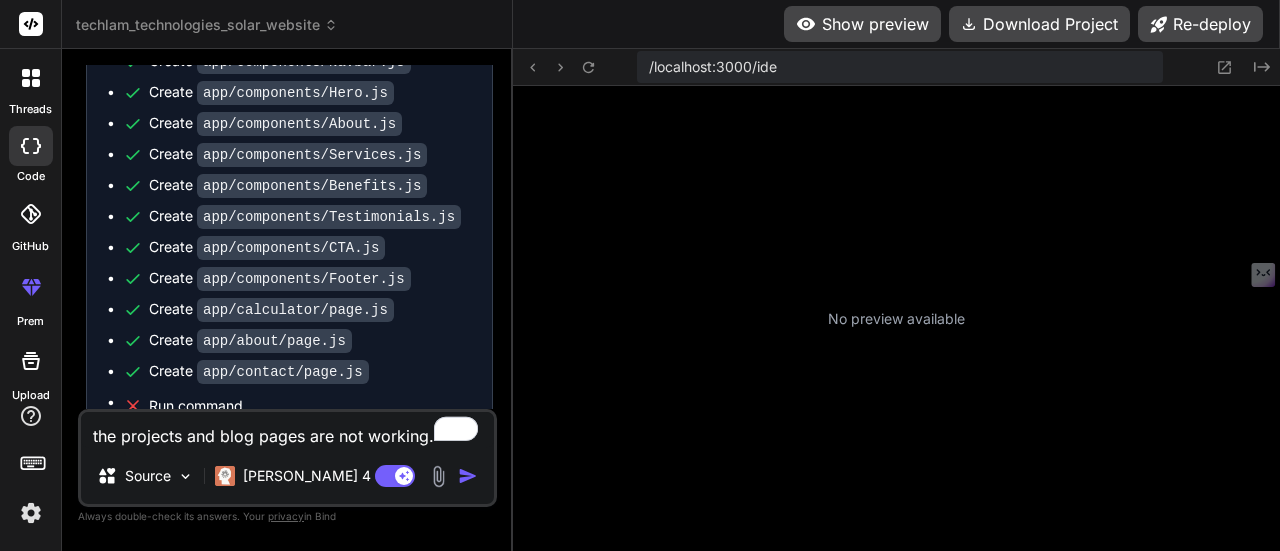 type on "the projects and blog pages are not working." 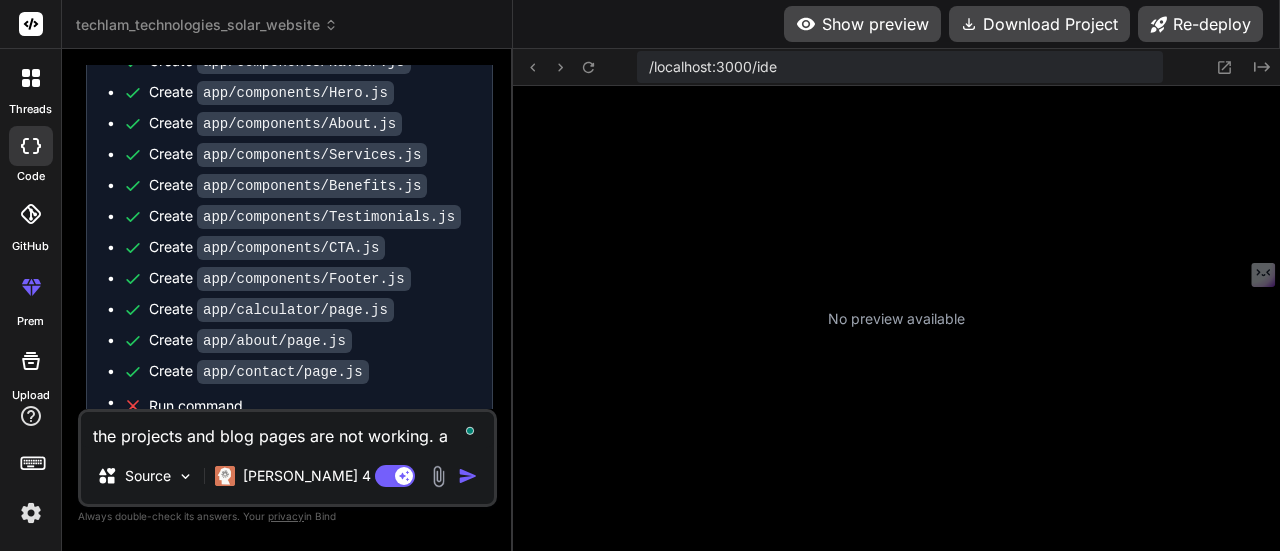 type on "the projects and blog pages are not working. al" 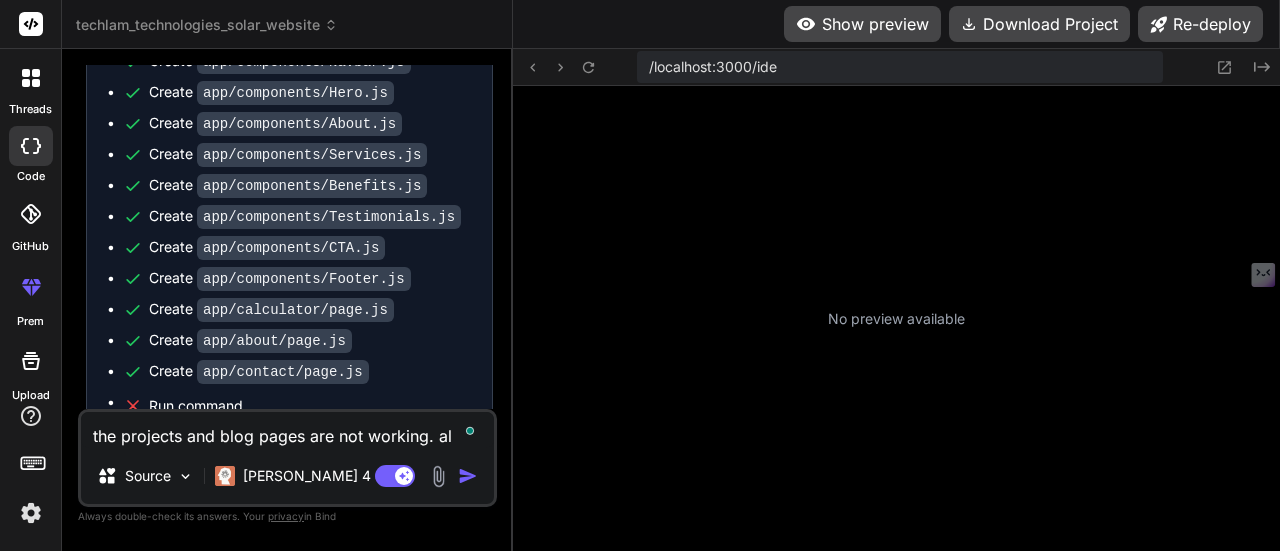 type on "the projects and blog pages are not working. als" 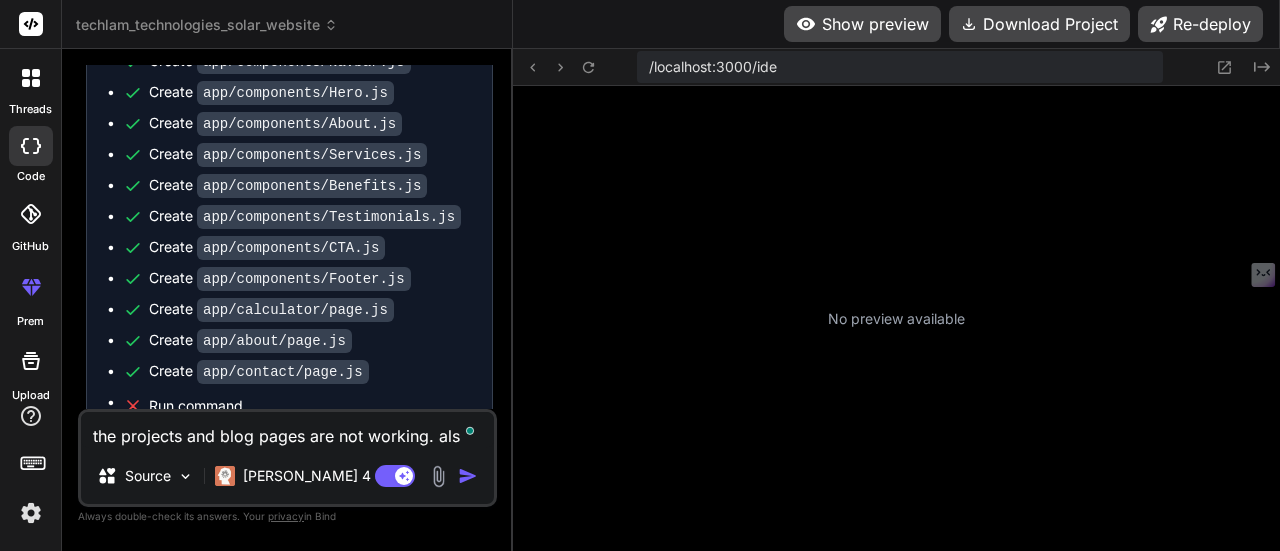 type on "the projects and blog pages are not working. also" 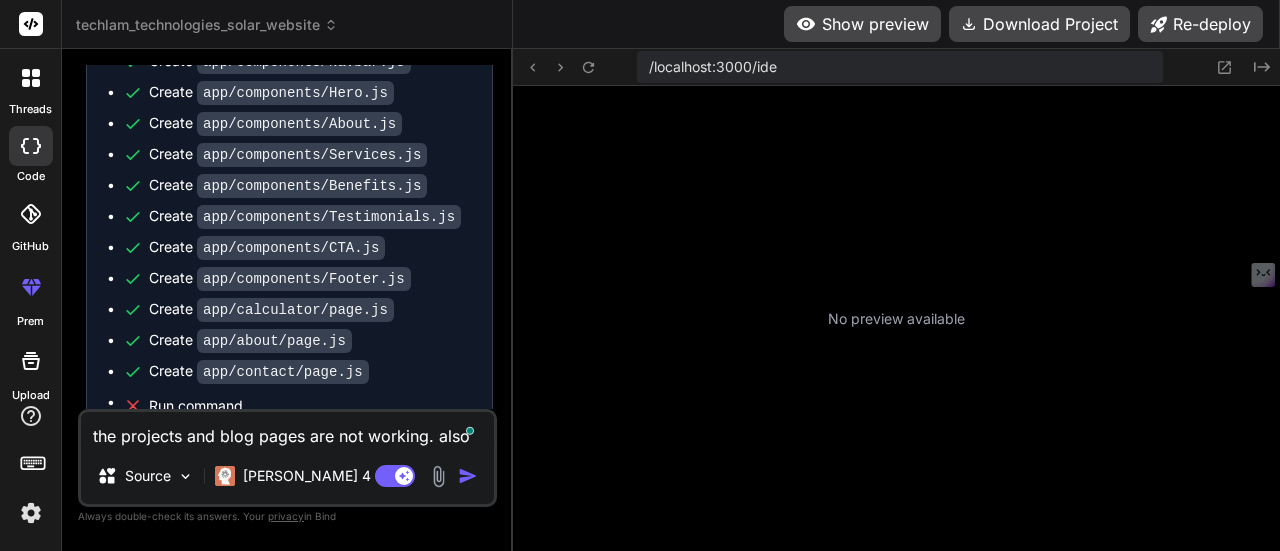 type on "the projects and blog pages are not working. also" 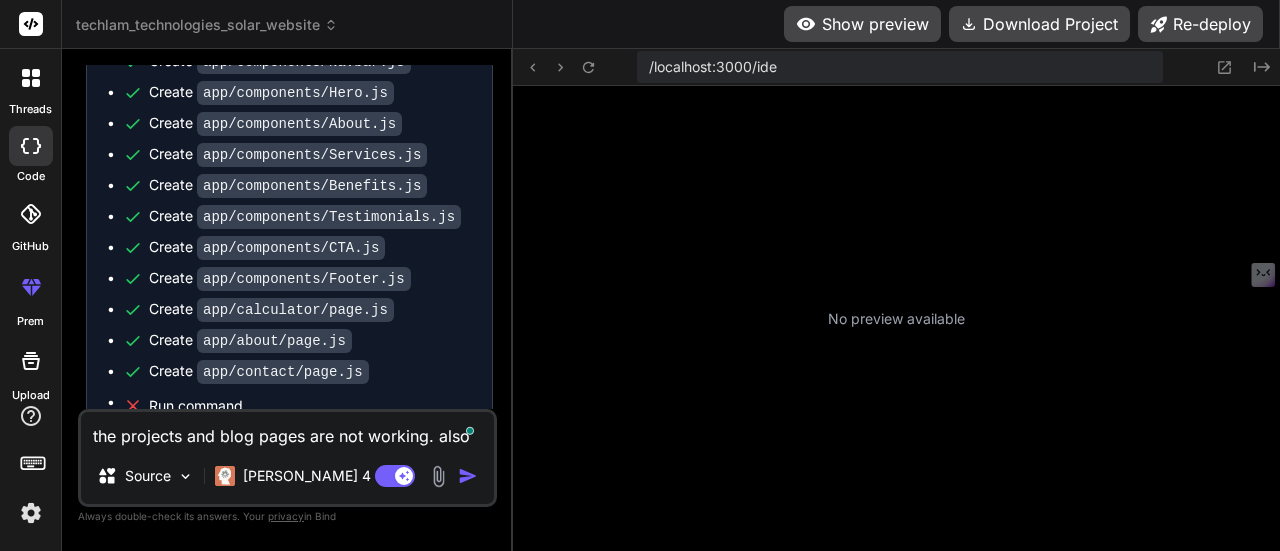 type on "the projects and blog pages are not working. also us" 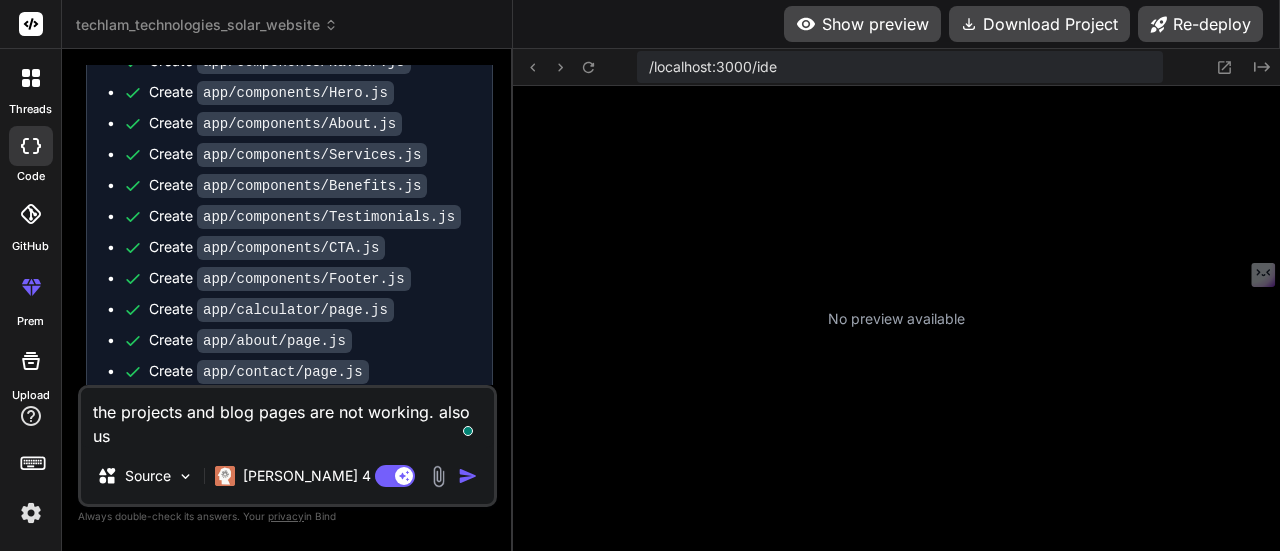 type on "the projects and blog pages are not working. also us" 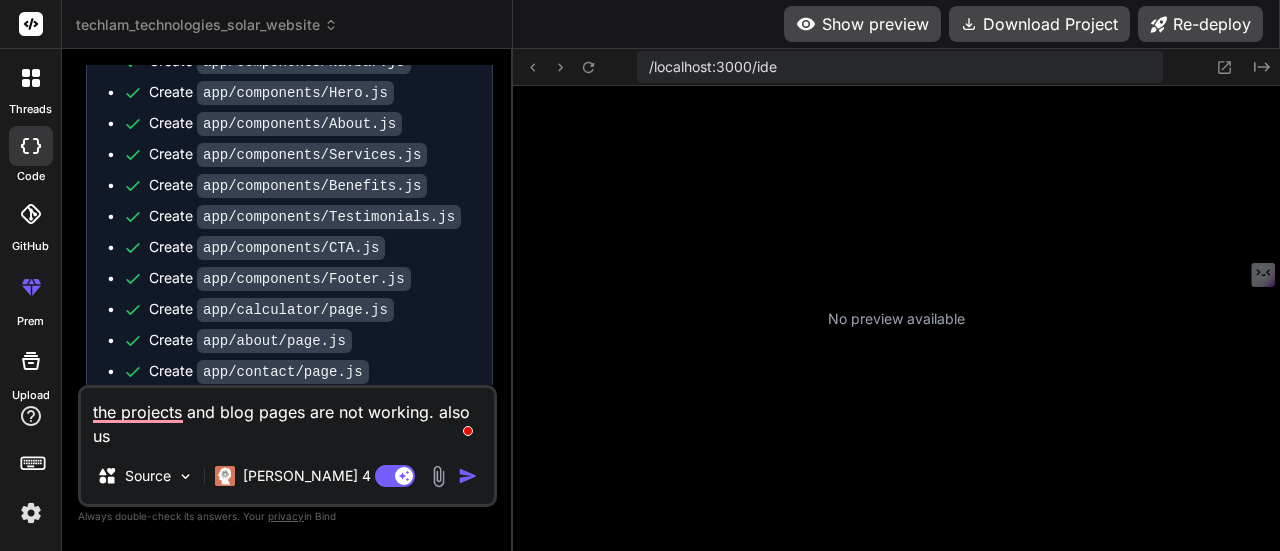 type on "the projects and blog pages are not working. also us" 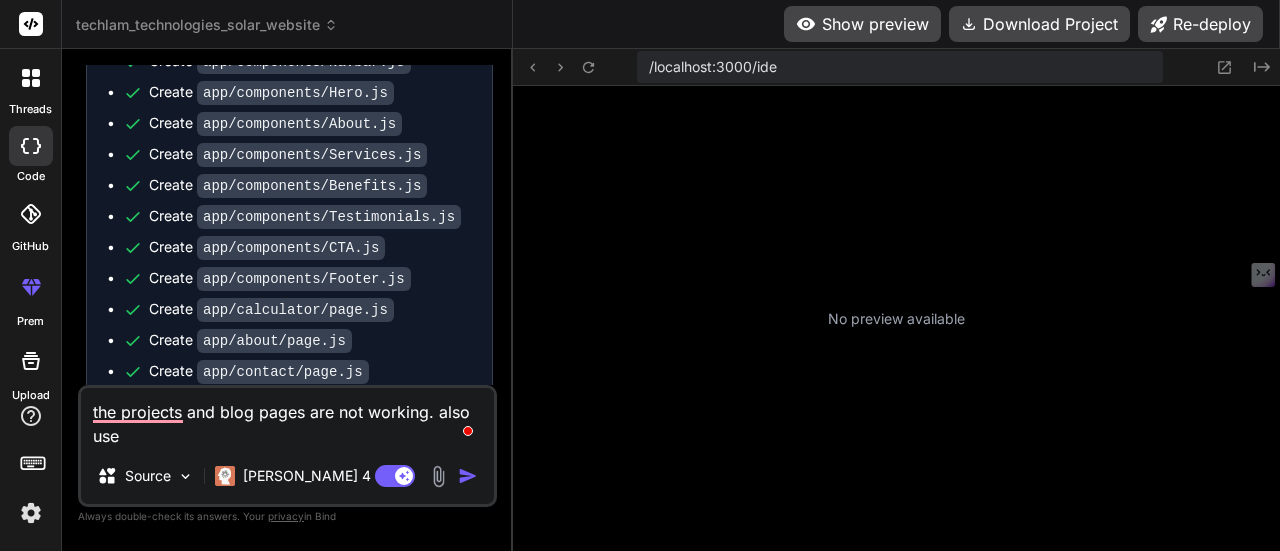 type on "the projects and blog pages are not working. also use" 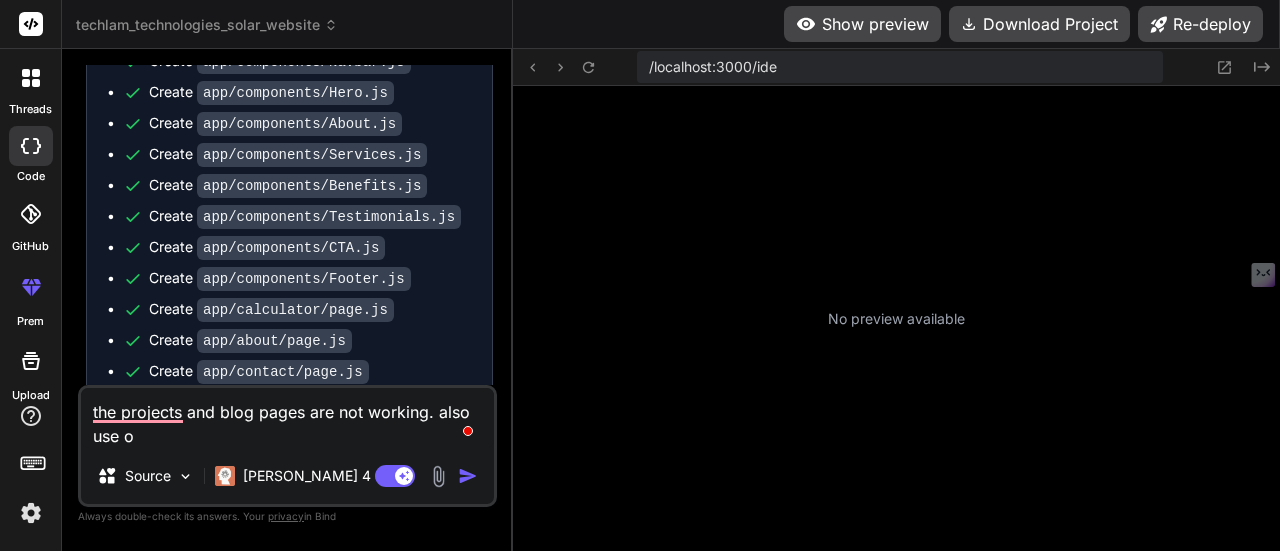 type on "the projects and blog pages are not working. also use on" 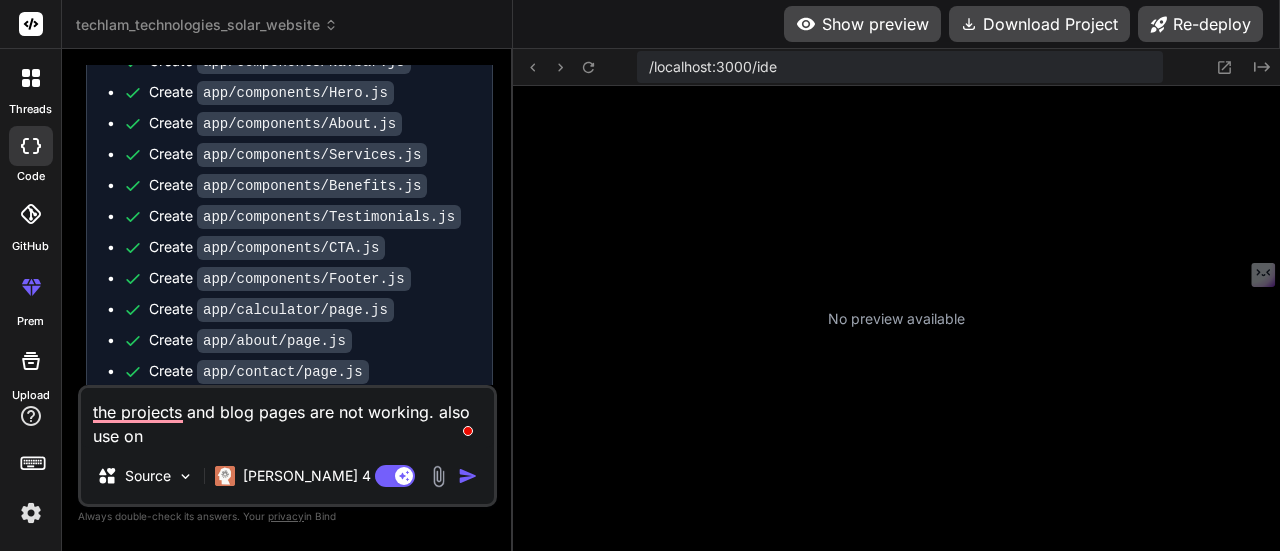 type on "the projects and blog pages are not working. also use onl" 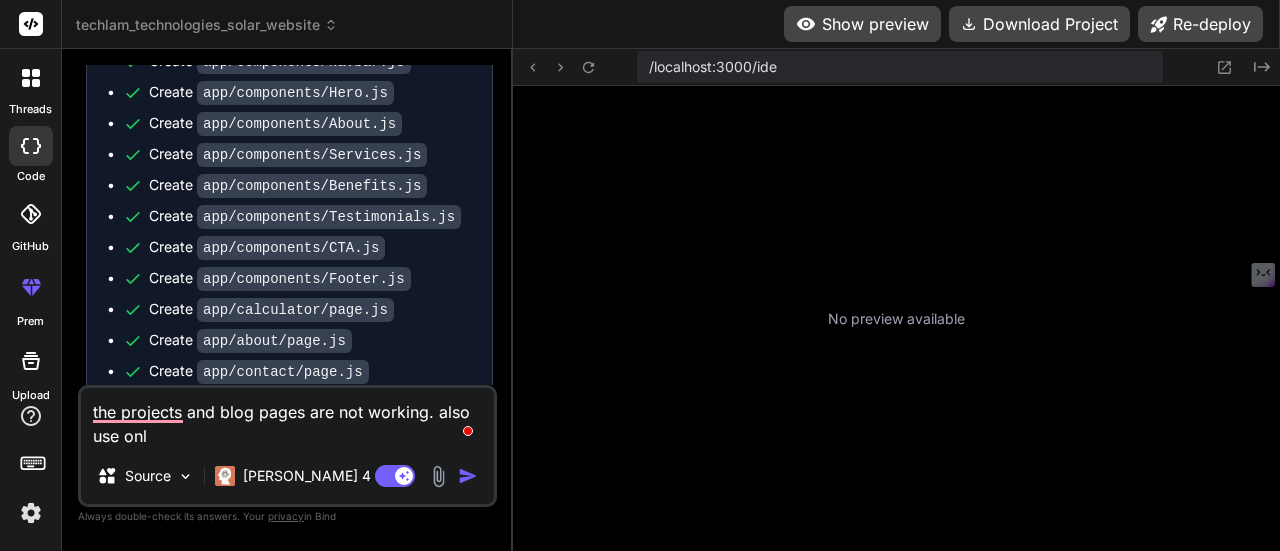 type on "the projects and blog pages are not working. also use only" 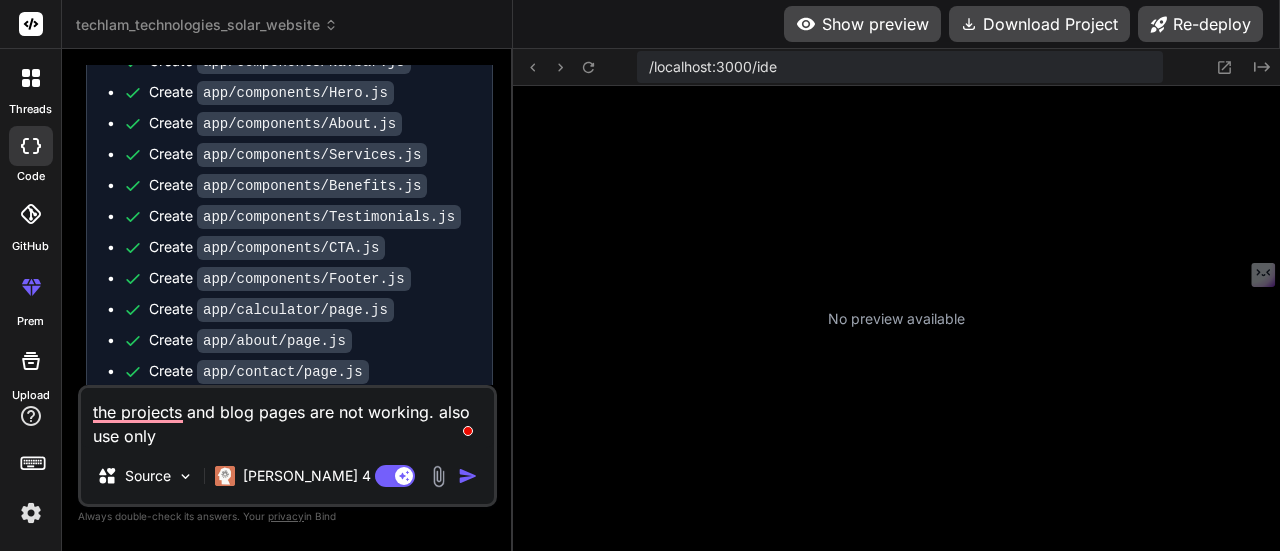 type on "the projects and blog pages are not working. also use only" 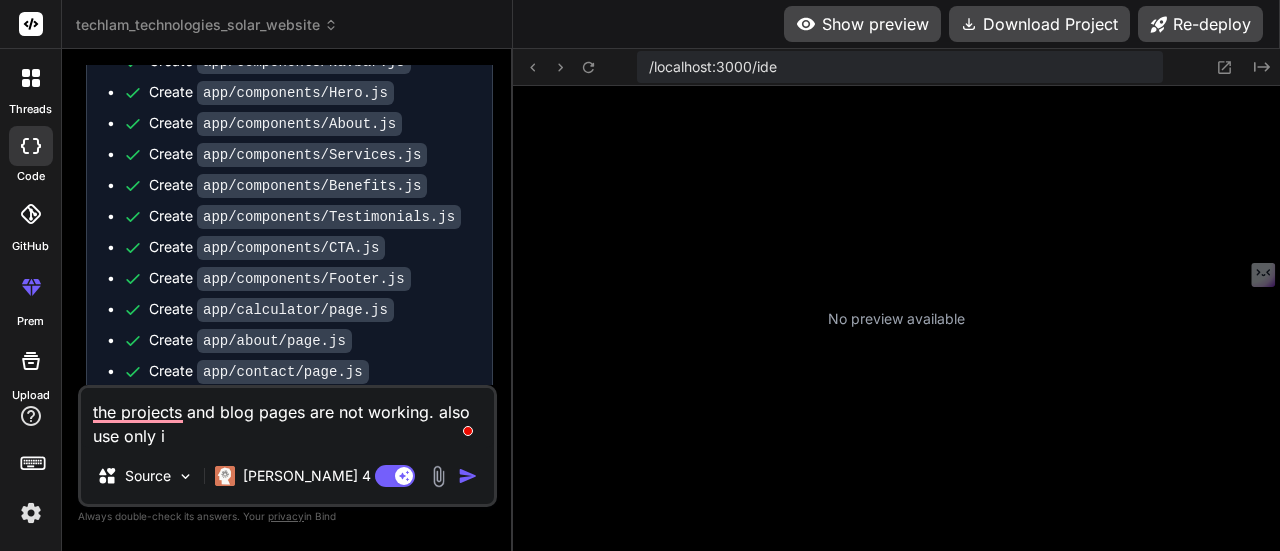 type on "the projects and blog pages are not working. also use only im" 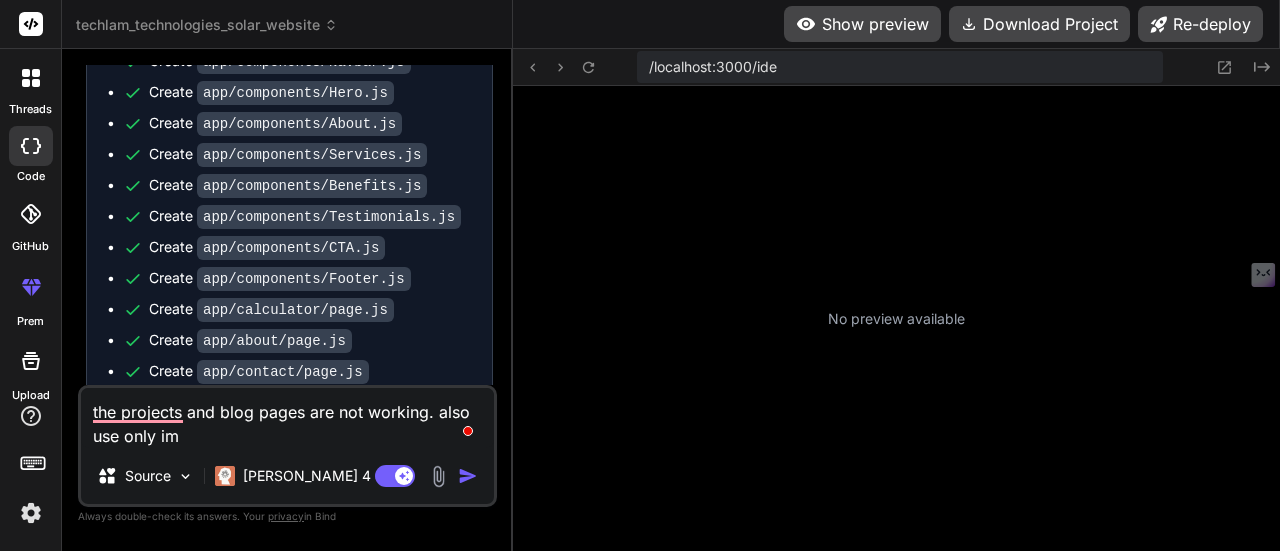 type on "x" 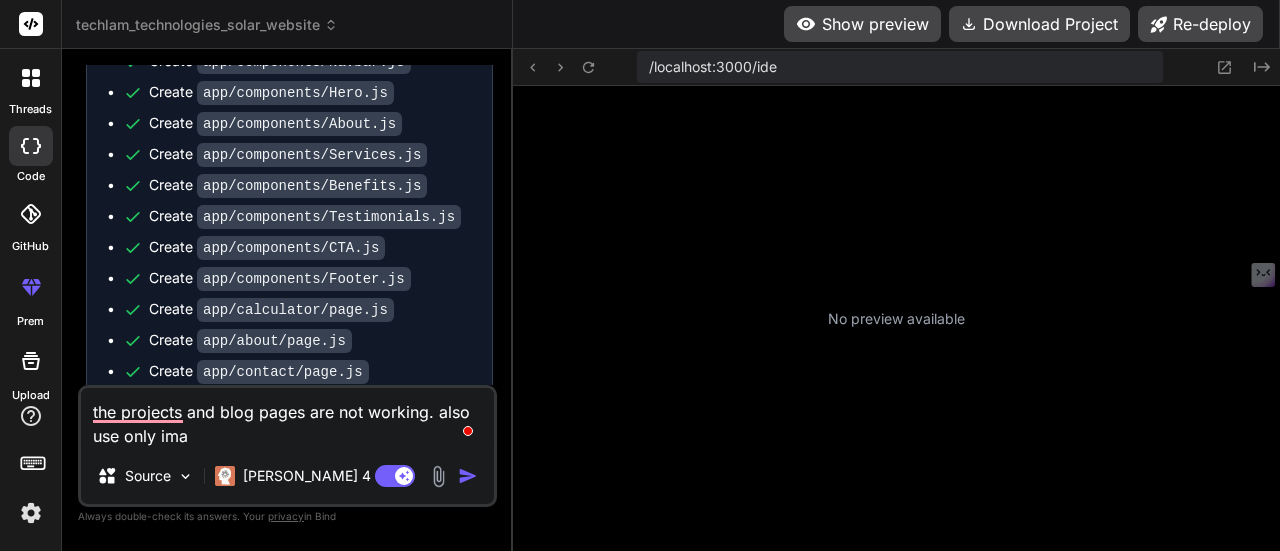 type on "the projects and blog pages are not working. also use only imag" 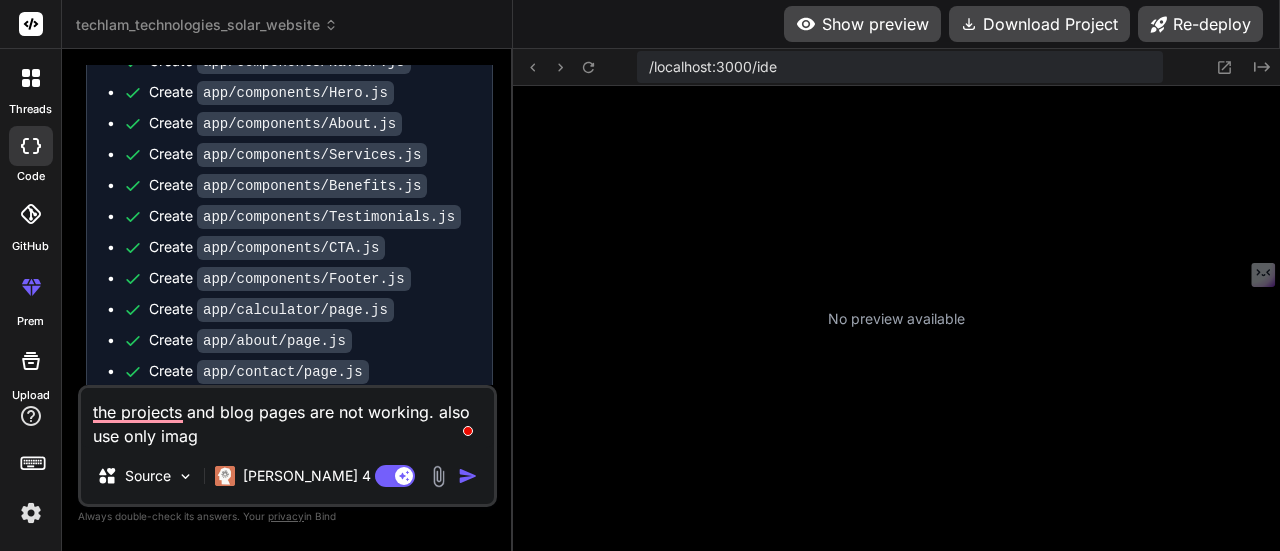 type on "the projects and blog pages are not working. also use only image" 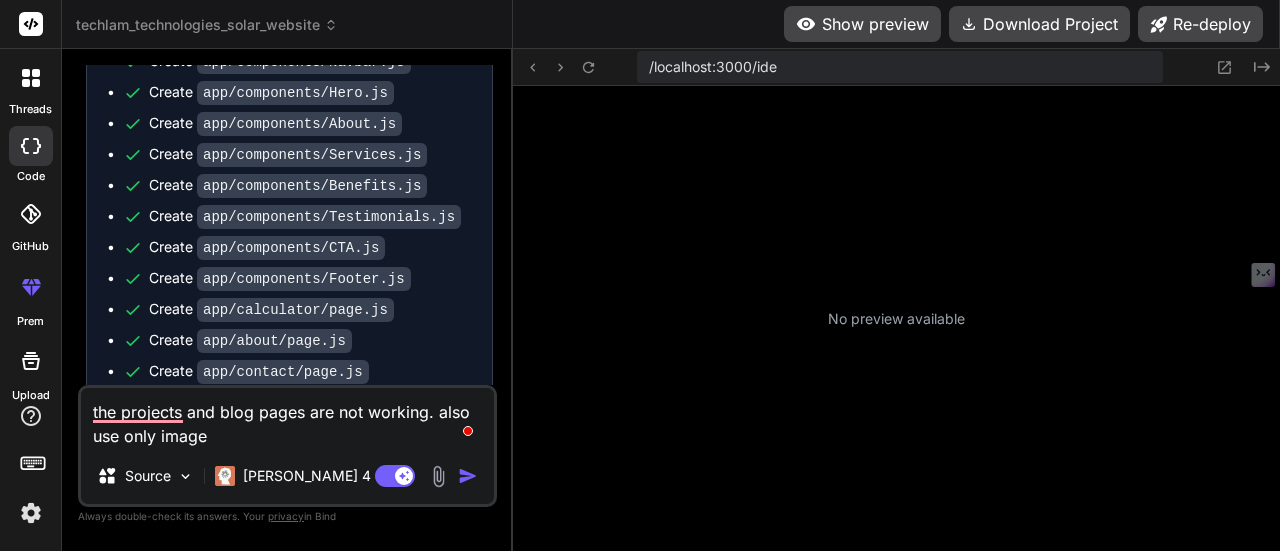 type on "the projects and blog pages are not working. also use only images" 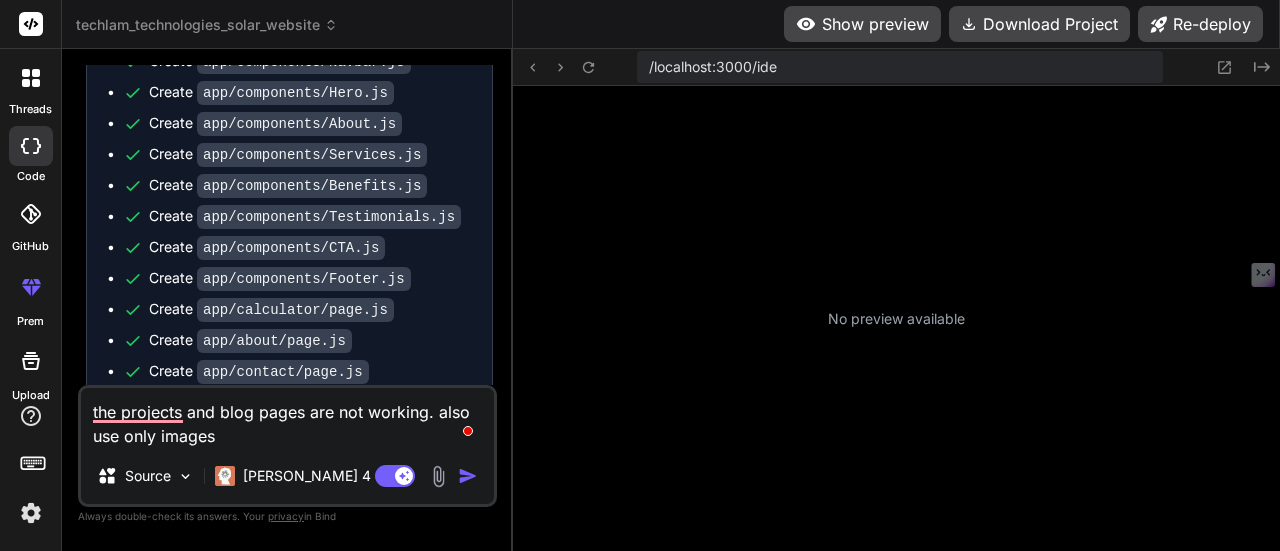 type on "the projects and blog pages are not working. also use only images" 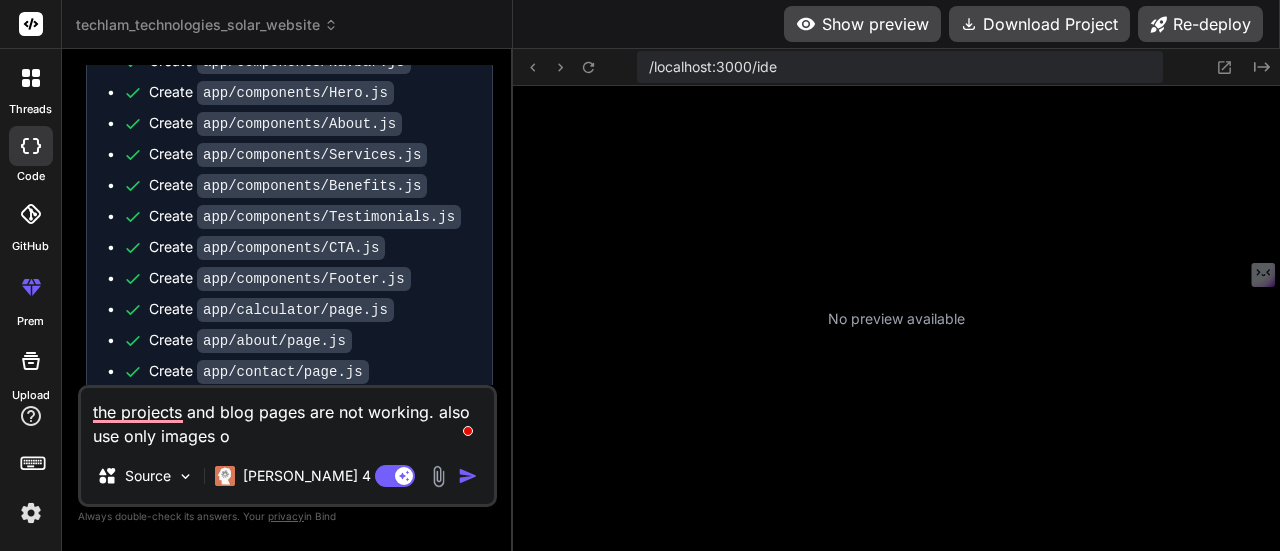 type on "the projects and blog pages are not working. also use only images of" 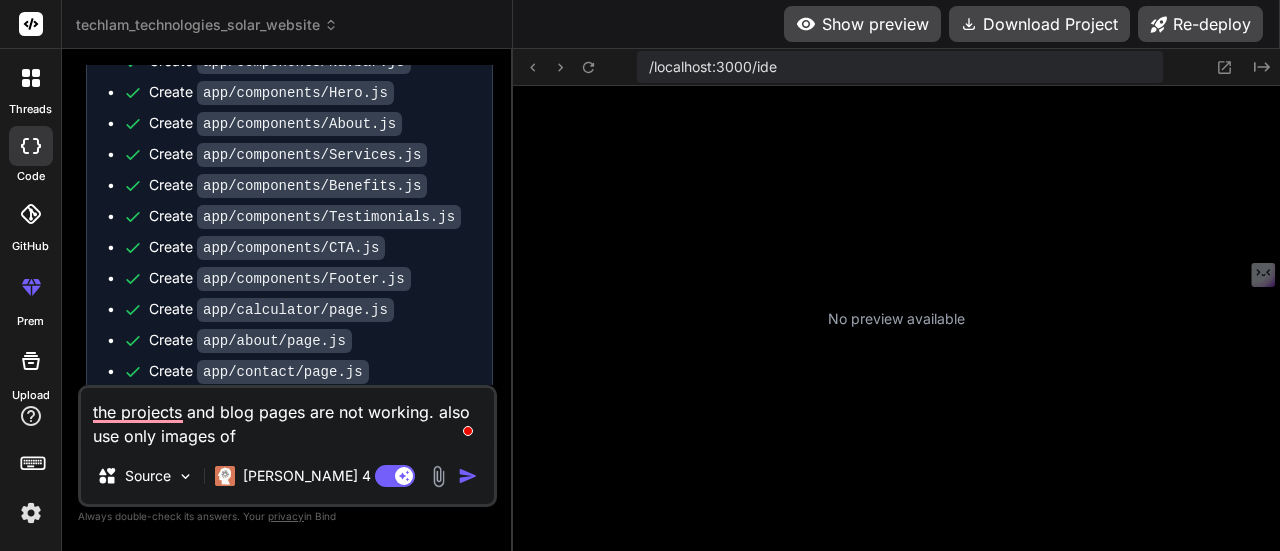 type on "the projects and blog pages are not working. also use only images of" 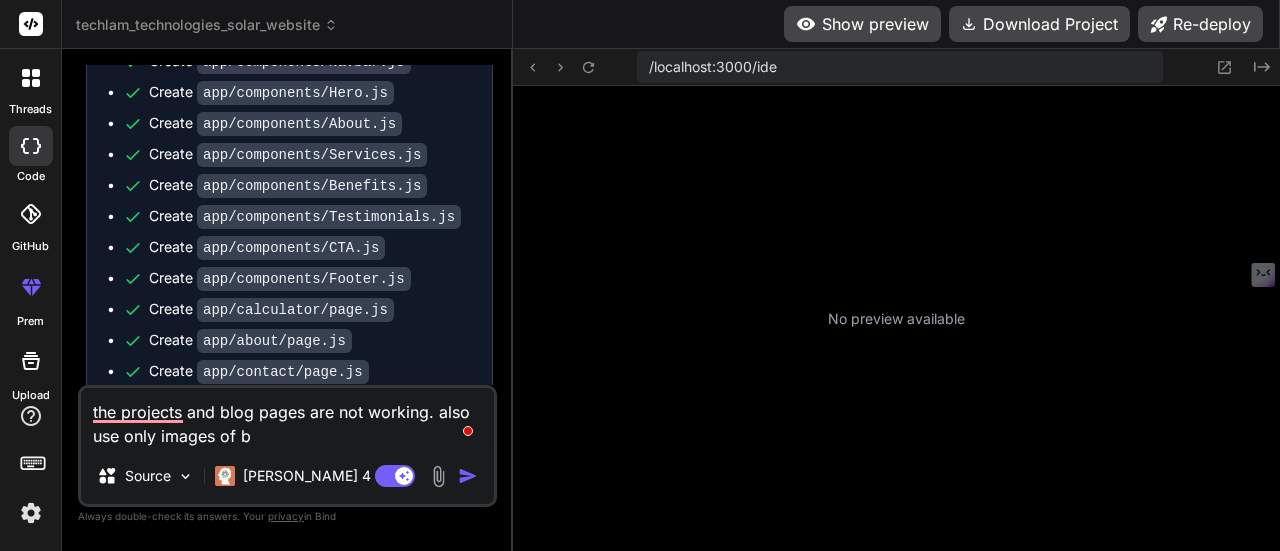 type on "the projects and blog pages are not working. also use only images of ba" 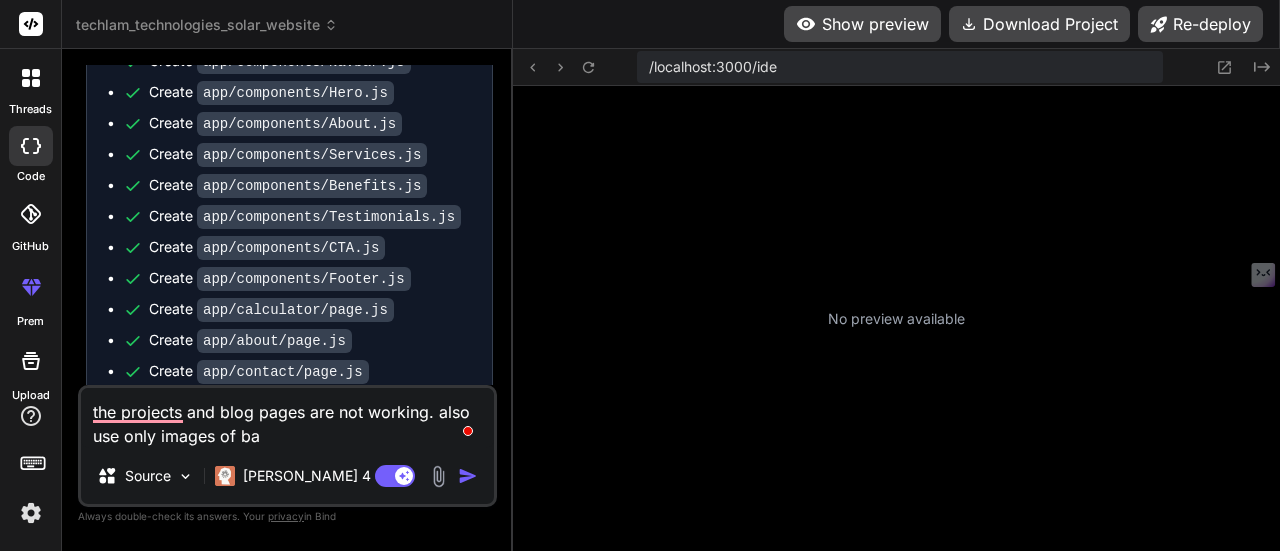 type on "the projects and blog pages are not working. also use only images of bal" 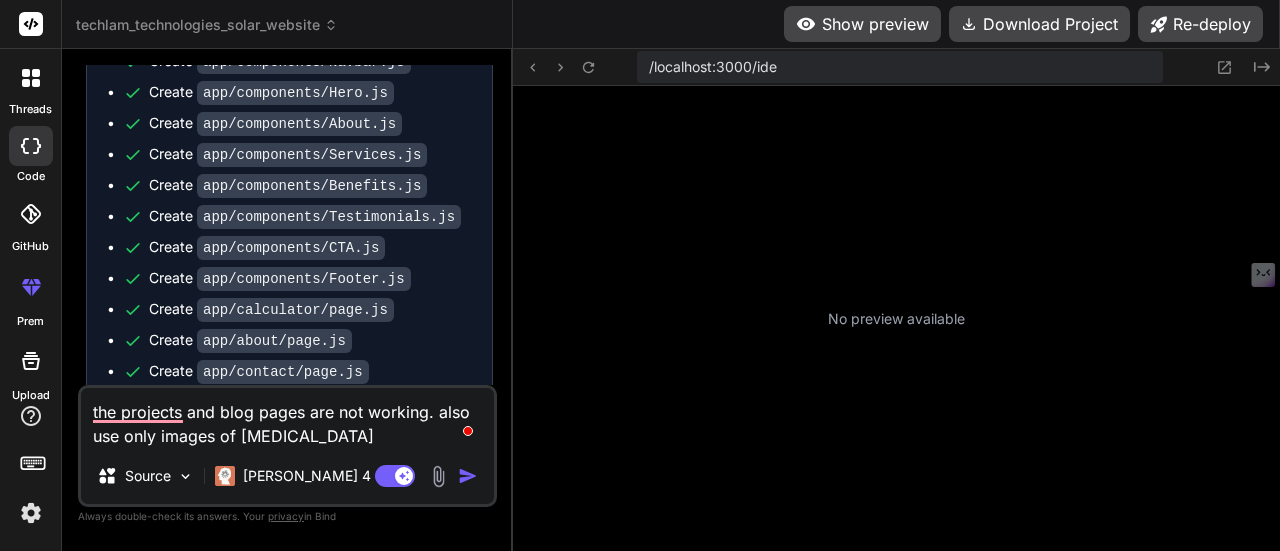 type on "the projects and blog pages are not working. also use only images of balc" 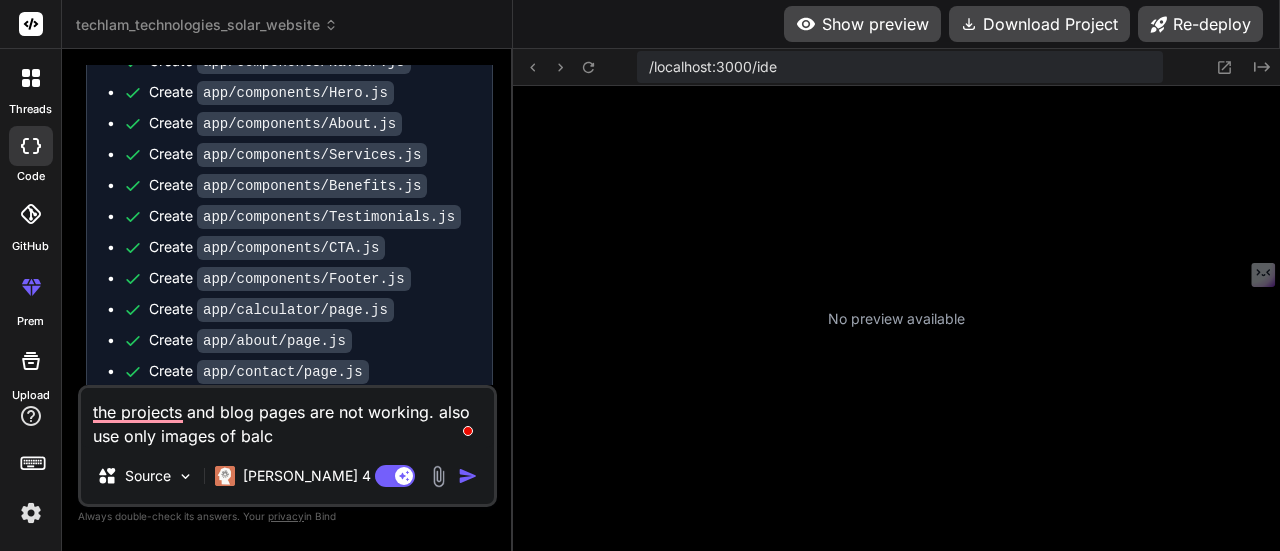 type on "x" 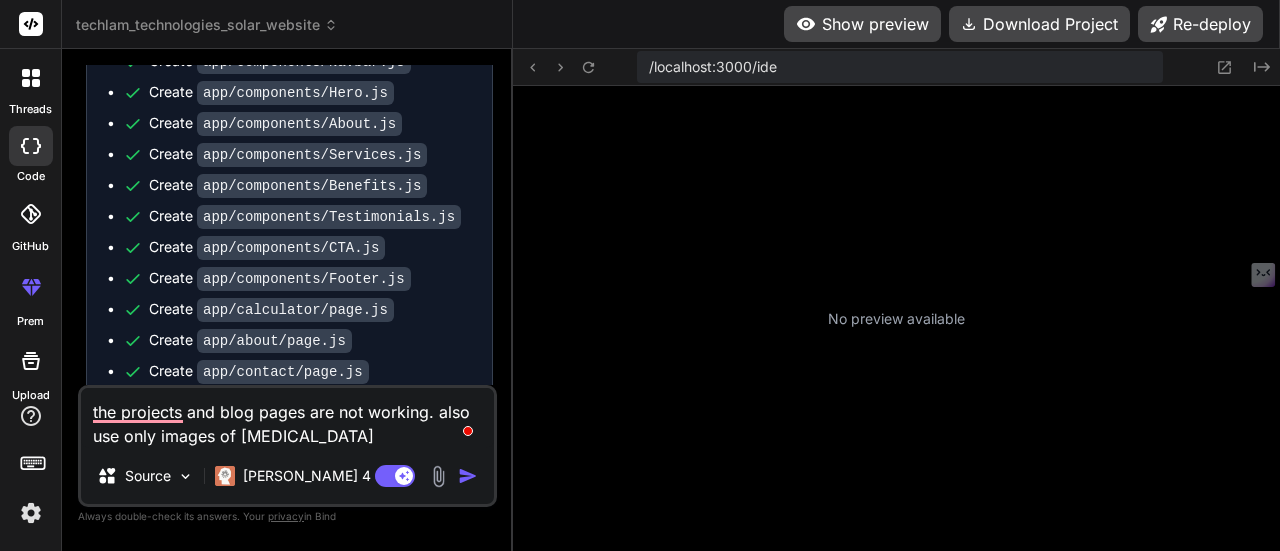 type on "the projects and blog pages are not working. also use only images of ba" 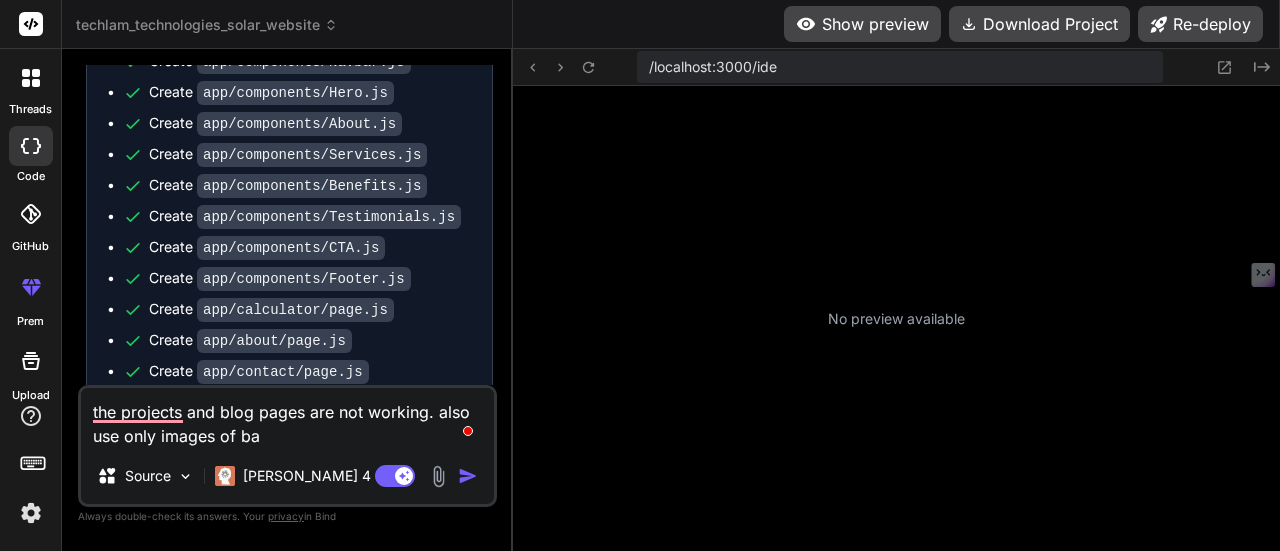 type on "the projects and blog pages are not working. also use only images of b" 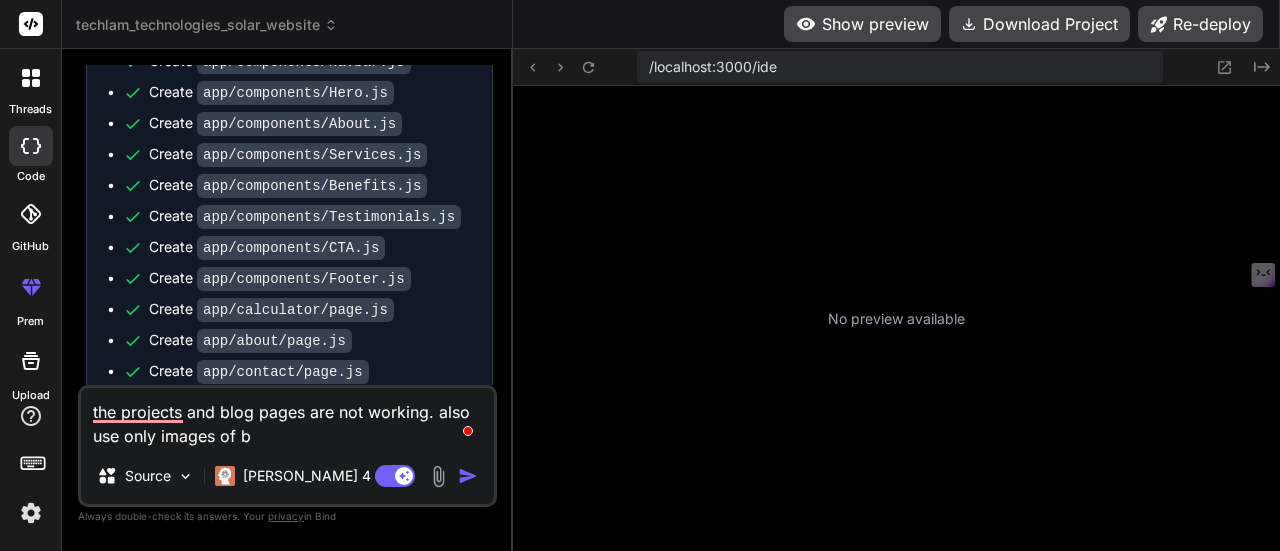 type on "the projects and blog pages are not working. also use only images of bl" 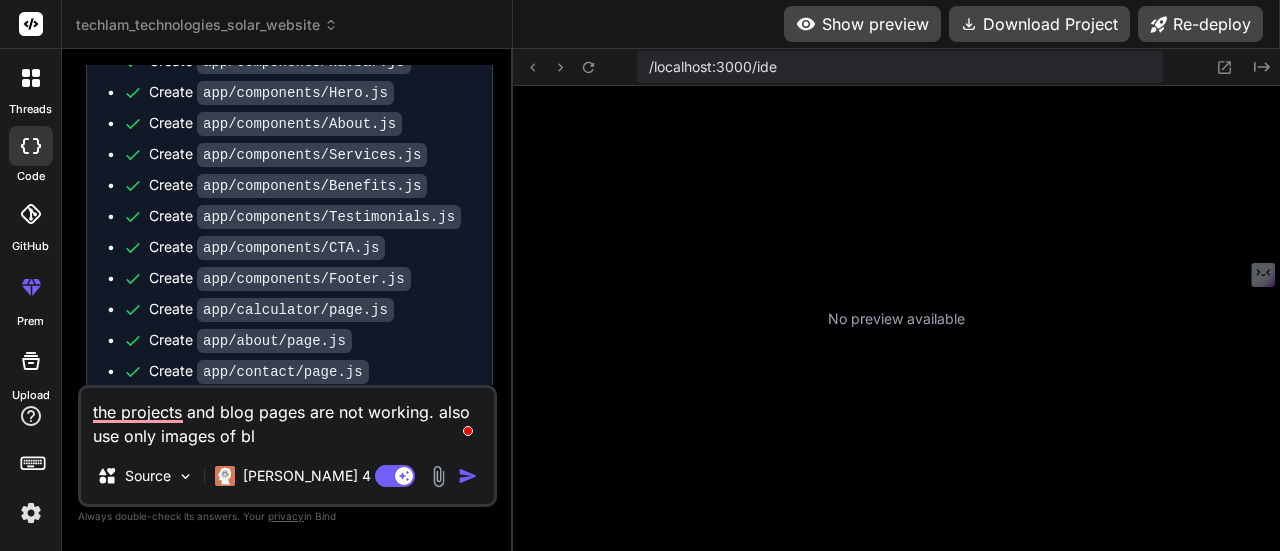type on "the projects and blog pages are not working. also use only images of bla" 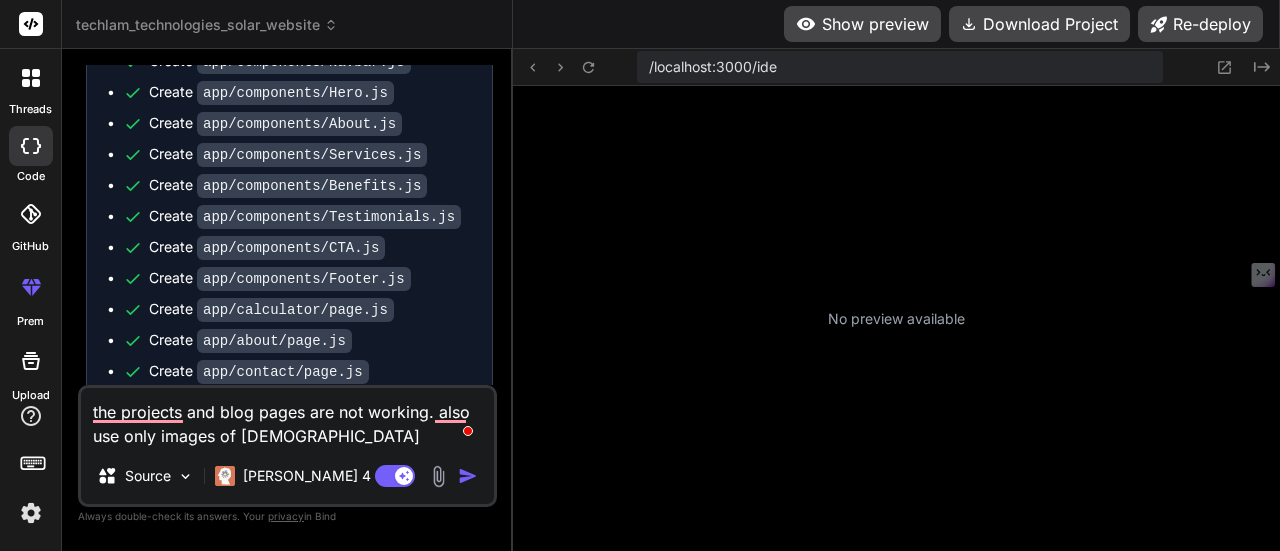 click on "the projects and blog pages are not working. also use only images of black people." at bounding box center (287, 418) 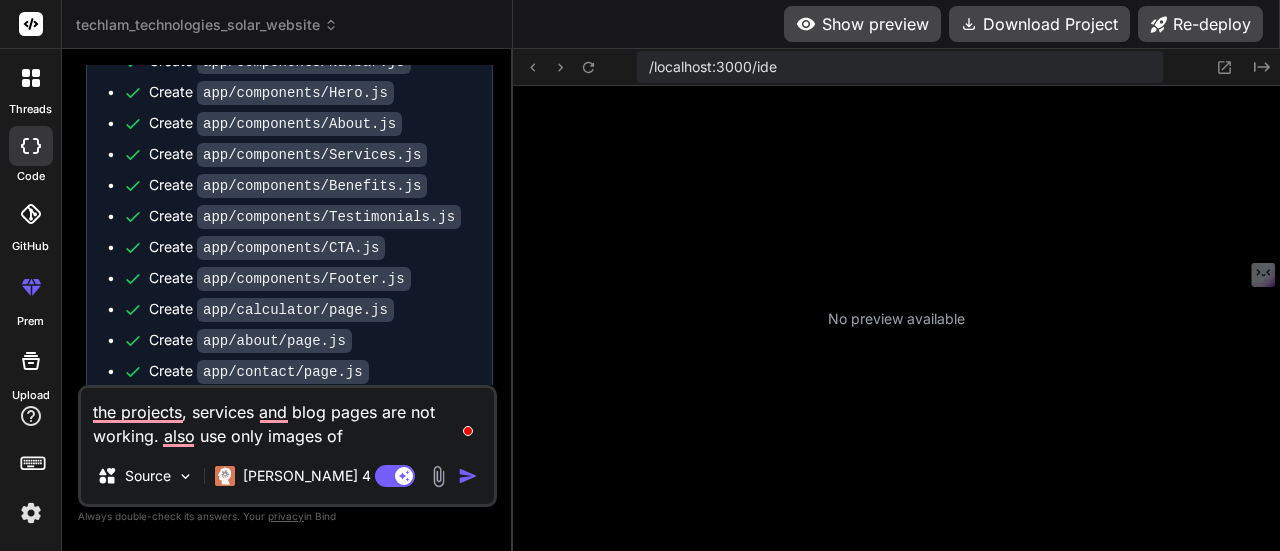 click at bounding box center (468, 476) 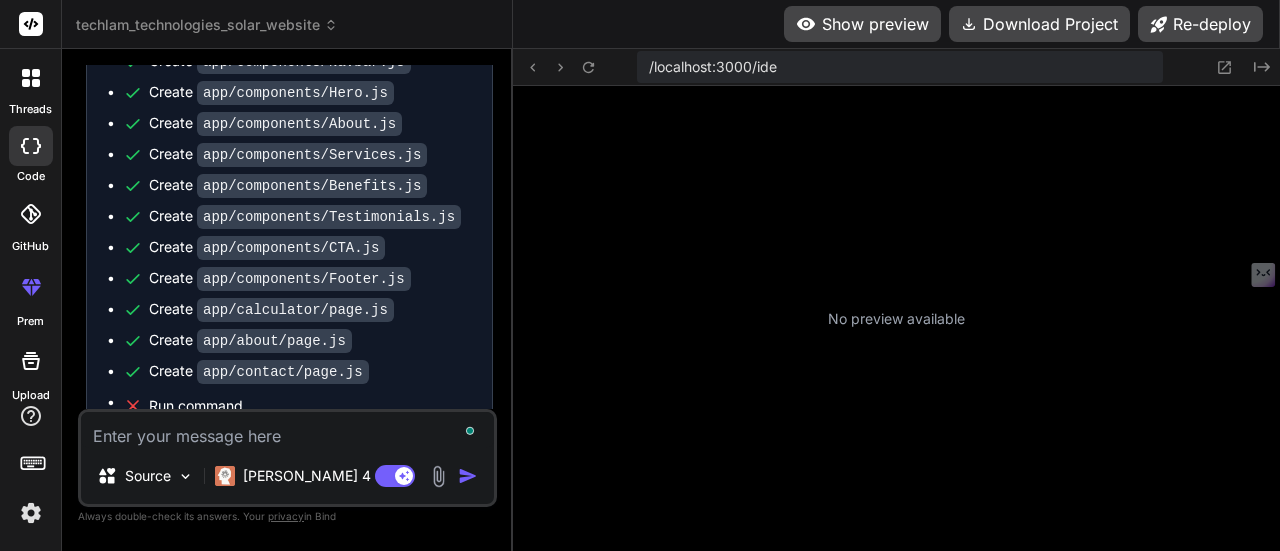 scroll, scrollTop: 6782, scrollLeft: 0, axis: vertical 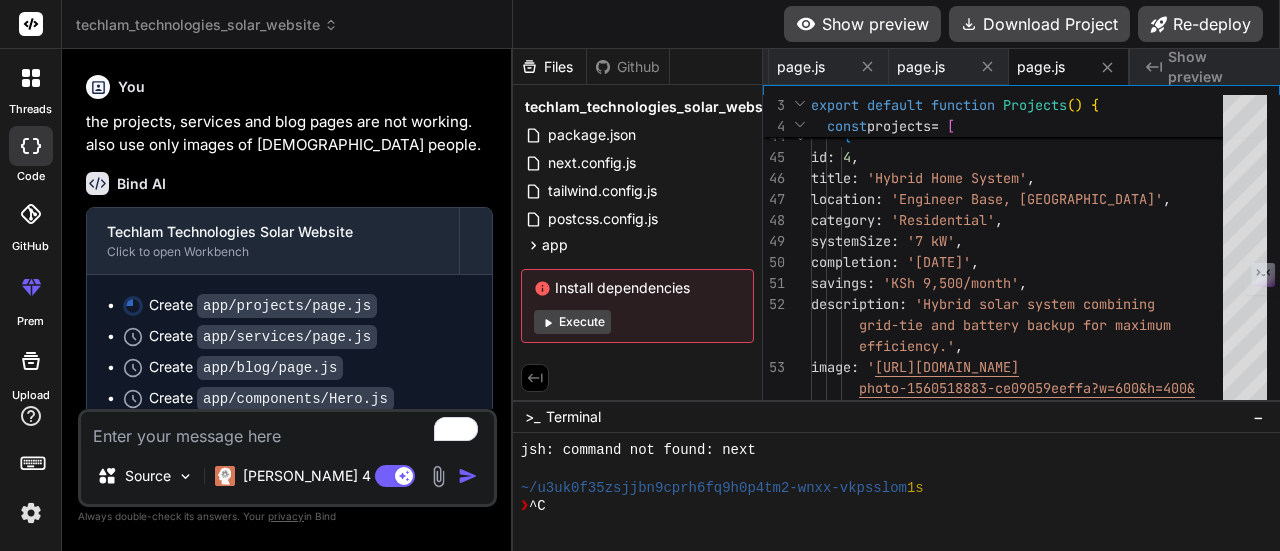 click on "Execute" at bounding box center (572, 322) 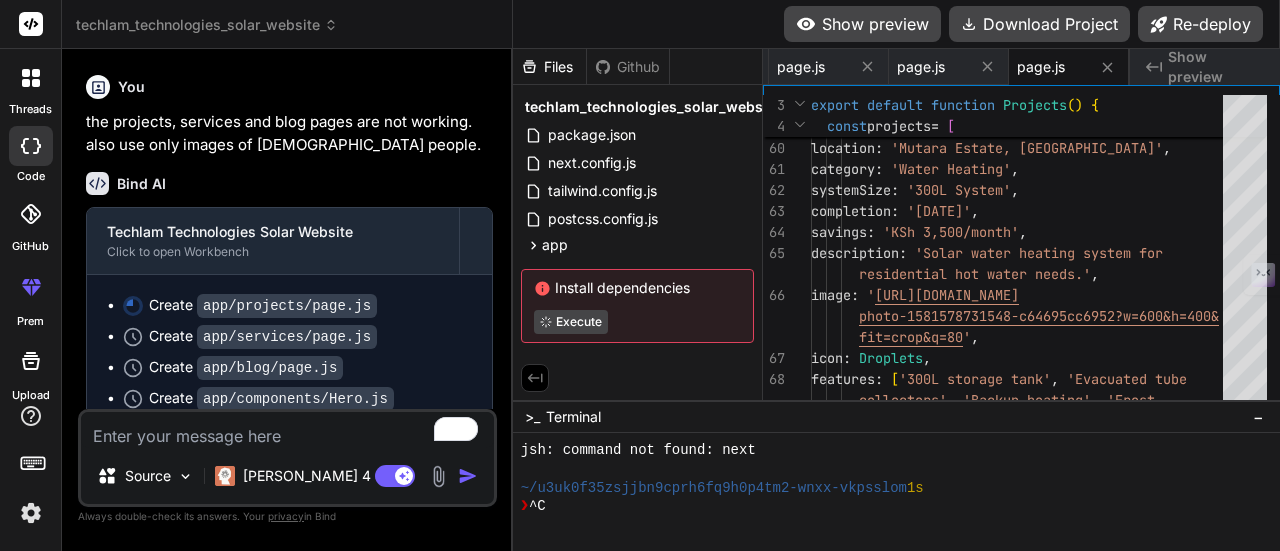 click on "Show preview" at bounding box center (1216, 67) 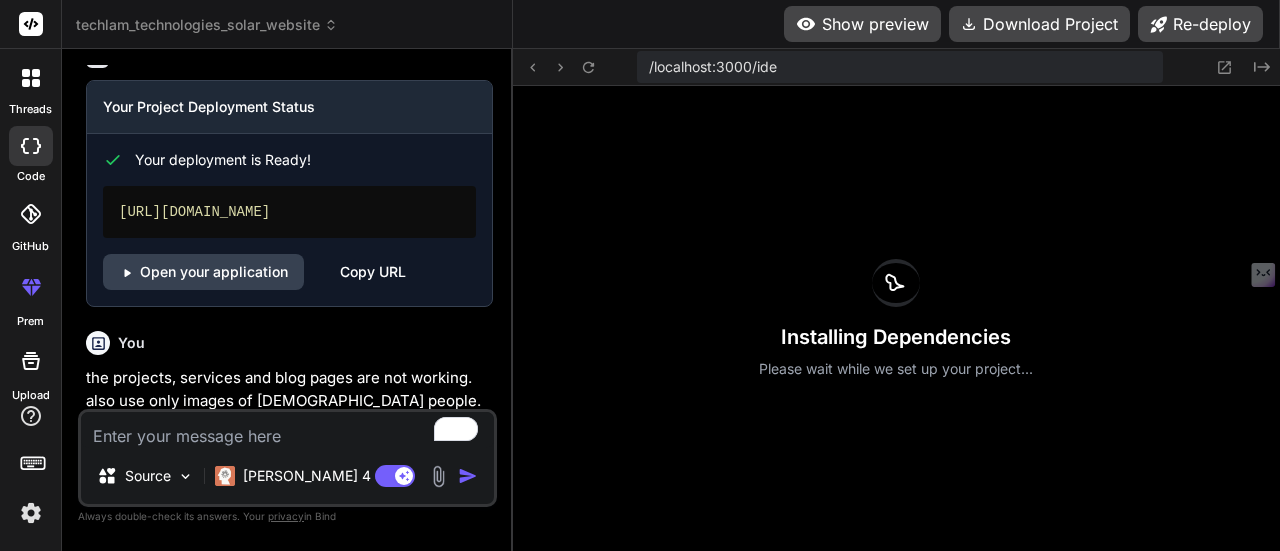 scroll, scrollTop: 7030, scrollLeft: 0, axis: vertical 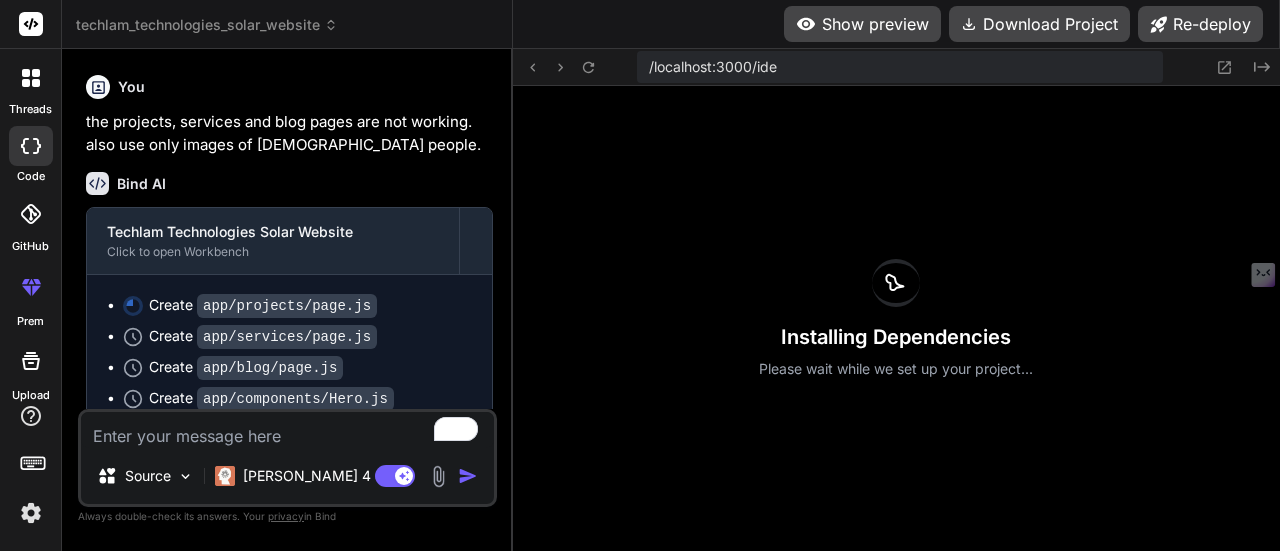 click on "Create   app/services/page.js" at bounding box center [297, 336] 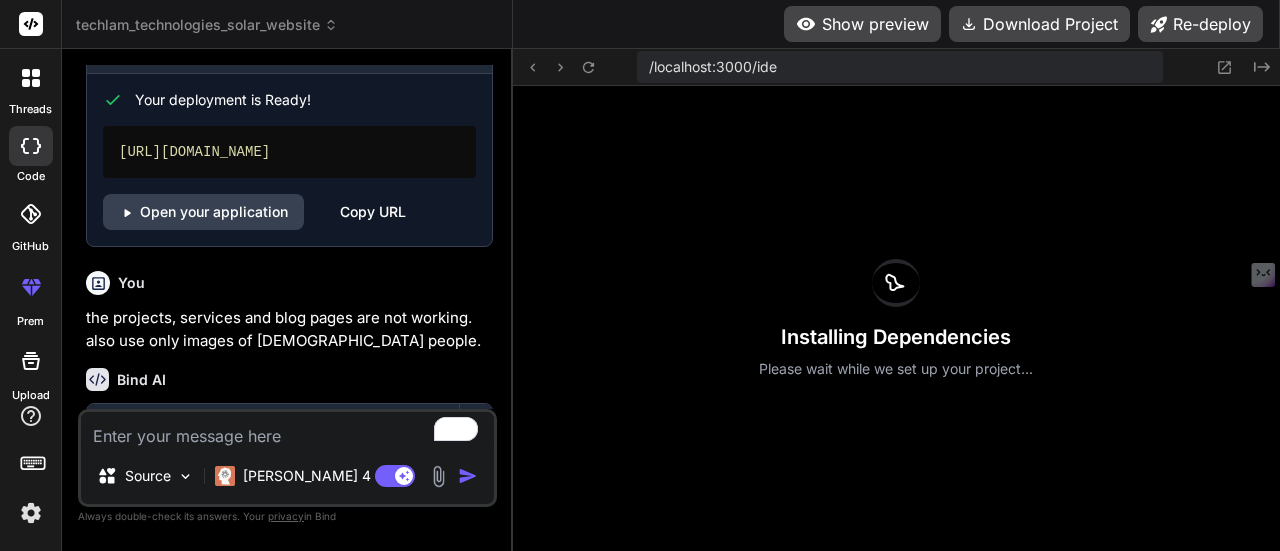 scroll, scrollTop: 7030, scrollLeft: 0, axis: vertical 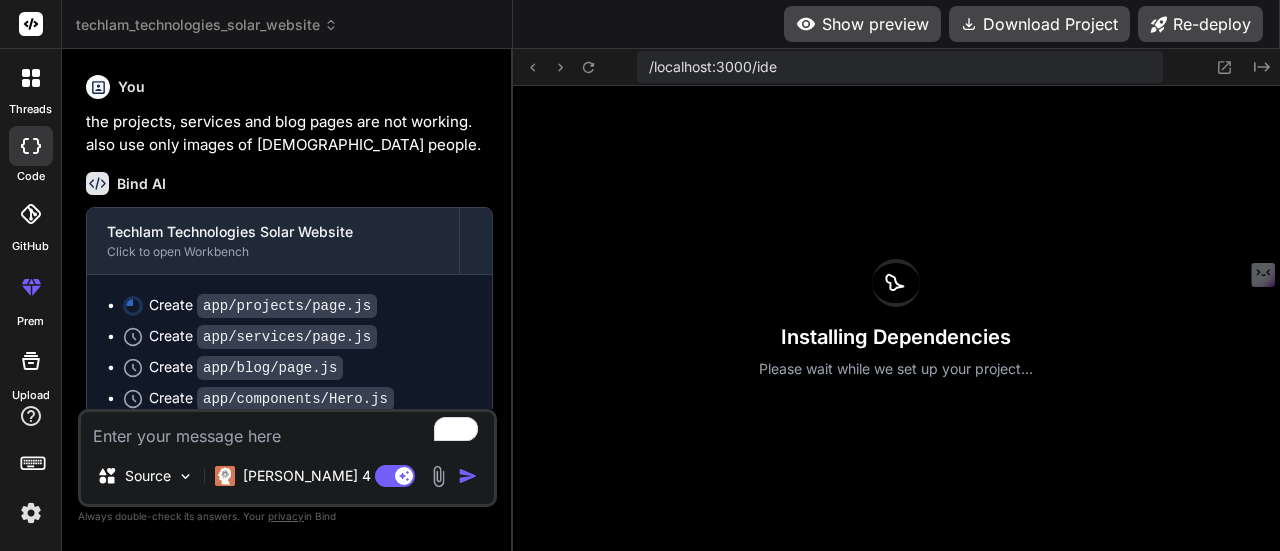 click on "Create   app/blog/page.js" at bounding box center [297, 367] 